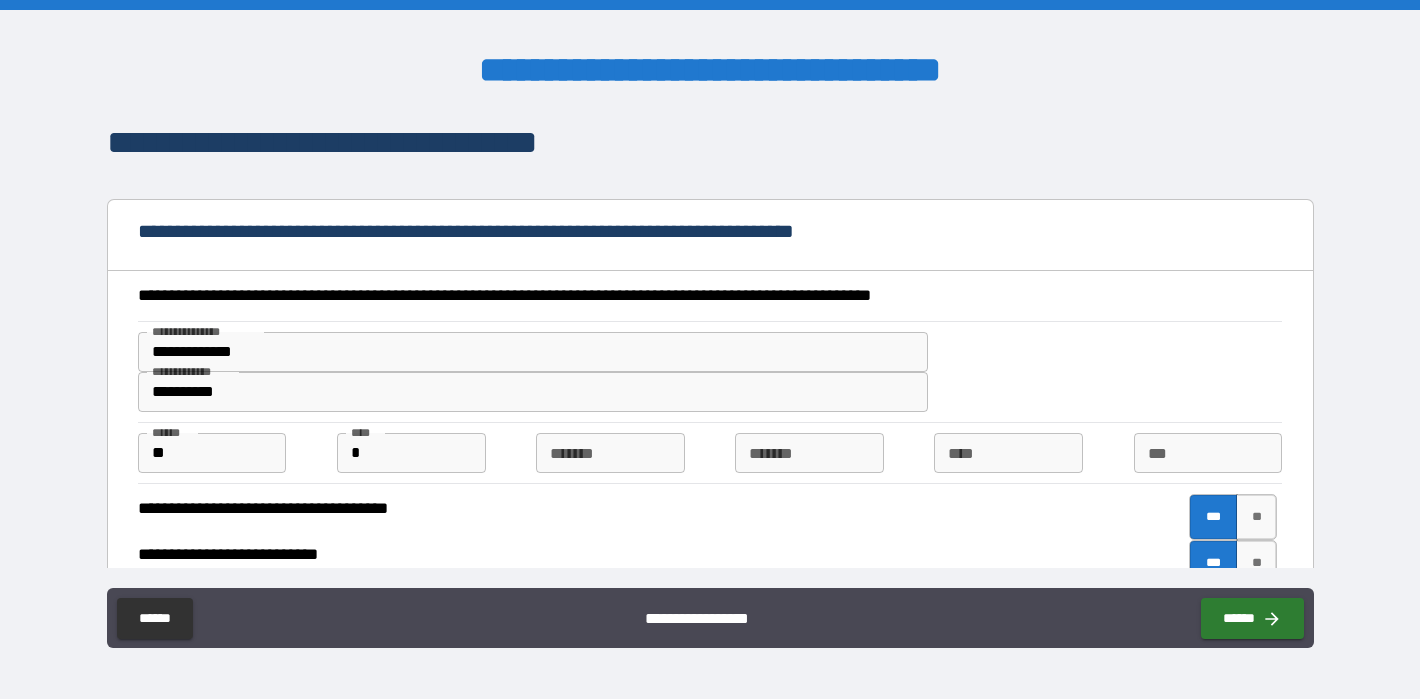 scroll, scrollTop: 0, scrollLeft: 0, axis: both 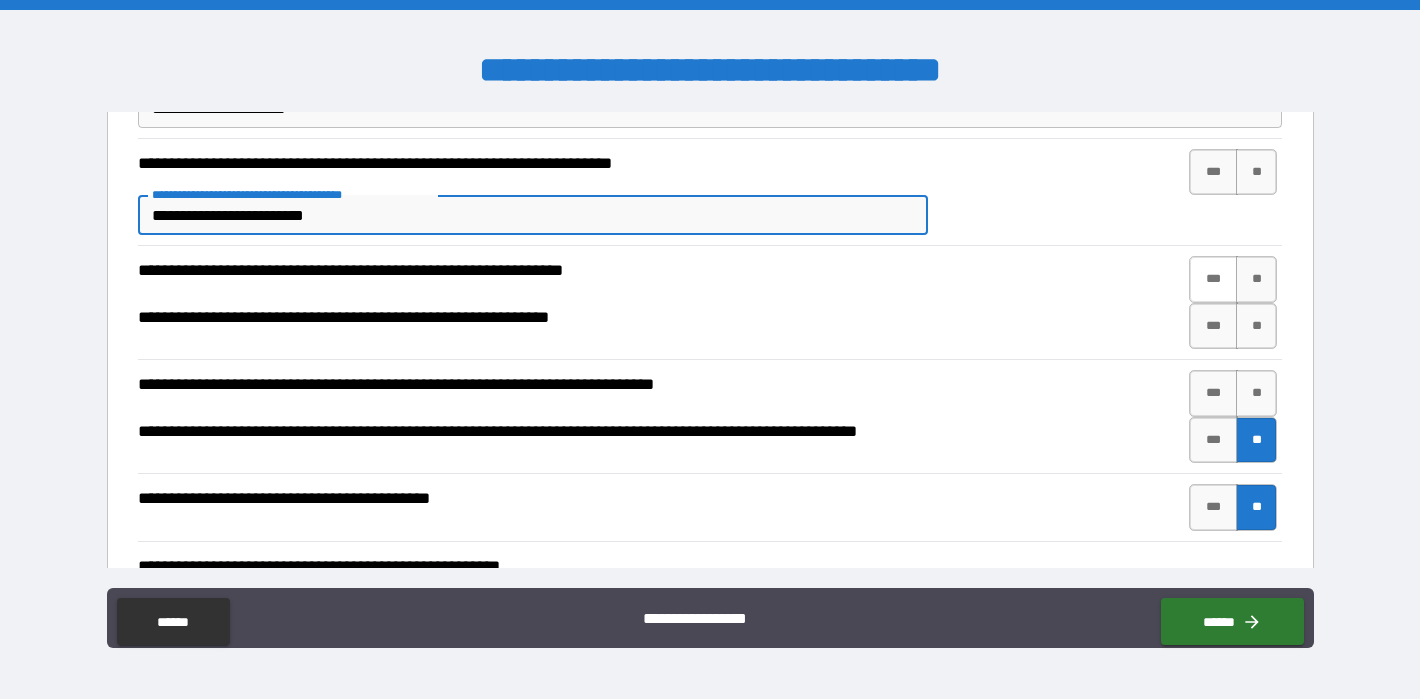 click on "***" at bounding box center (1213, 279) 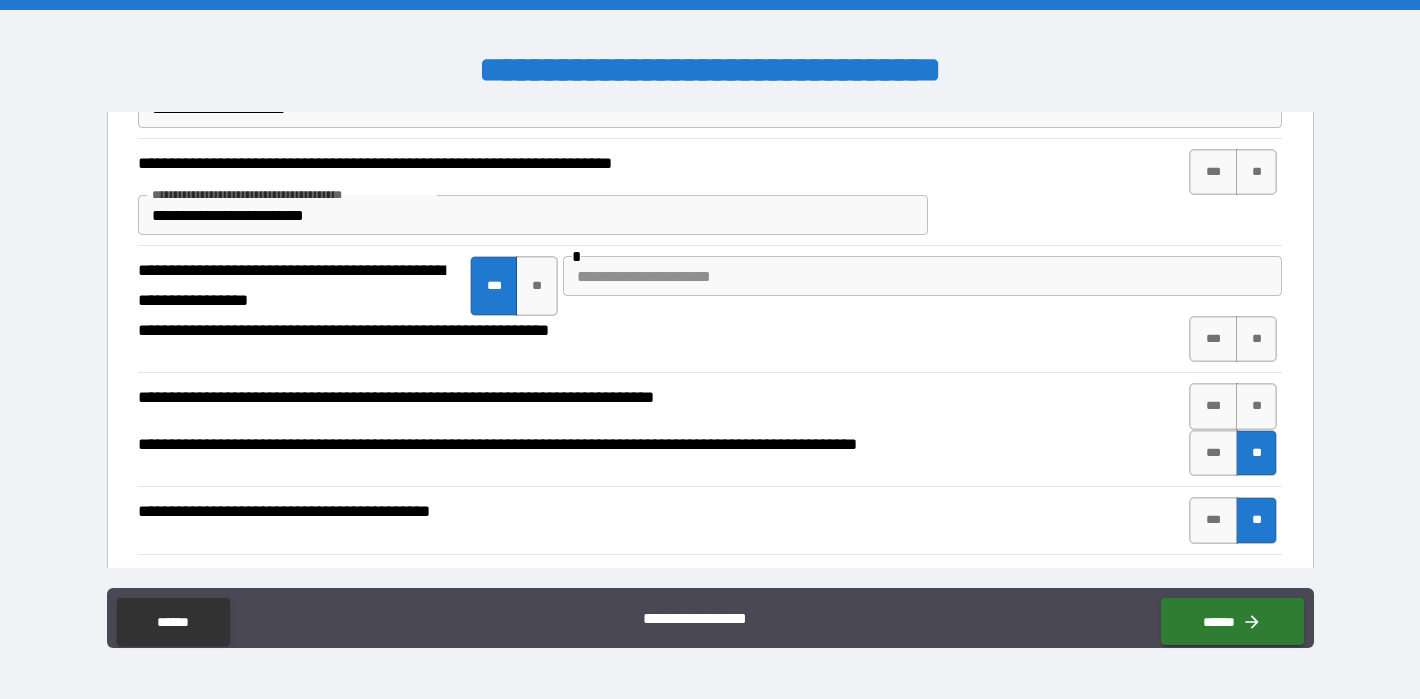 click at bounding box center (922, 276) 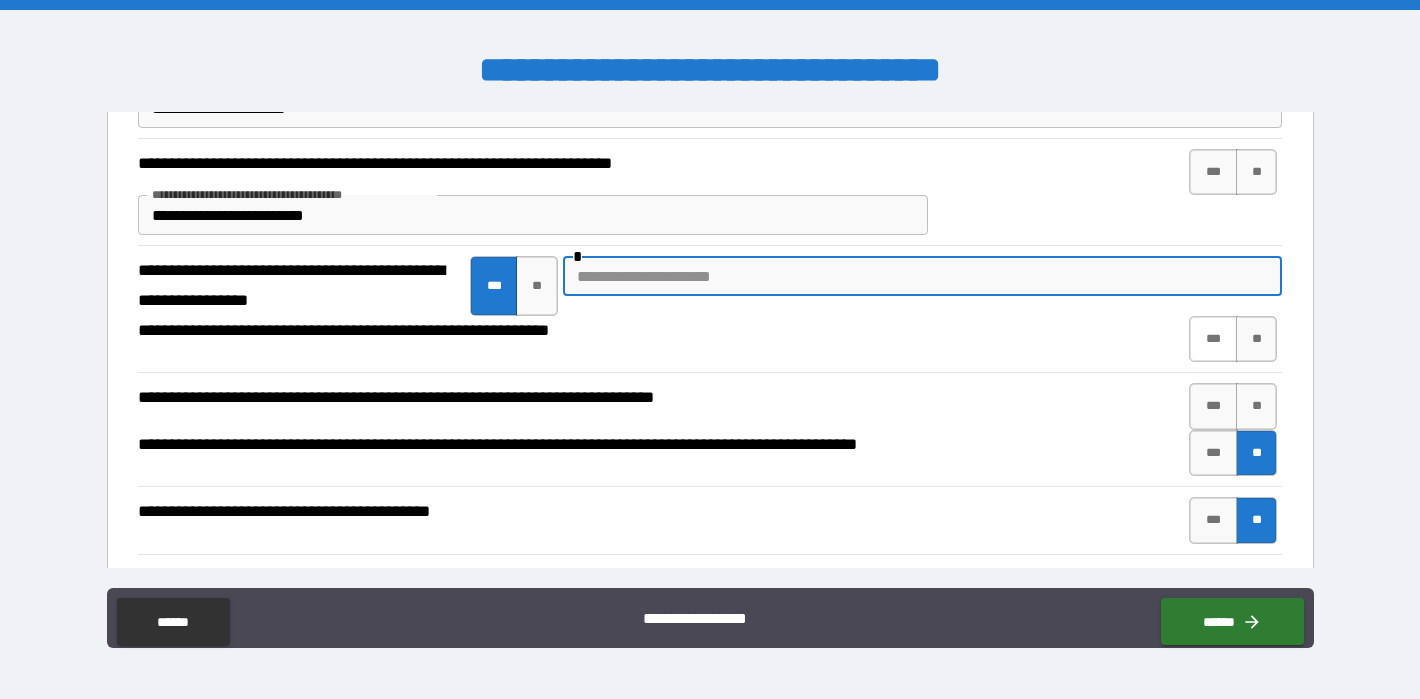 click on "***" at bounding box center [1213, 339] 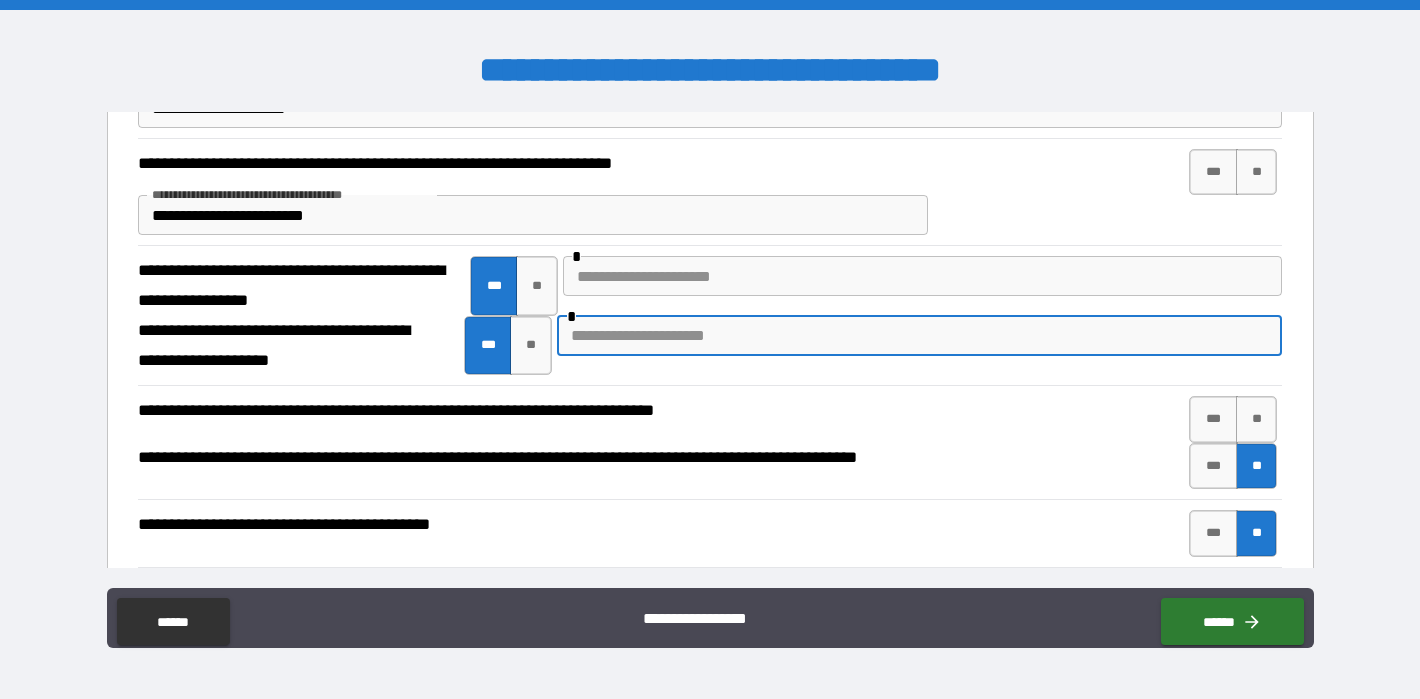 click at bounding box center [920, 336] 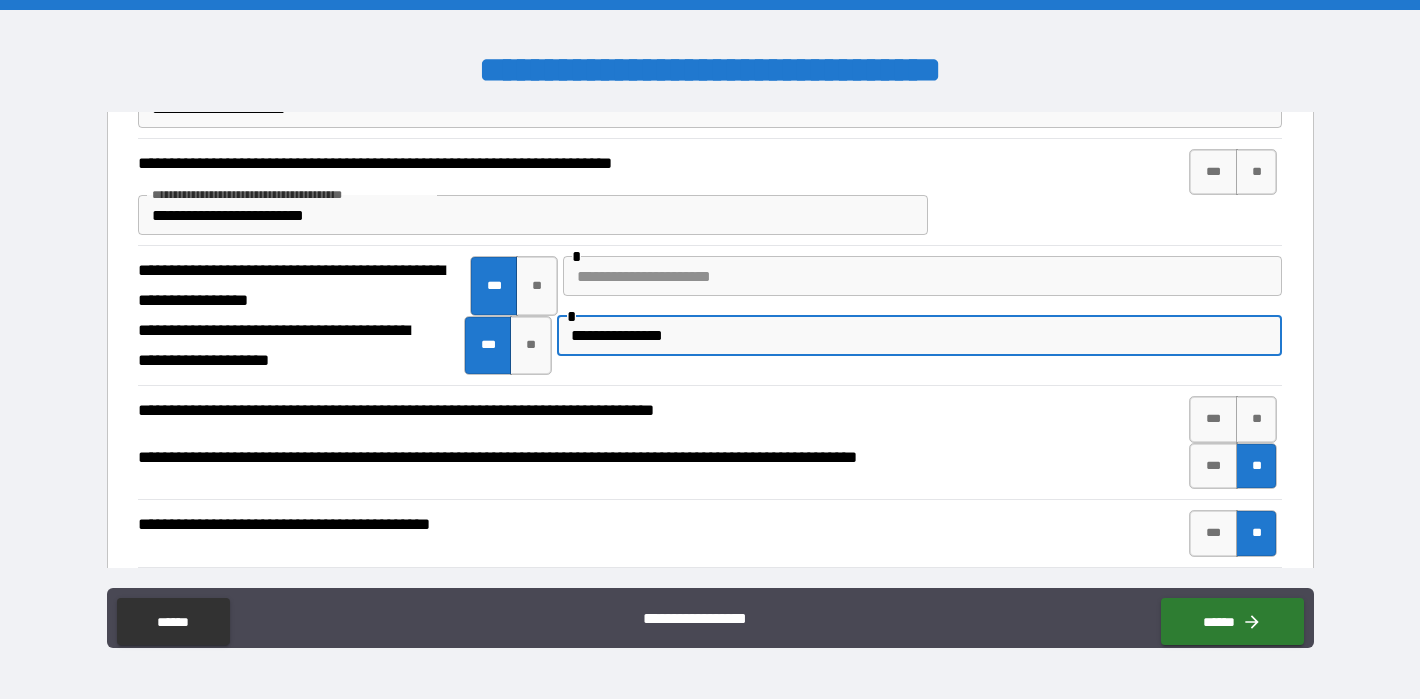 type on "**********" 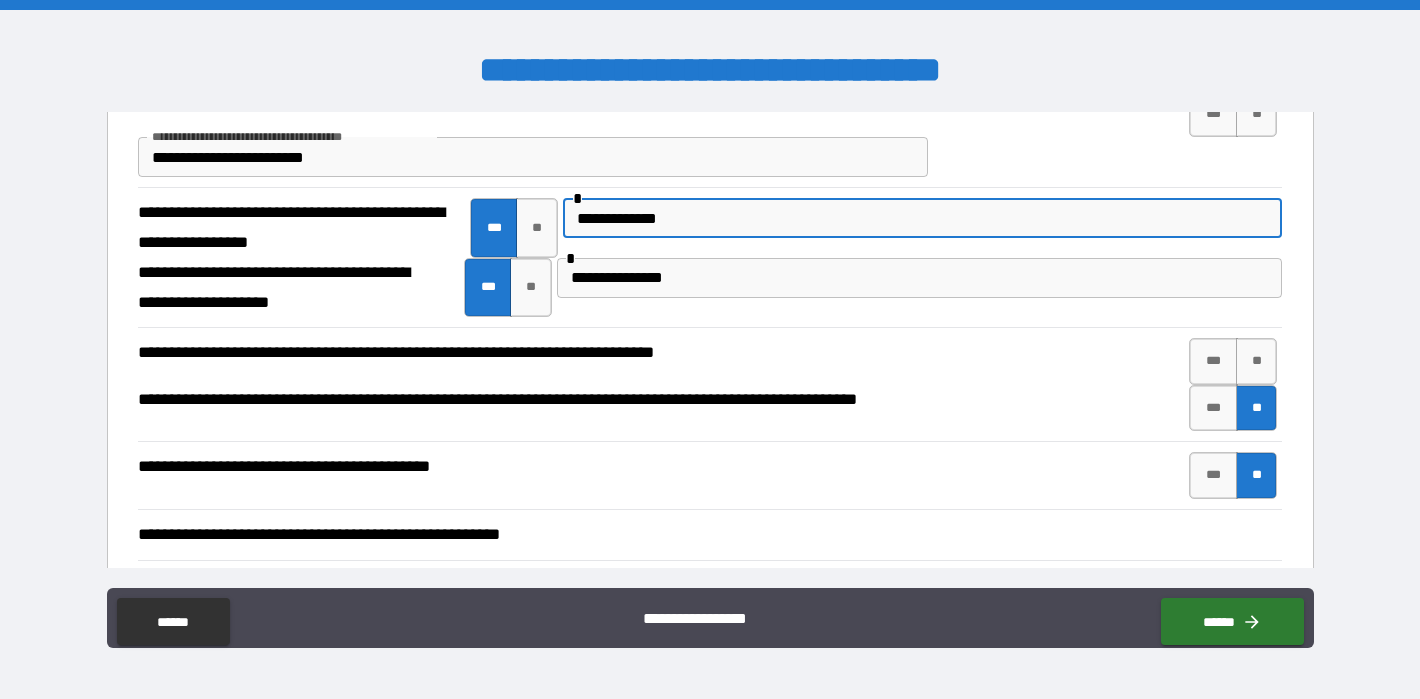 scroll, scrollTop: 753, scrollLeft: 0, axis: vertical 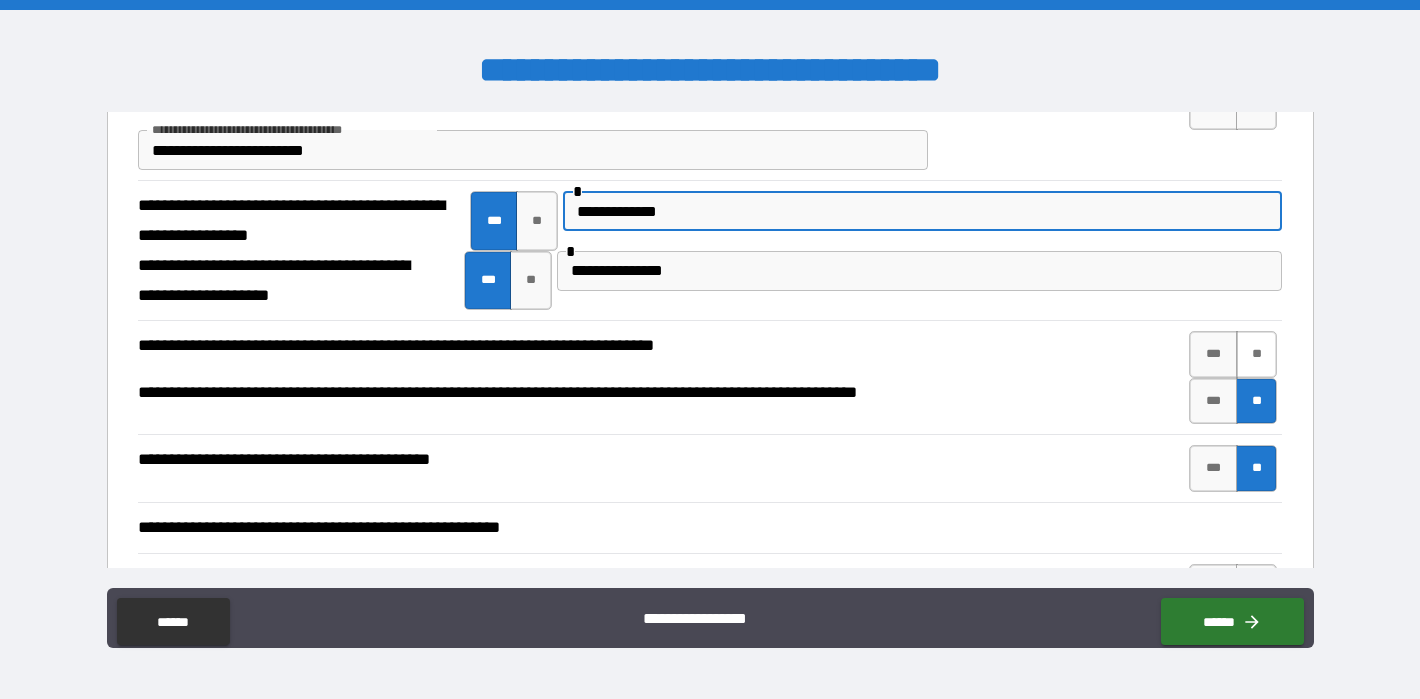 type on "**********" 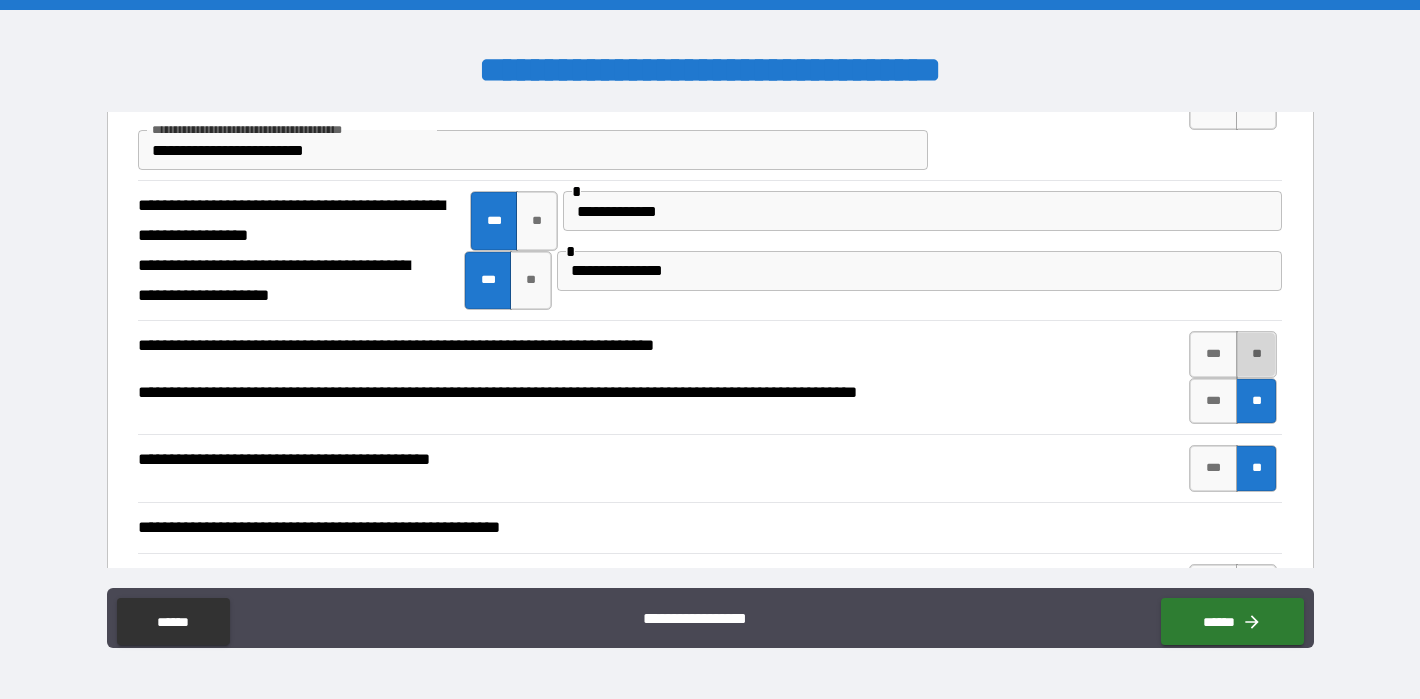 click on "**" at bounding box center [1257, 354] 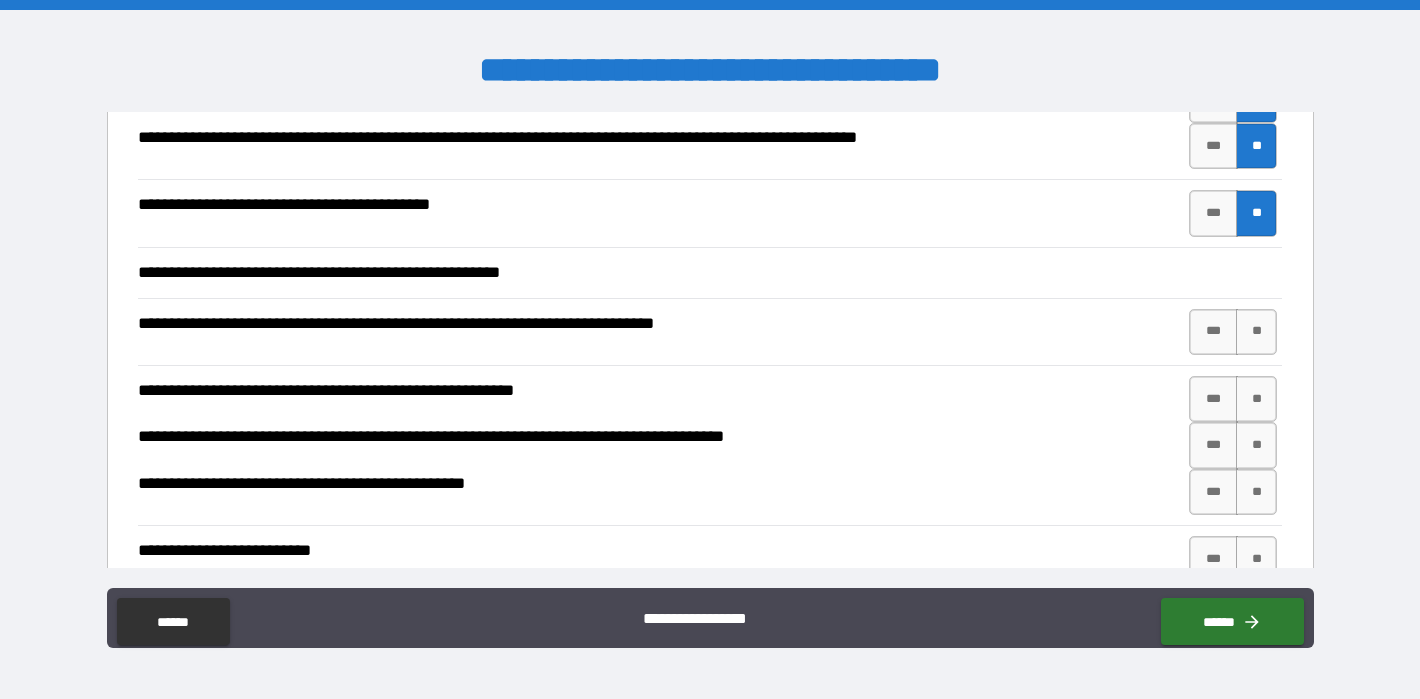 scroll, scrollTop: 1012, scrollLeft: 0, axis: vertical 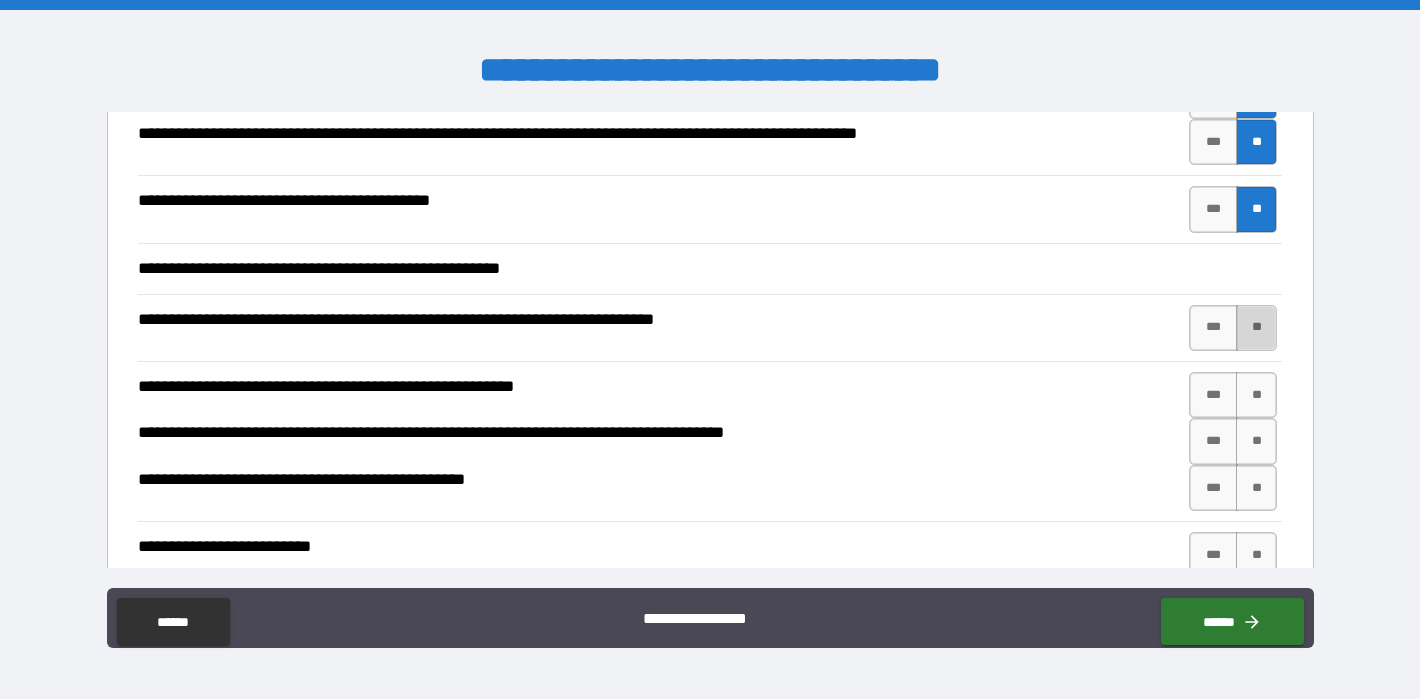 click on "**" at bounding box center [1257, 328] 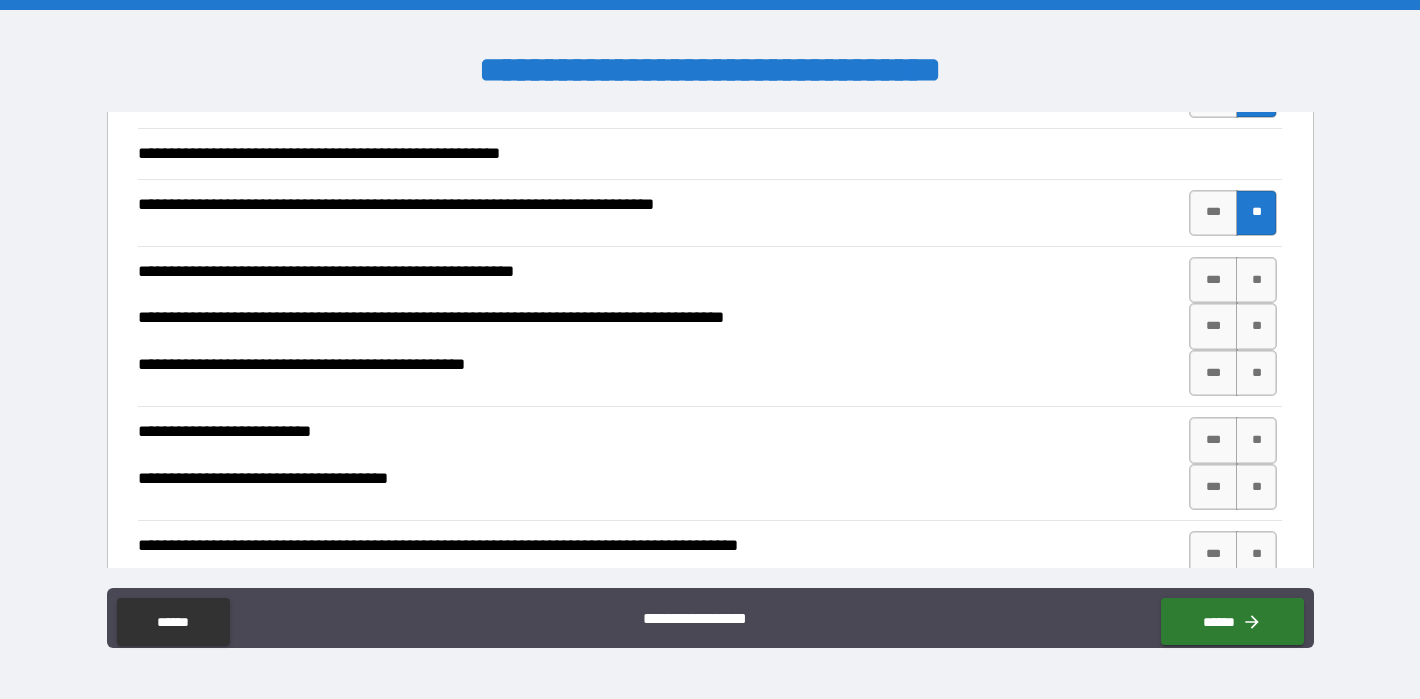 scroll, scrollTop: 1136, scrollLeft: 0, axis: vertical 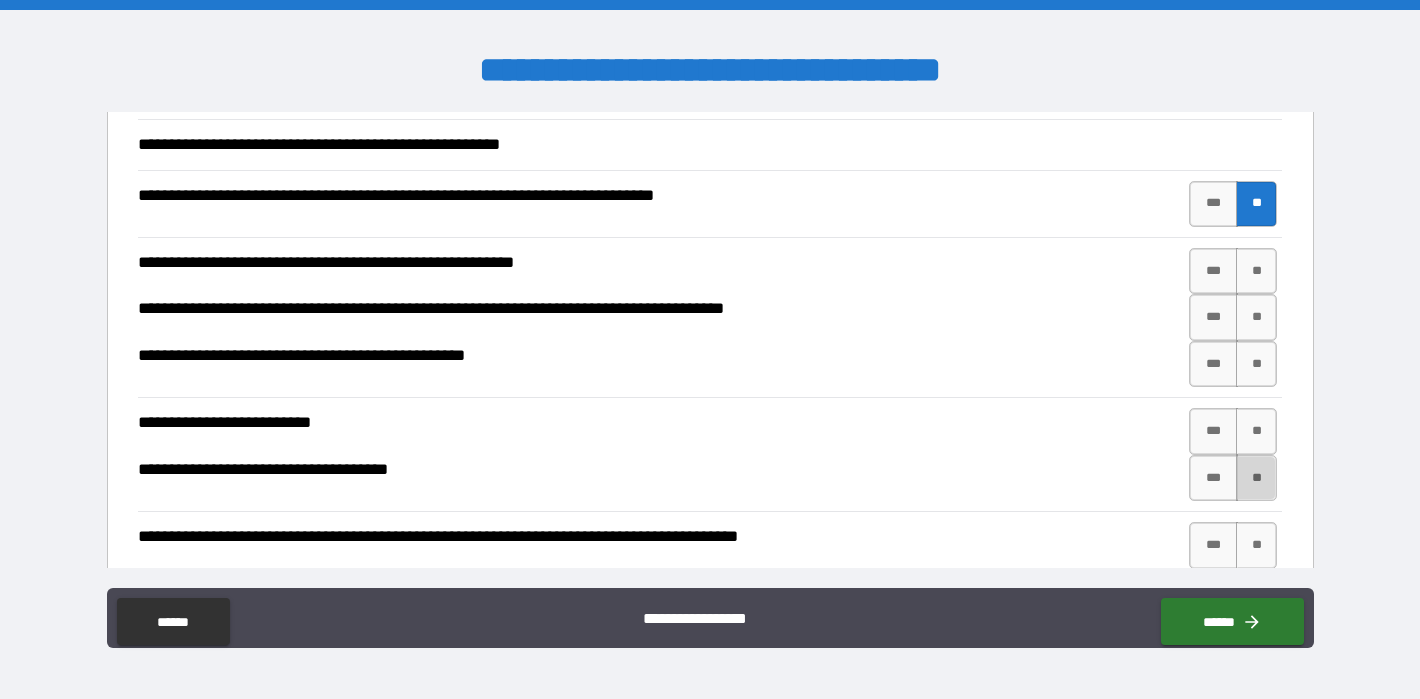 click on "**" at bounding box center (1257, 478) 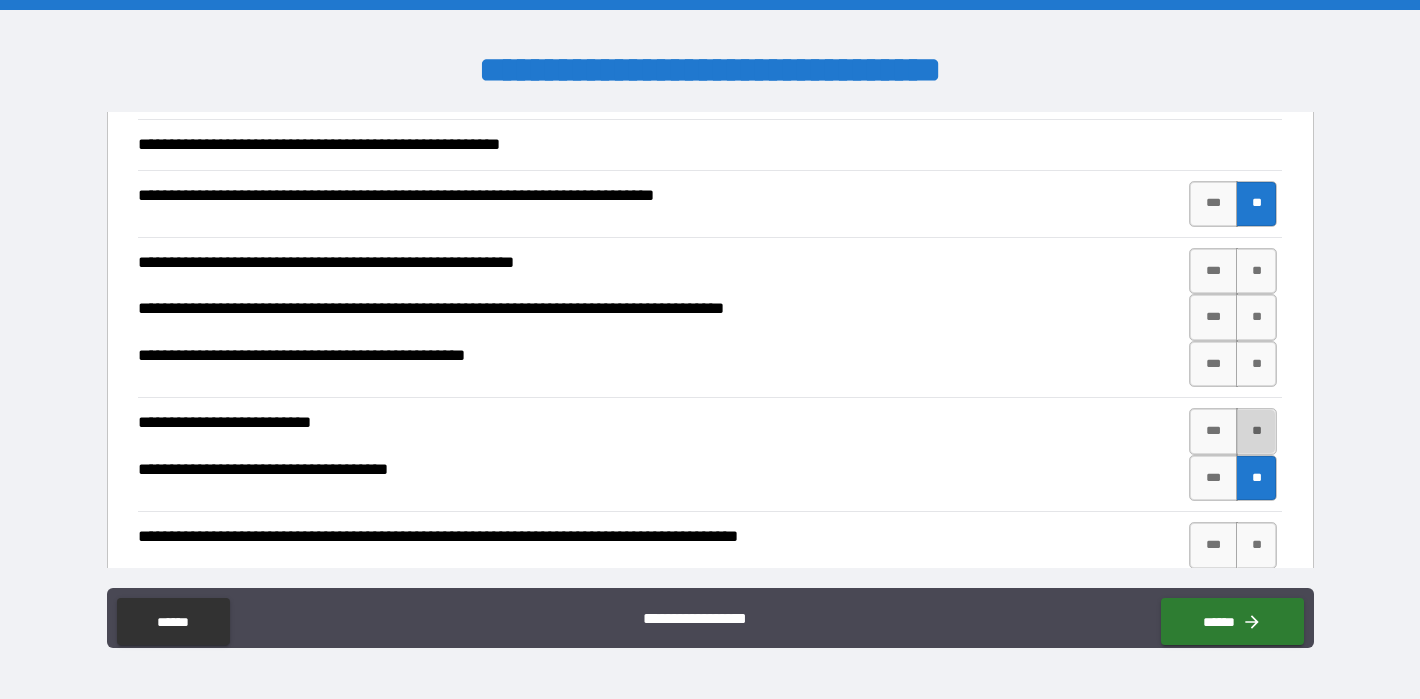 click on "**" at bounding box center [1257, 431] 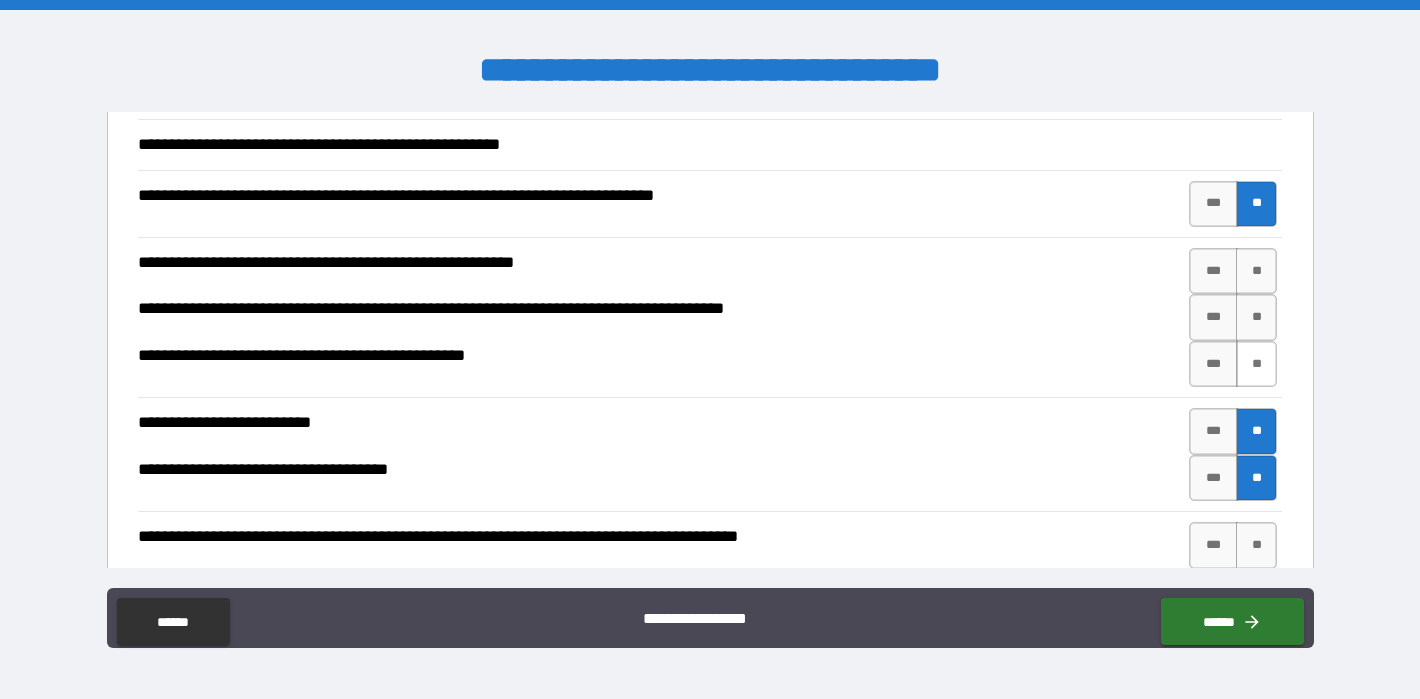 click on "**" at bounding box center (1257, 364) 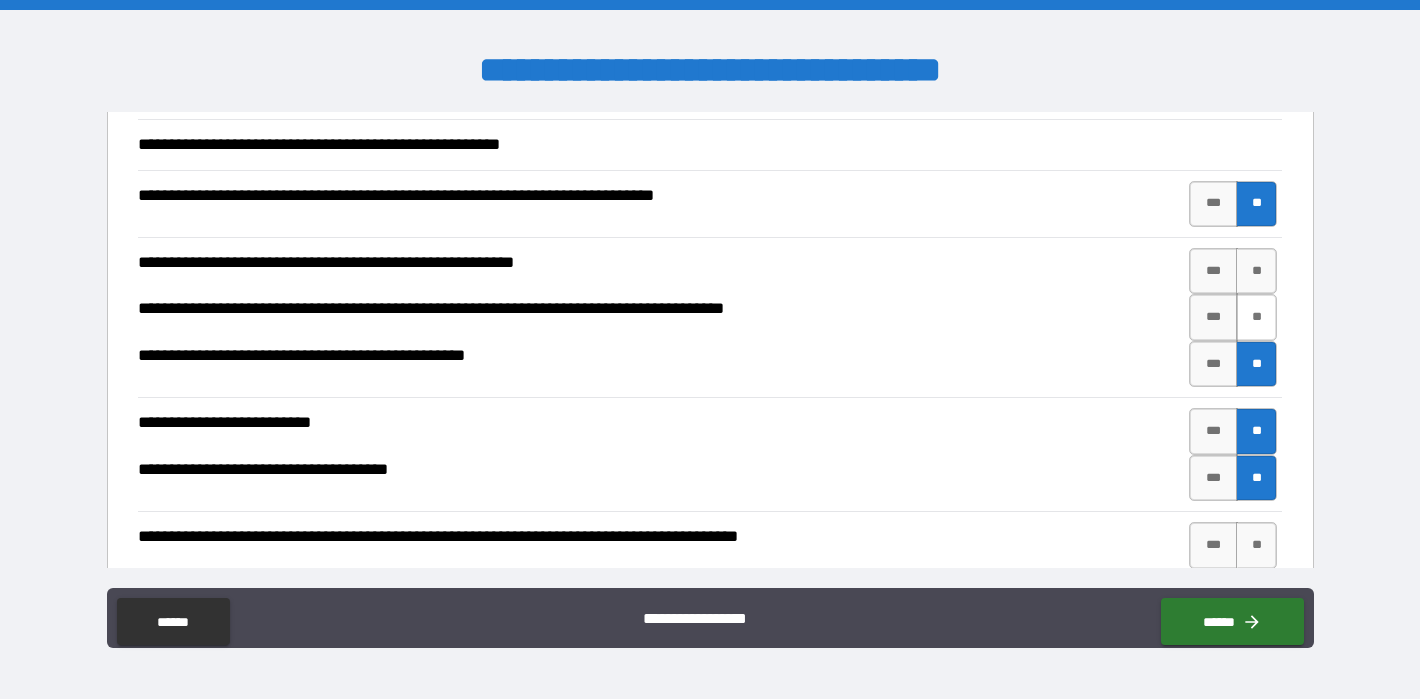 click on "**" at bounding box center (1257, 317) 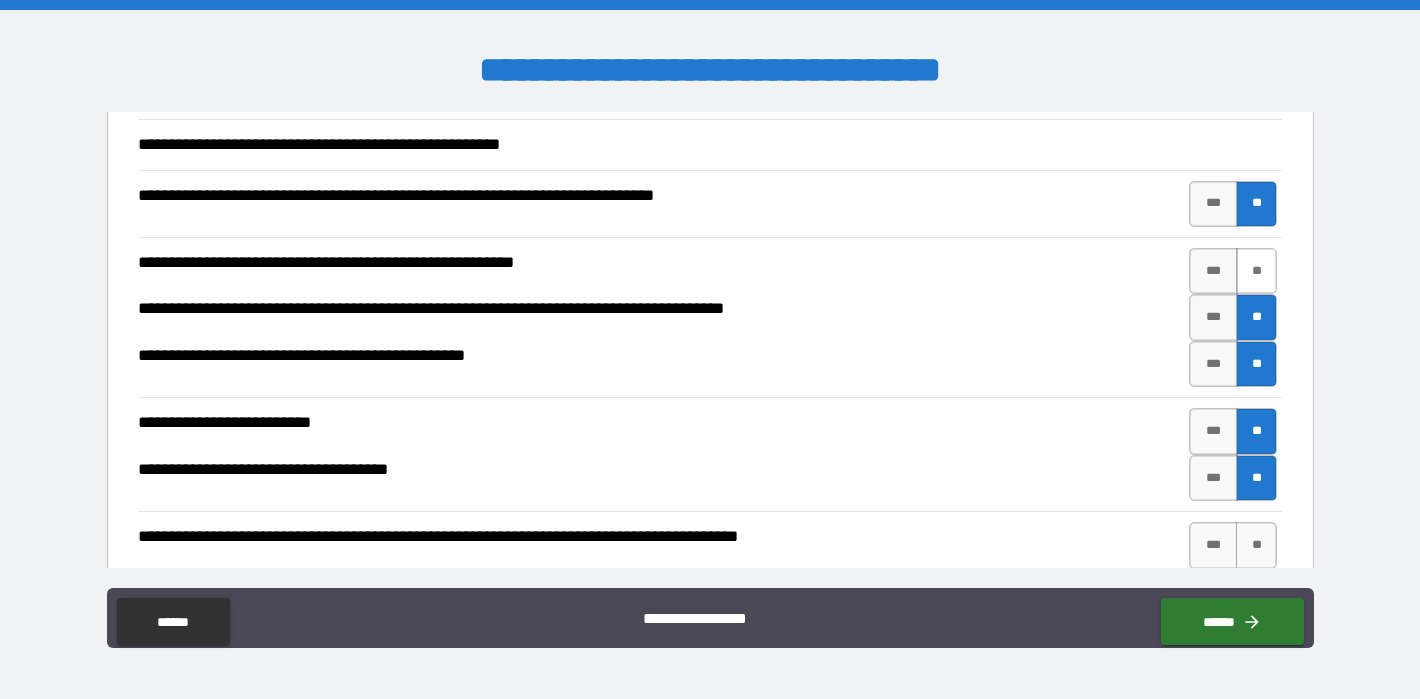 click on "**" at bounding box center [1257, 271] 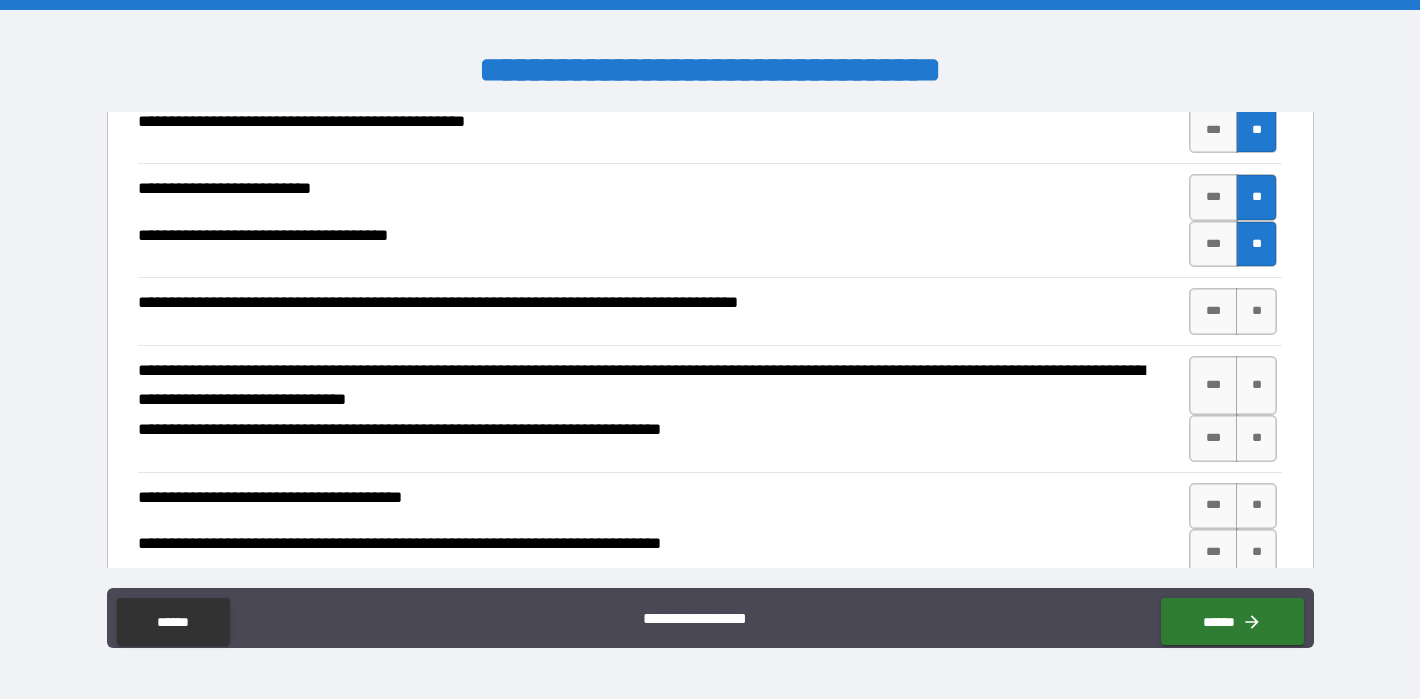 scroll, scrollTop: 1379, scrollLeft: 0, axis: vertical 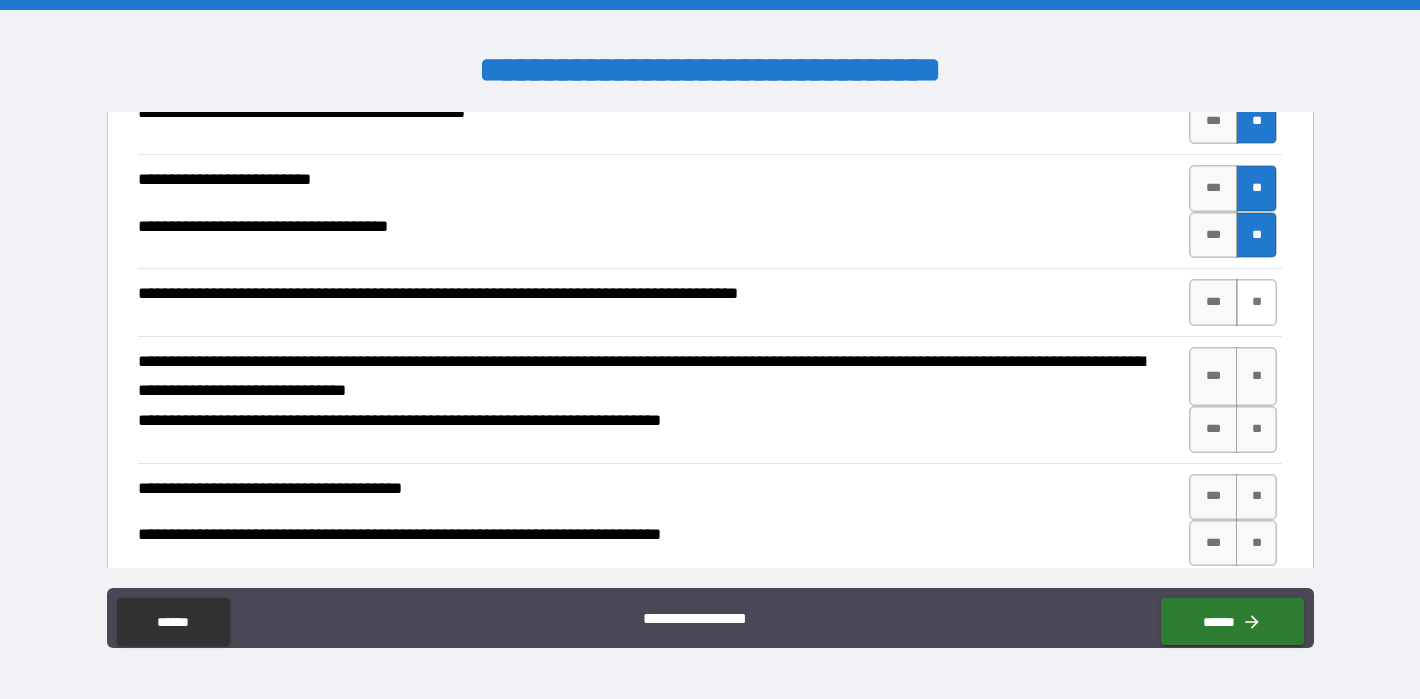 click on "**" at bounding box center [1257, 302] 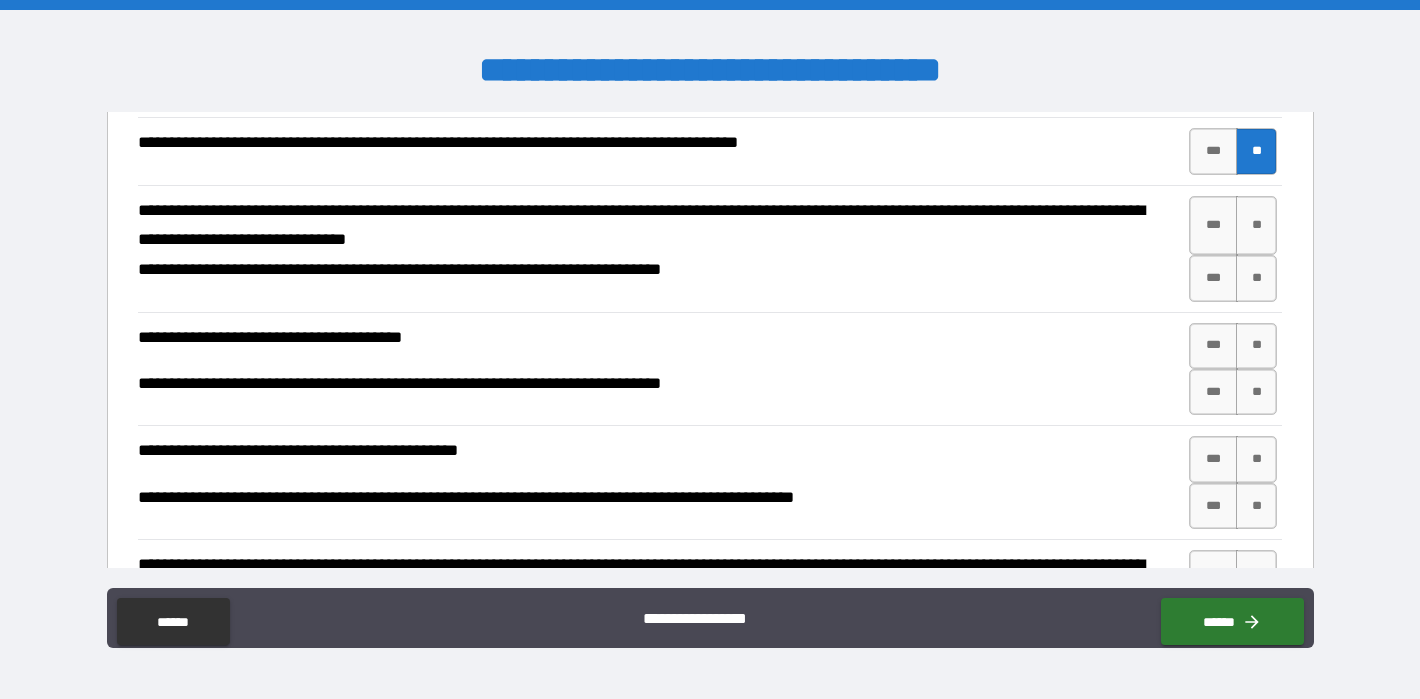scroll, scrollTop: 1539, scrollLeft: 0, axis: vertical 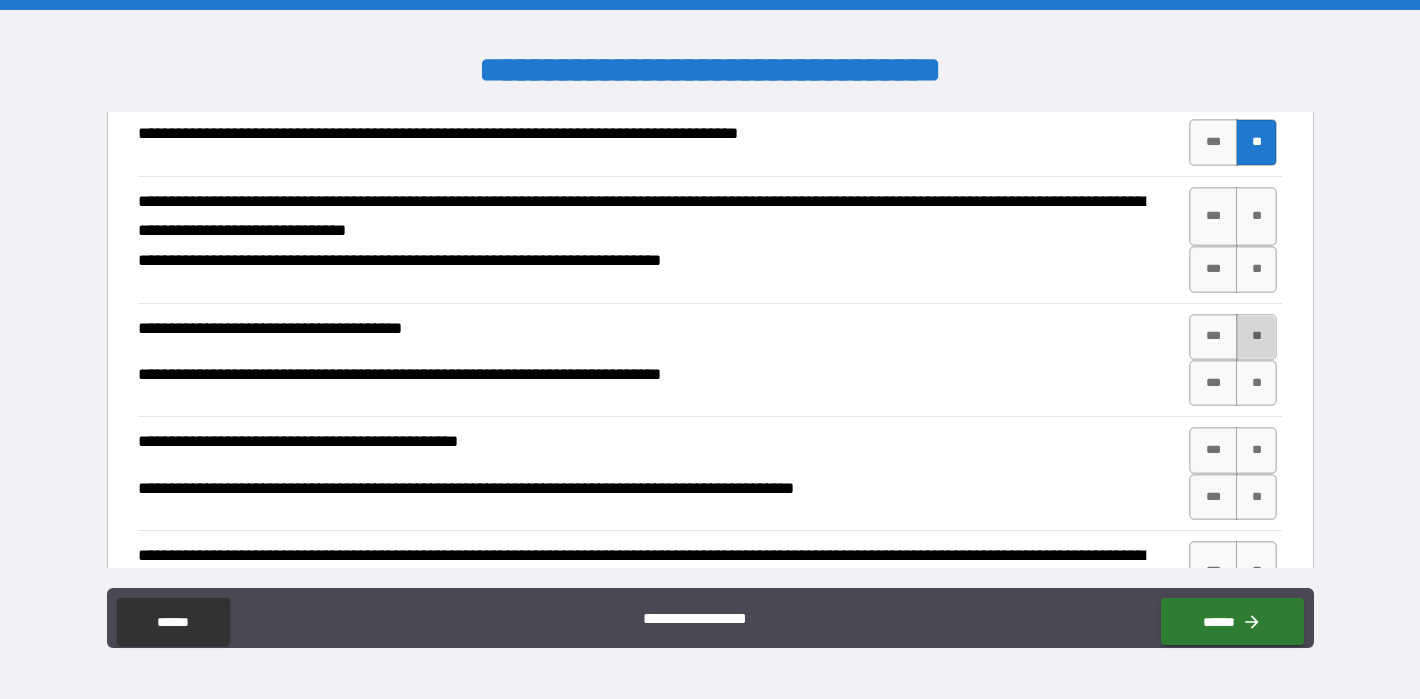 click on "**" at bounding box center (1257, 337) 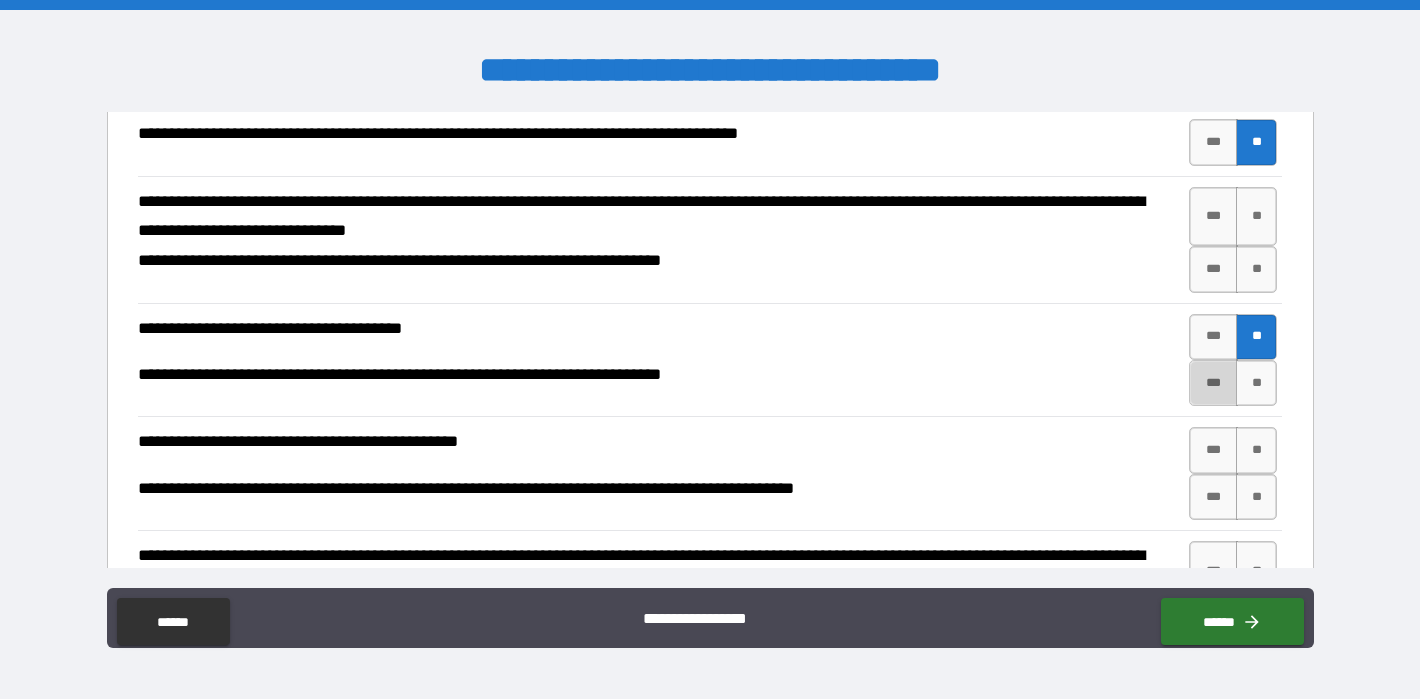 click on "***" at bounding box center [1213, 383] 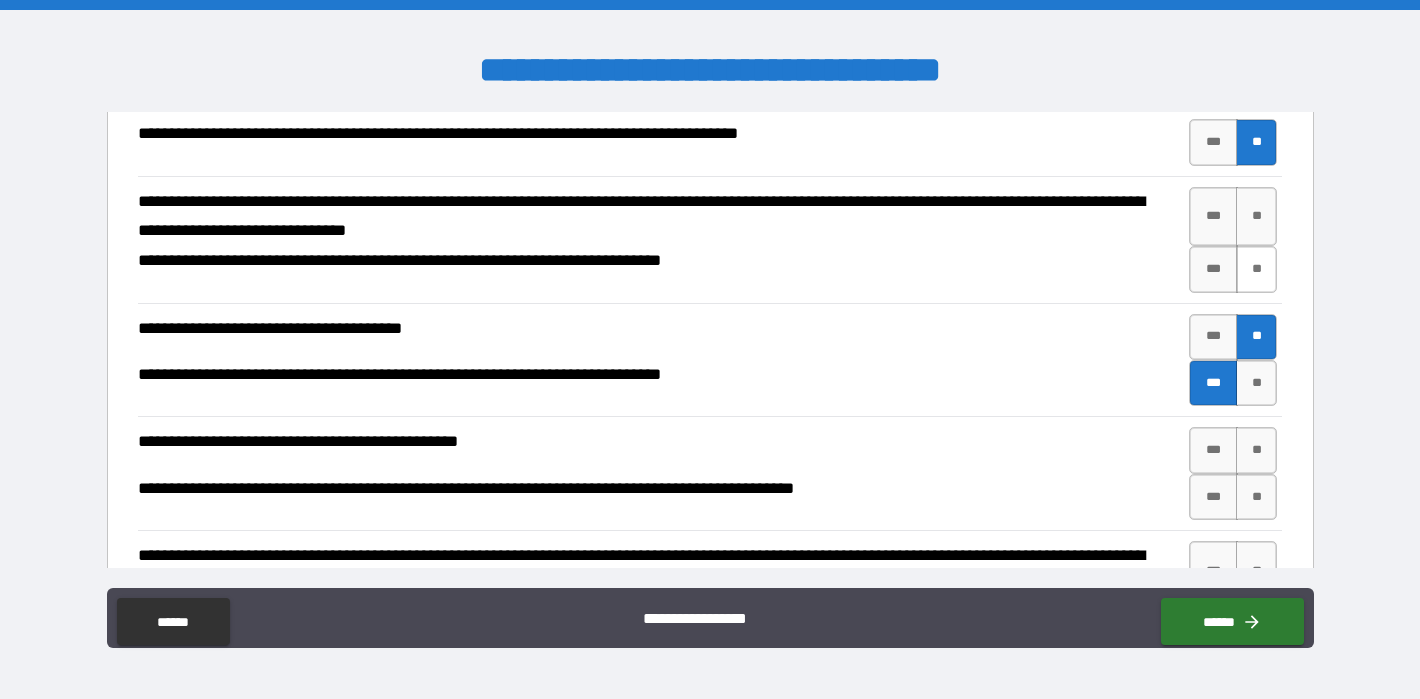 click on "**" at bounding box center [1257, 269] 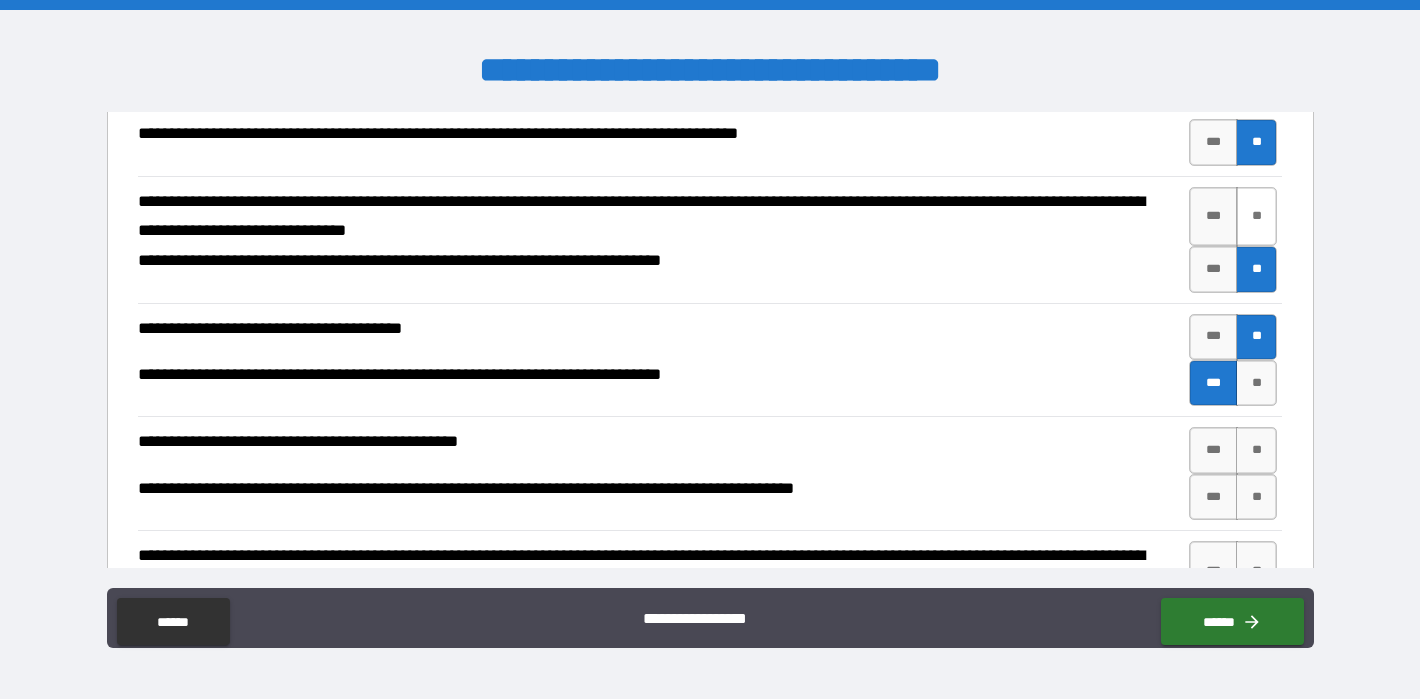 click on "**" at bounding box center [1257, 217] 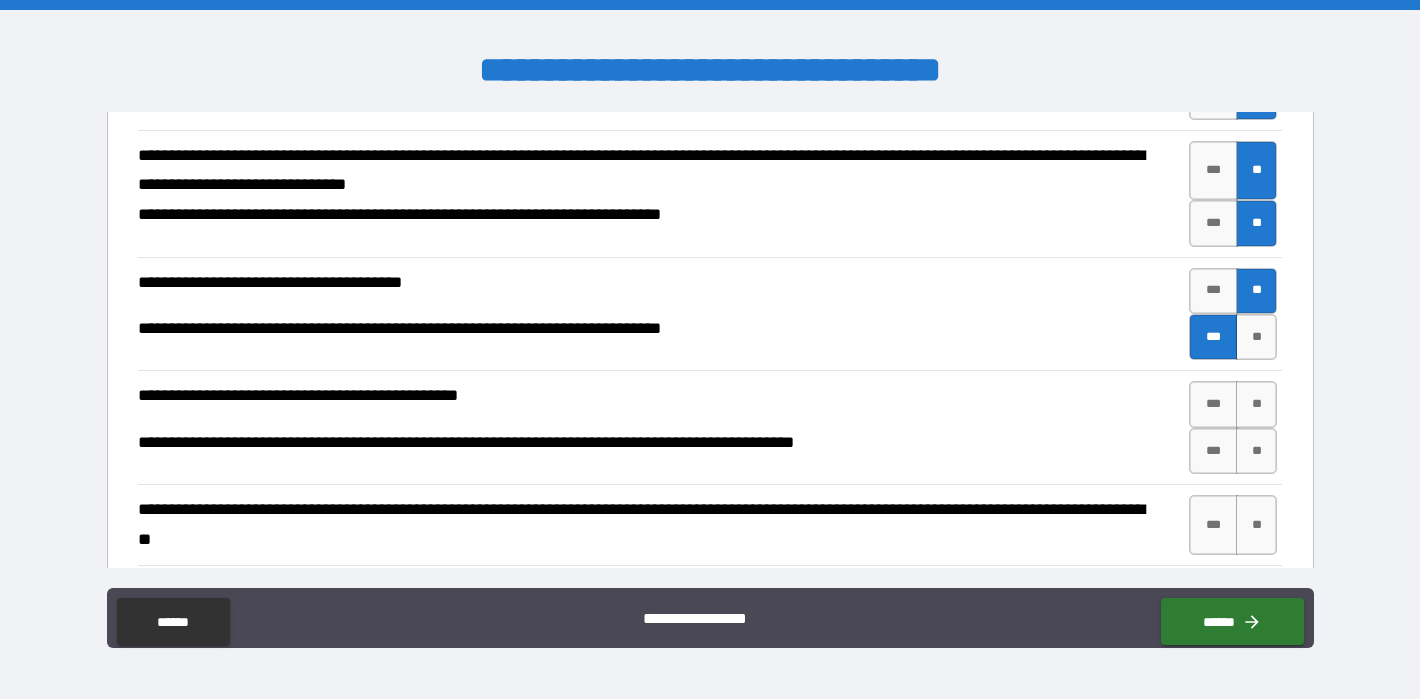 scroll, scrollTop: 1595, scrollLeft: 0, axis: vertical 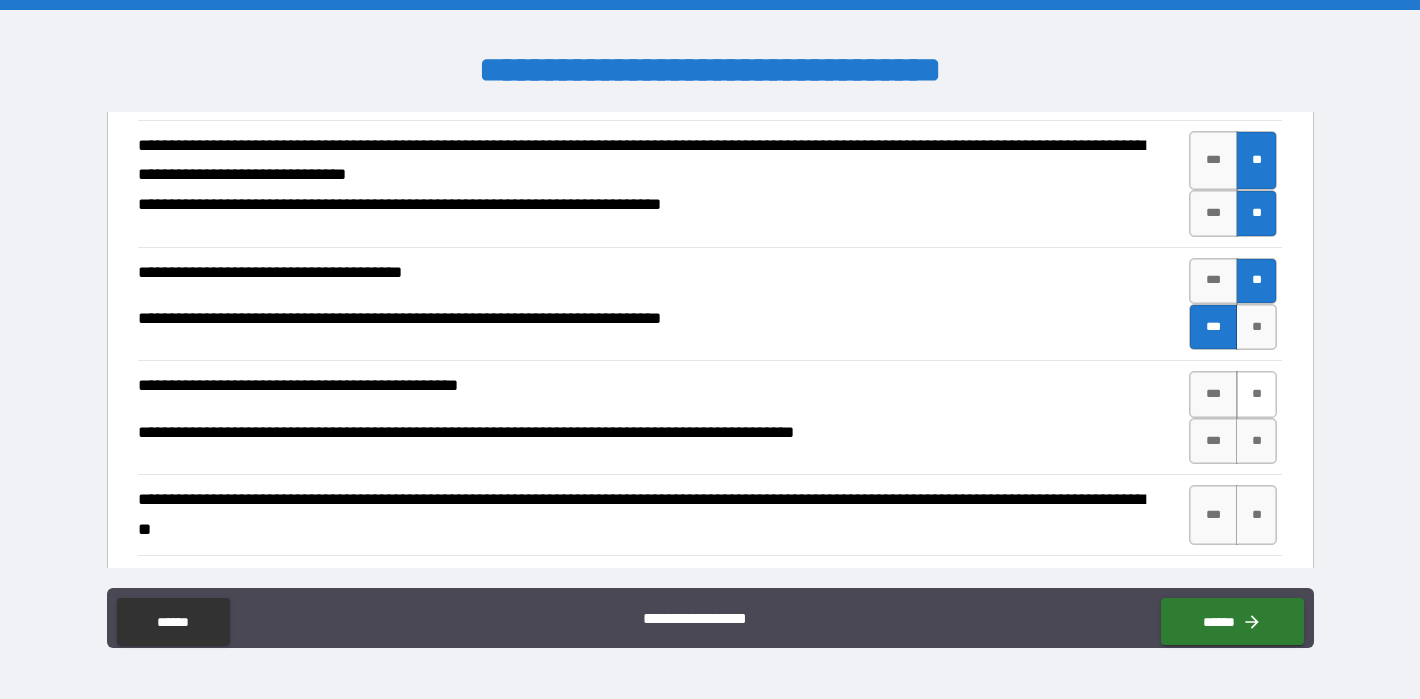 click on "**" at bounding box center (1257, 394) 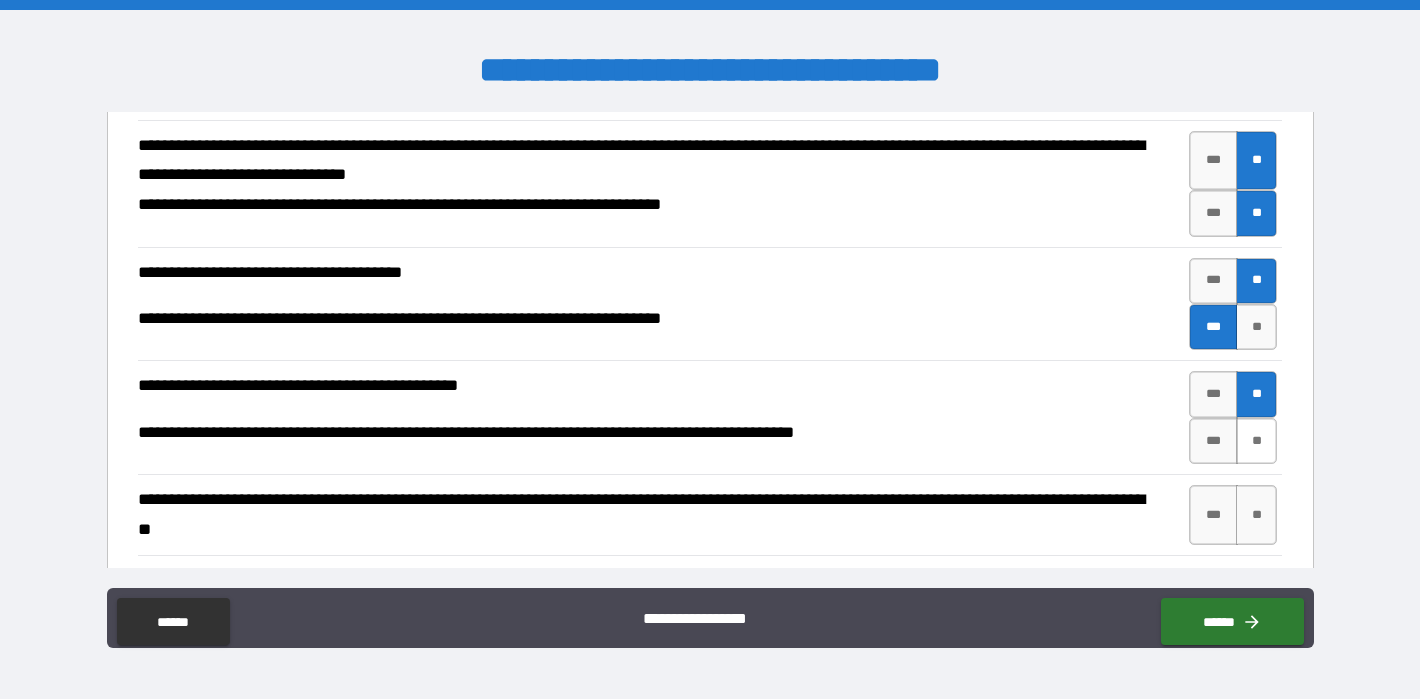click on "**" at bounding box center [1257, 441] 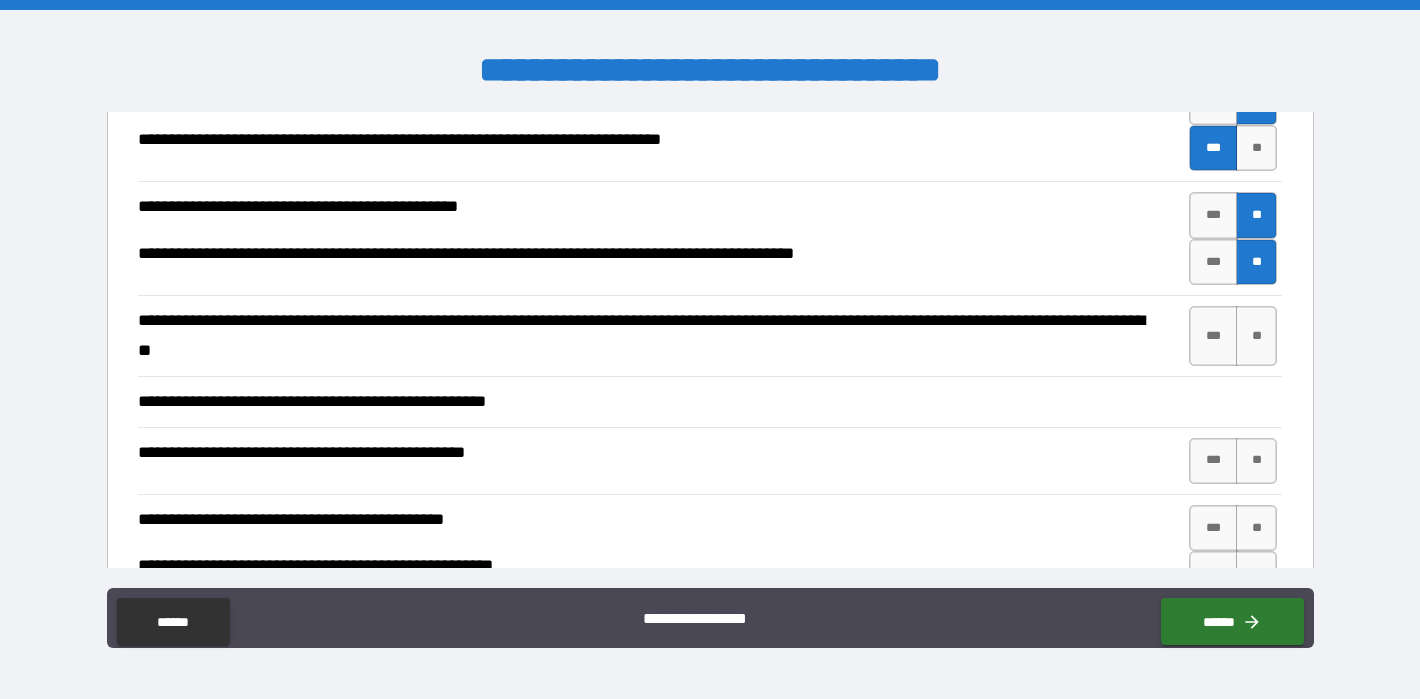 scroll, scrollTop: 1778, scrollLeft: 0, axis: vertical 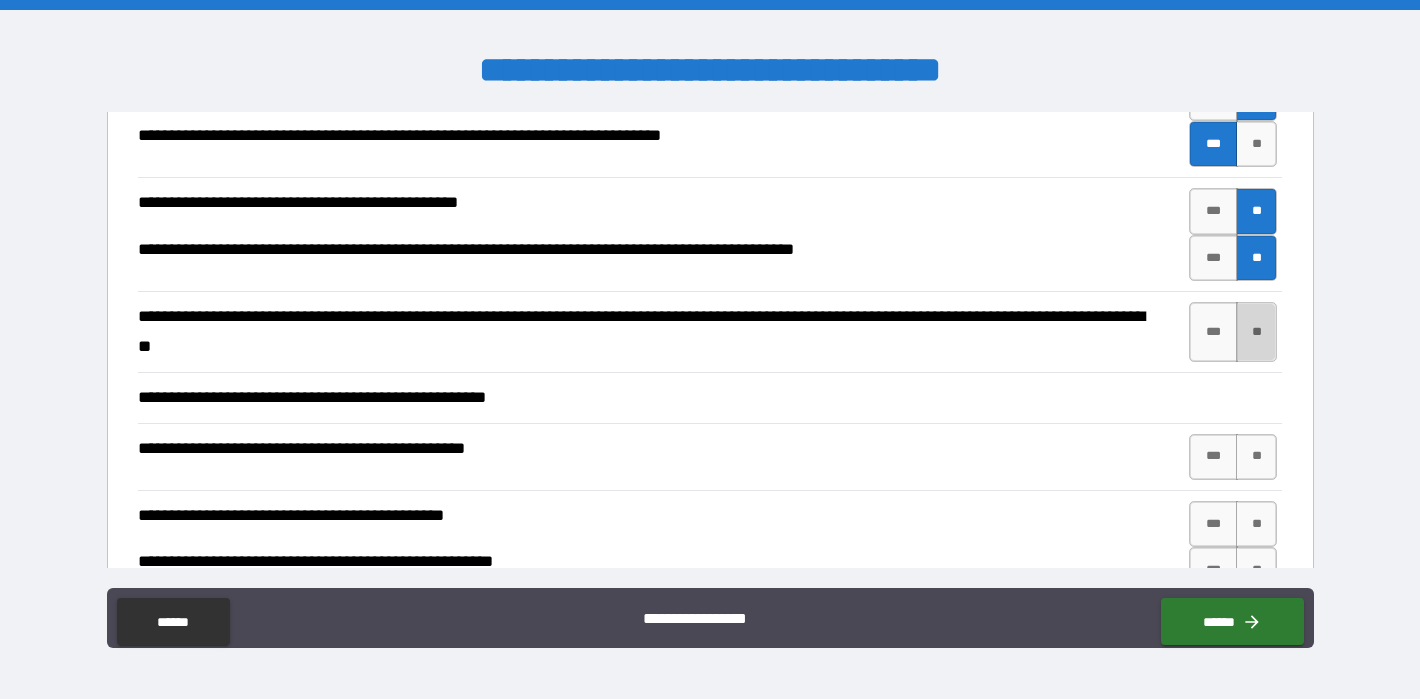 click on "**" at bounding box center (1257, 332) 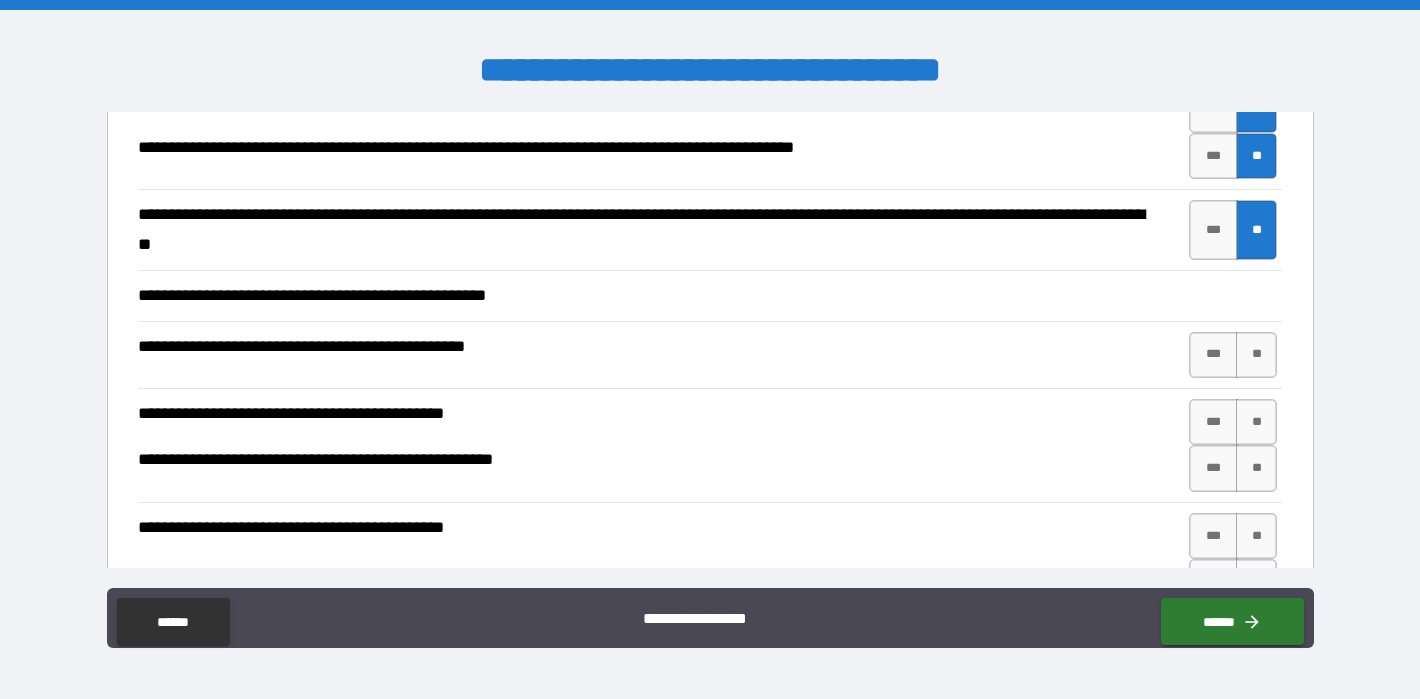 scroll, scrollTop: 1881, scrollLeft: 0, axis: vertical 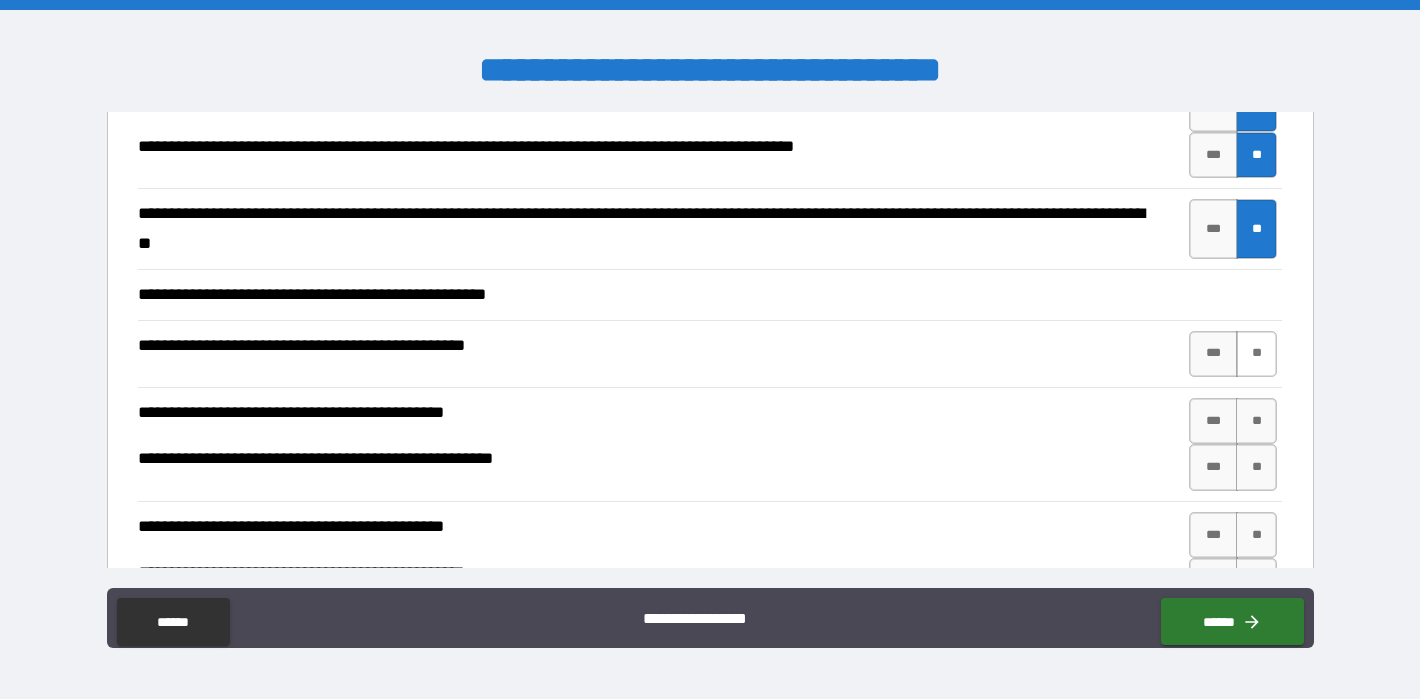 click on "**" at bounding box center [1257, 354] 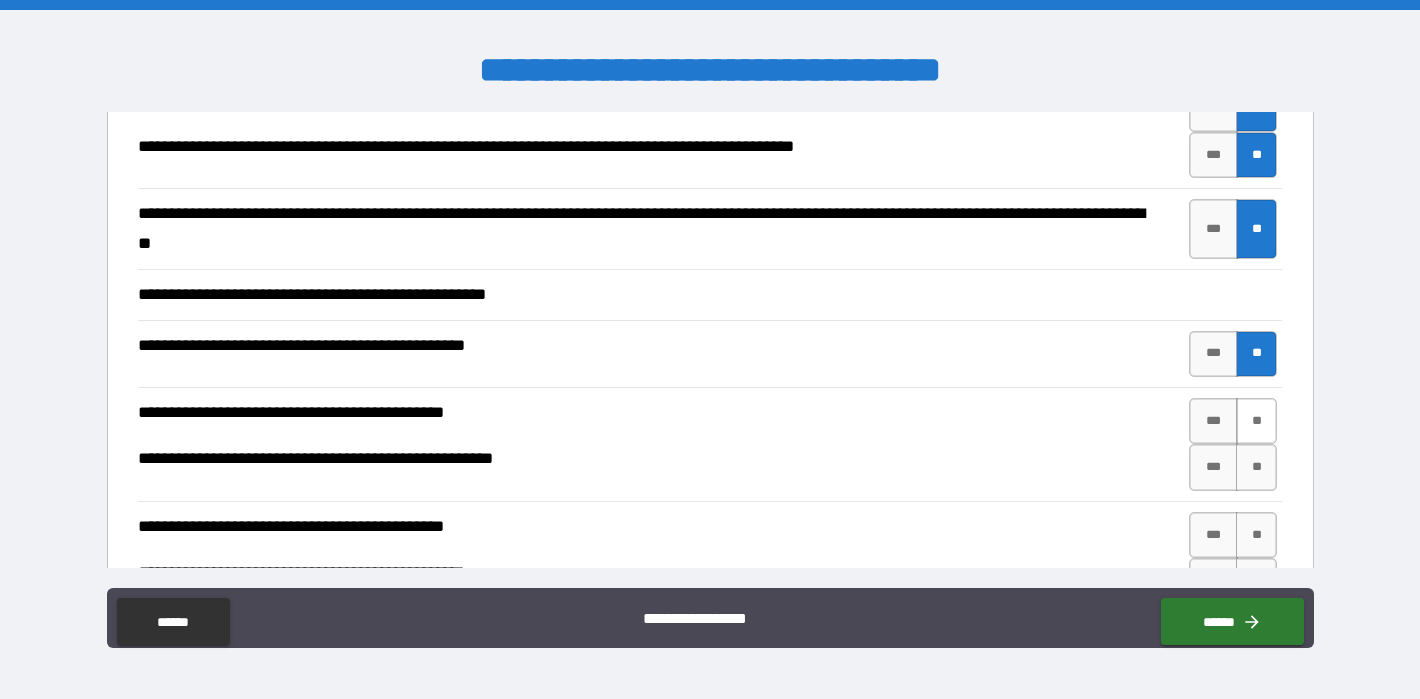 click on "**" at bounding box center (1257, 421) 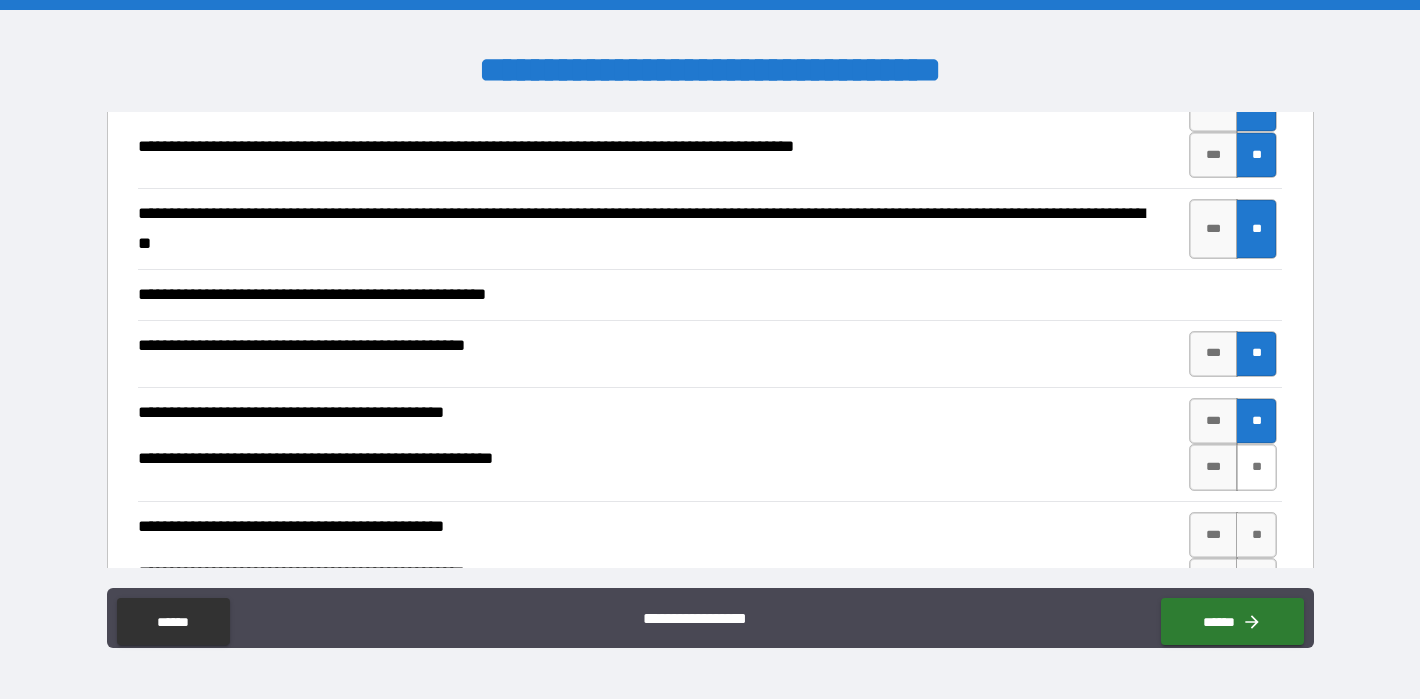 click on "**" at bounding box center (1257, 467) 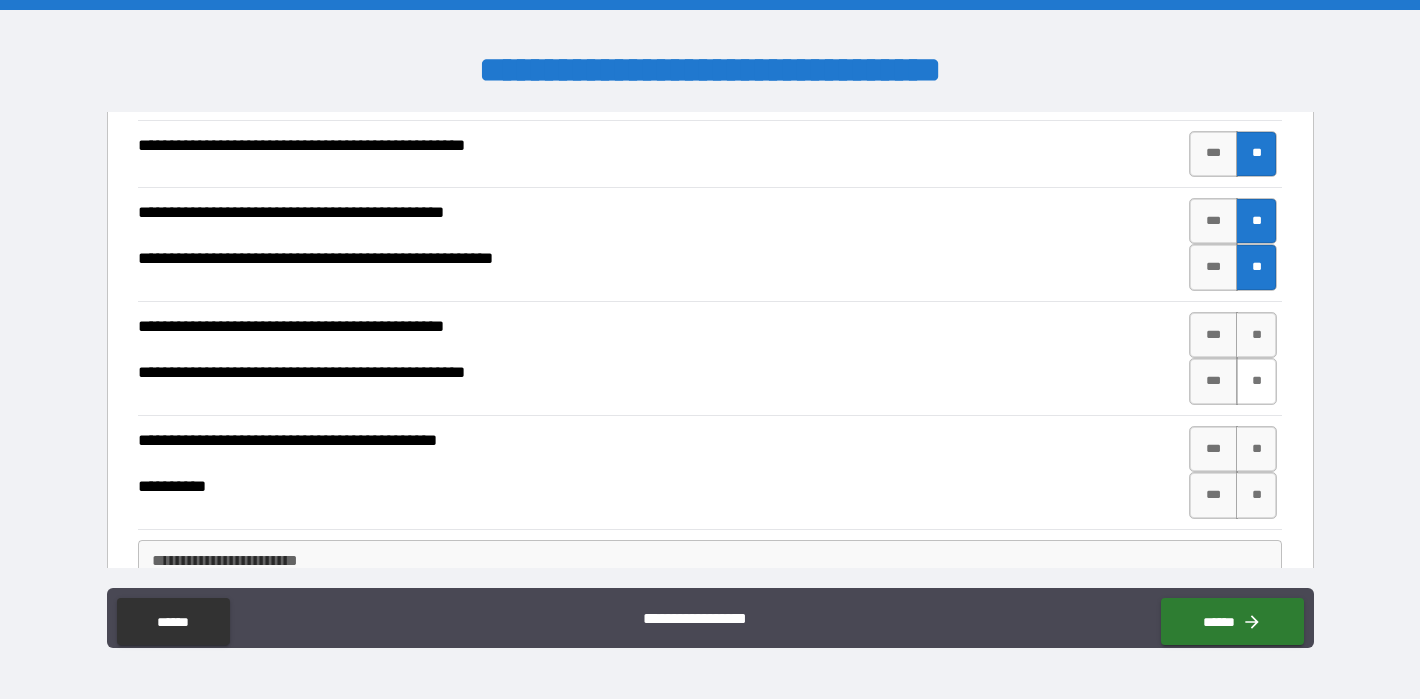 scroll, scrollTop: 2079, scrollLeft: 0, axis: vertical 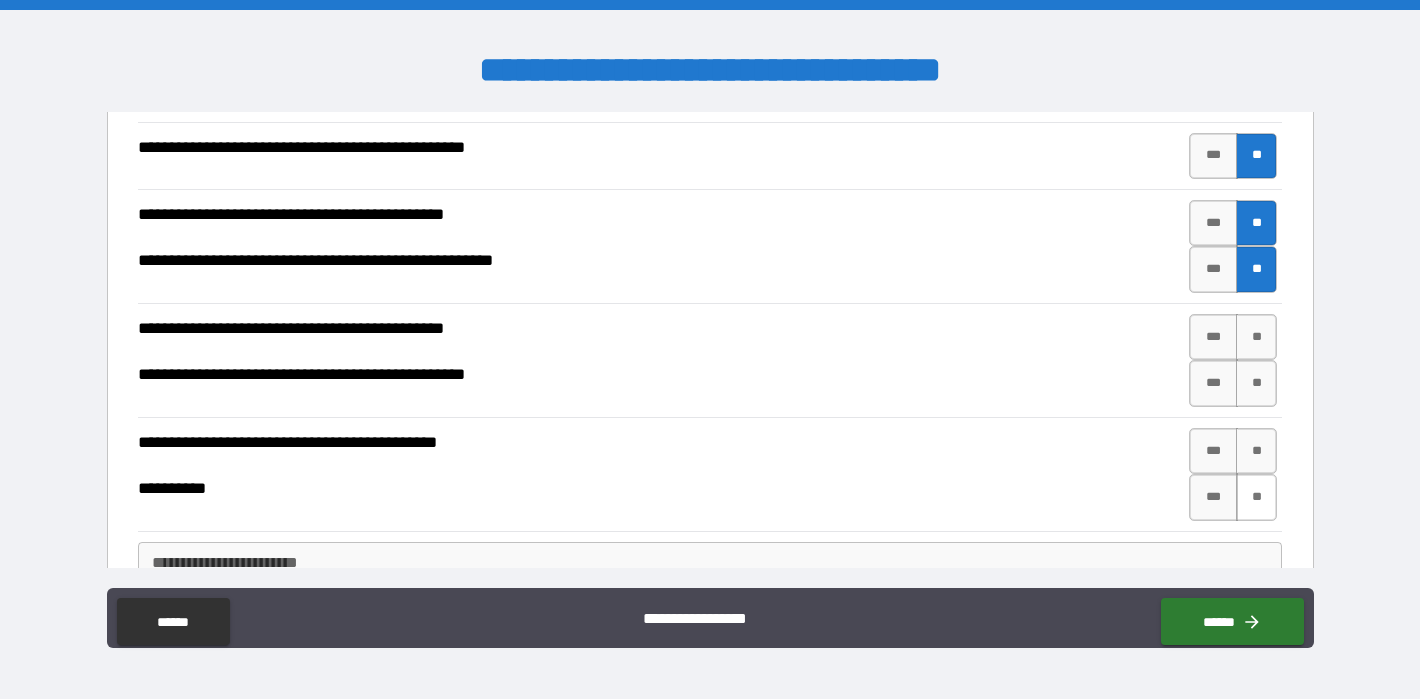 click on "**" at bounding box center (1257, 497) 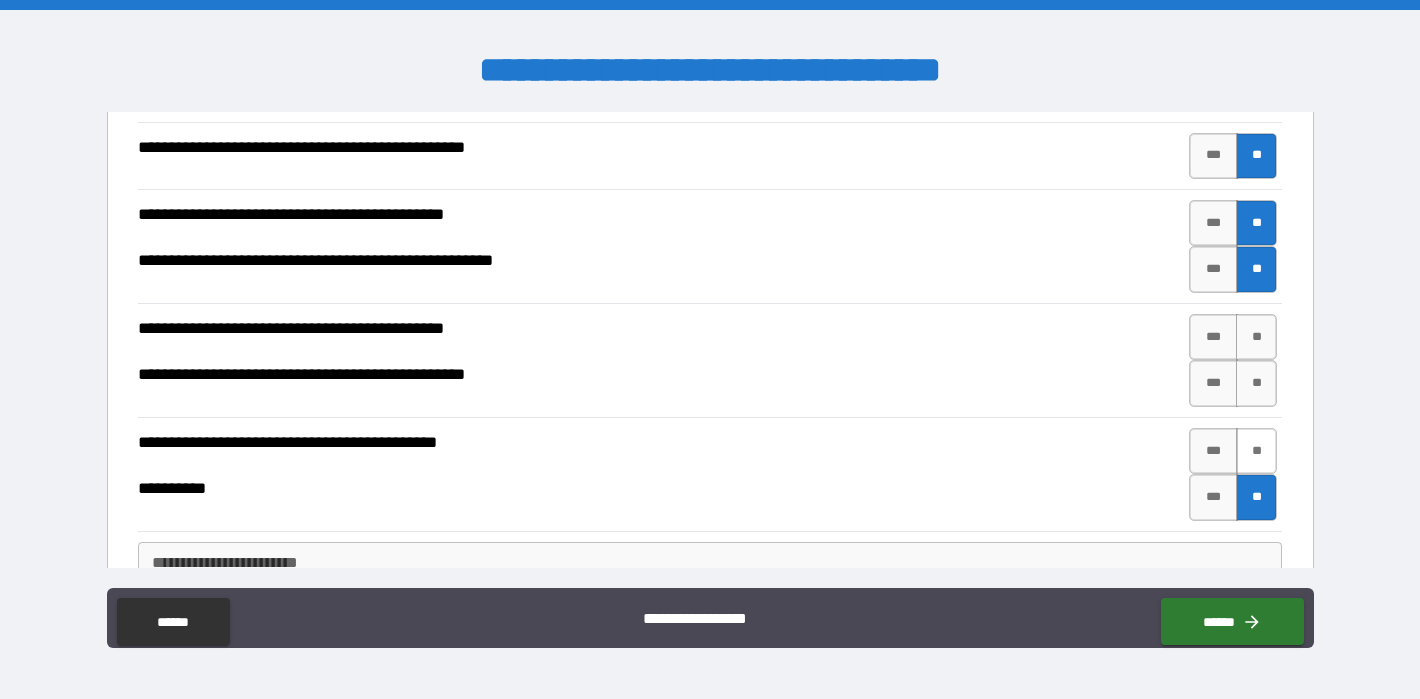 click on "**" at bounding box center (1257, 451) 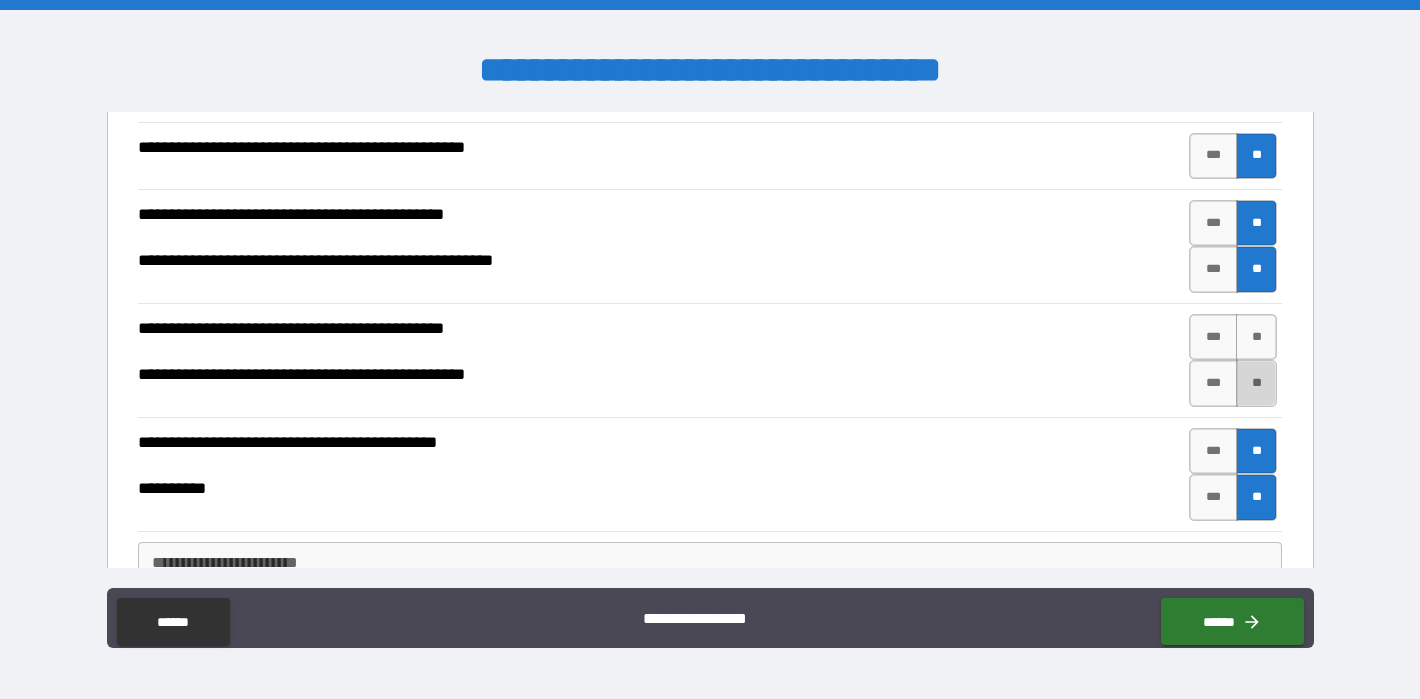 click on "**" at bounding box center (1257, 383) 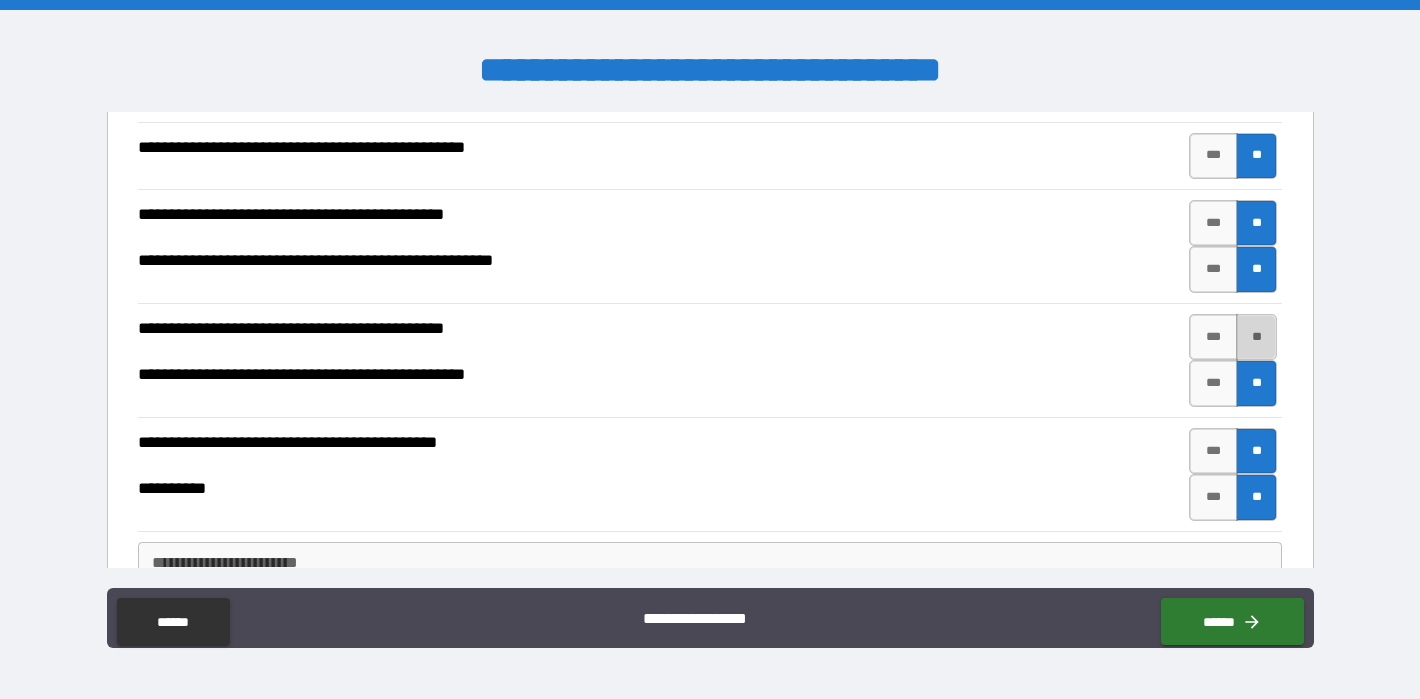 click on "**" at bounding box center [1257, 337] 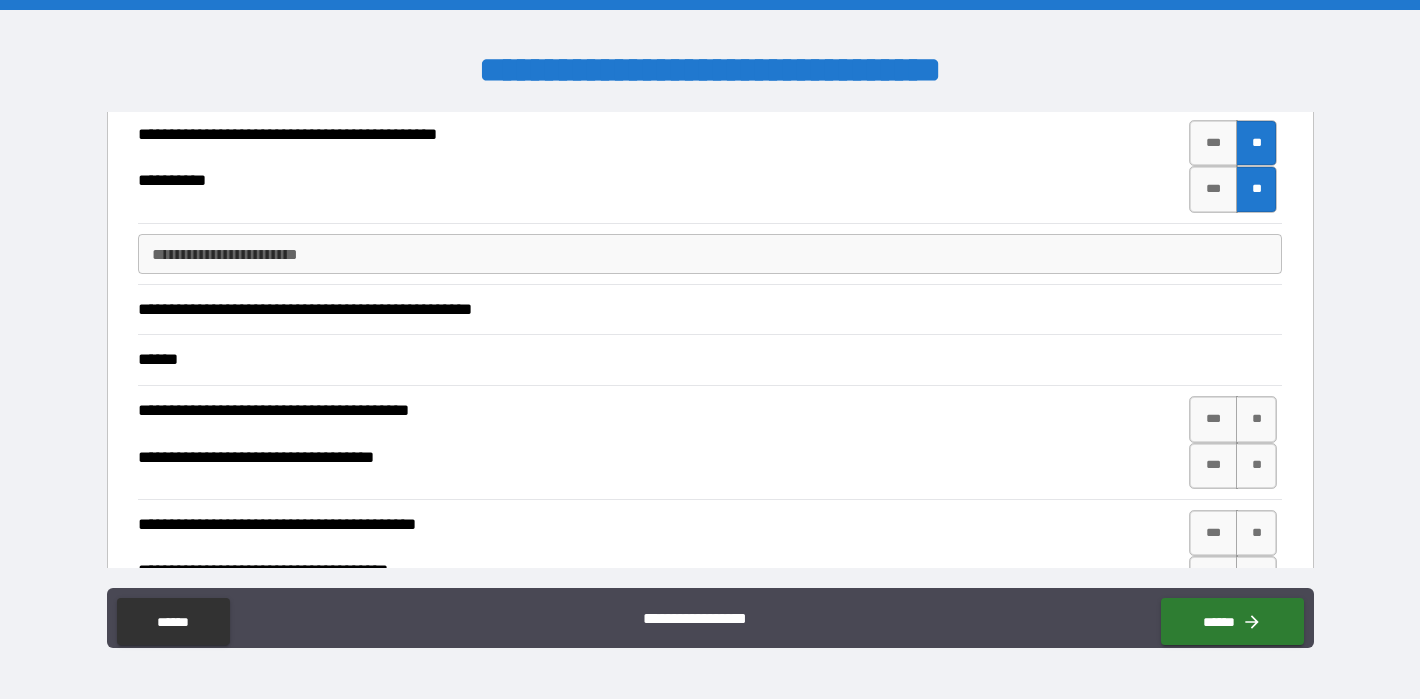 scroll, scrollTop: 2397, scrollLeft: 0, axis: vertical 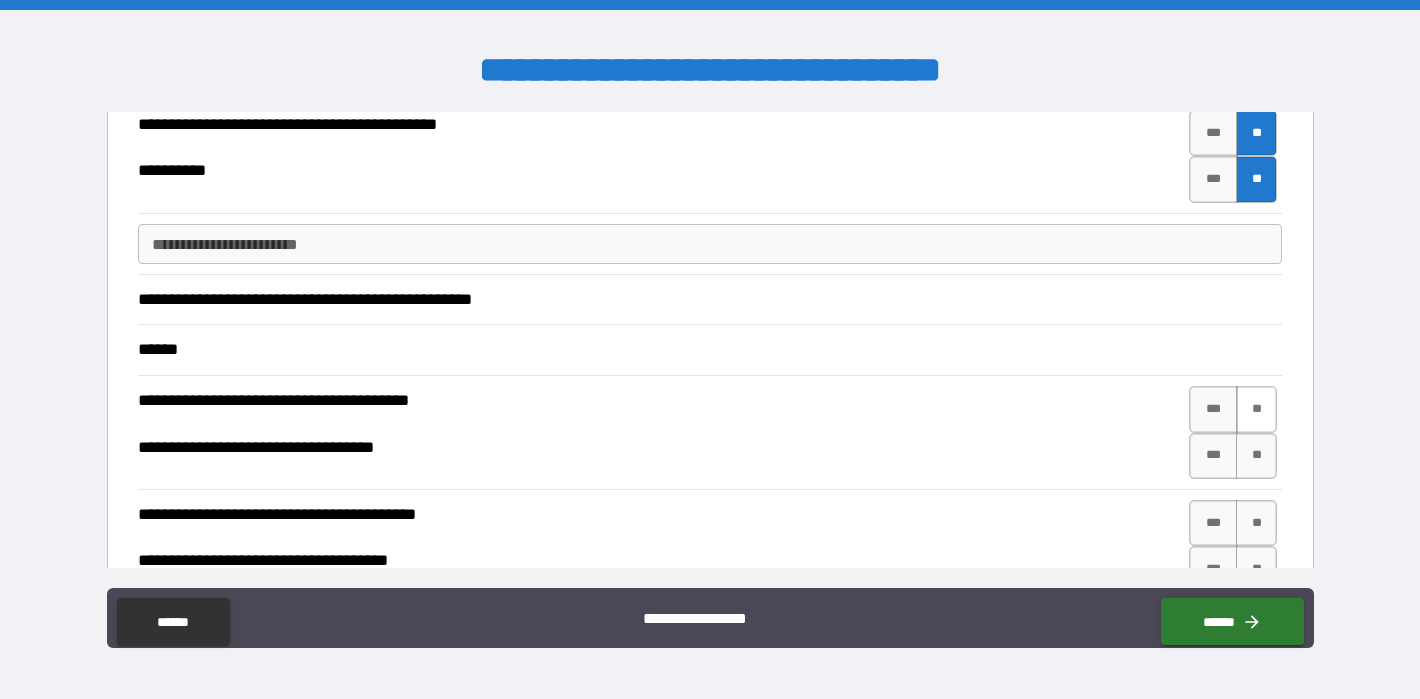 click on "**" at bounding box center (1257, 409) 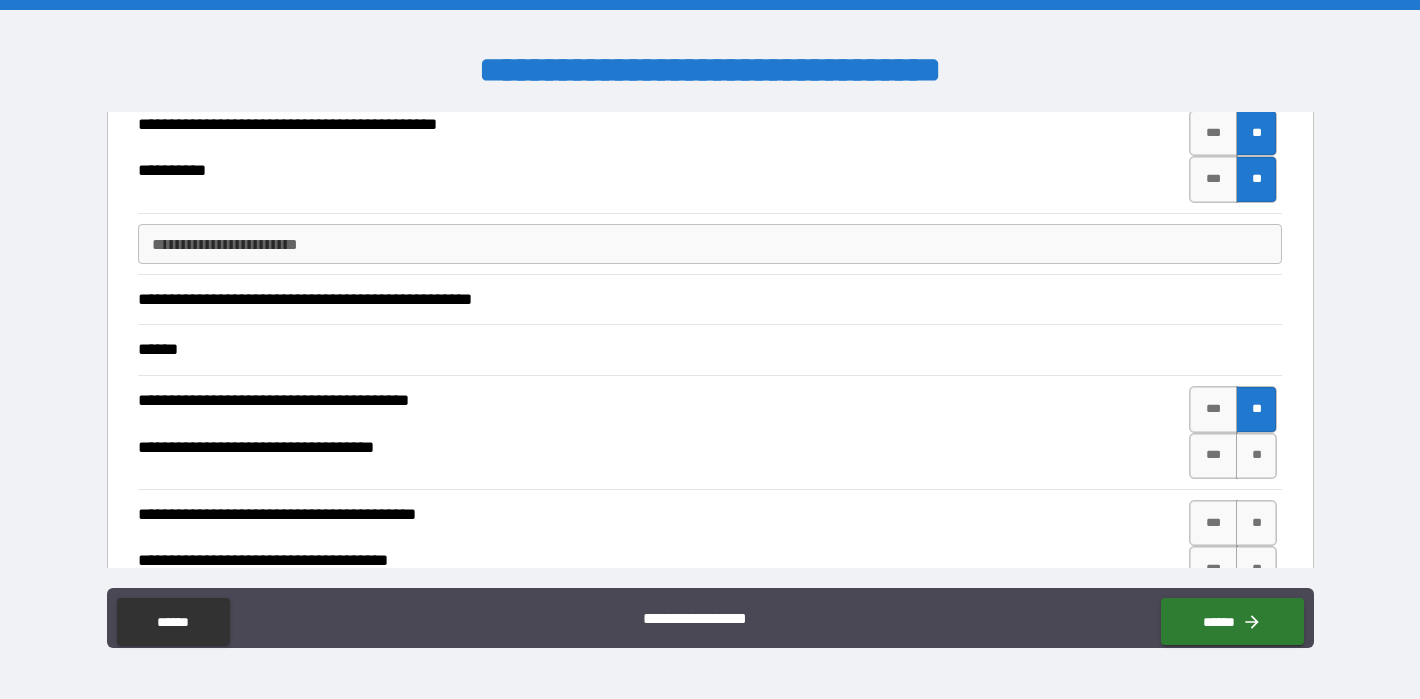 click on "*** **" at bounding box center (1233, 409) 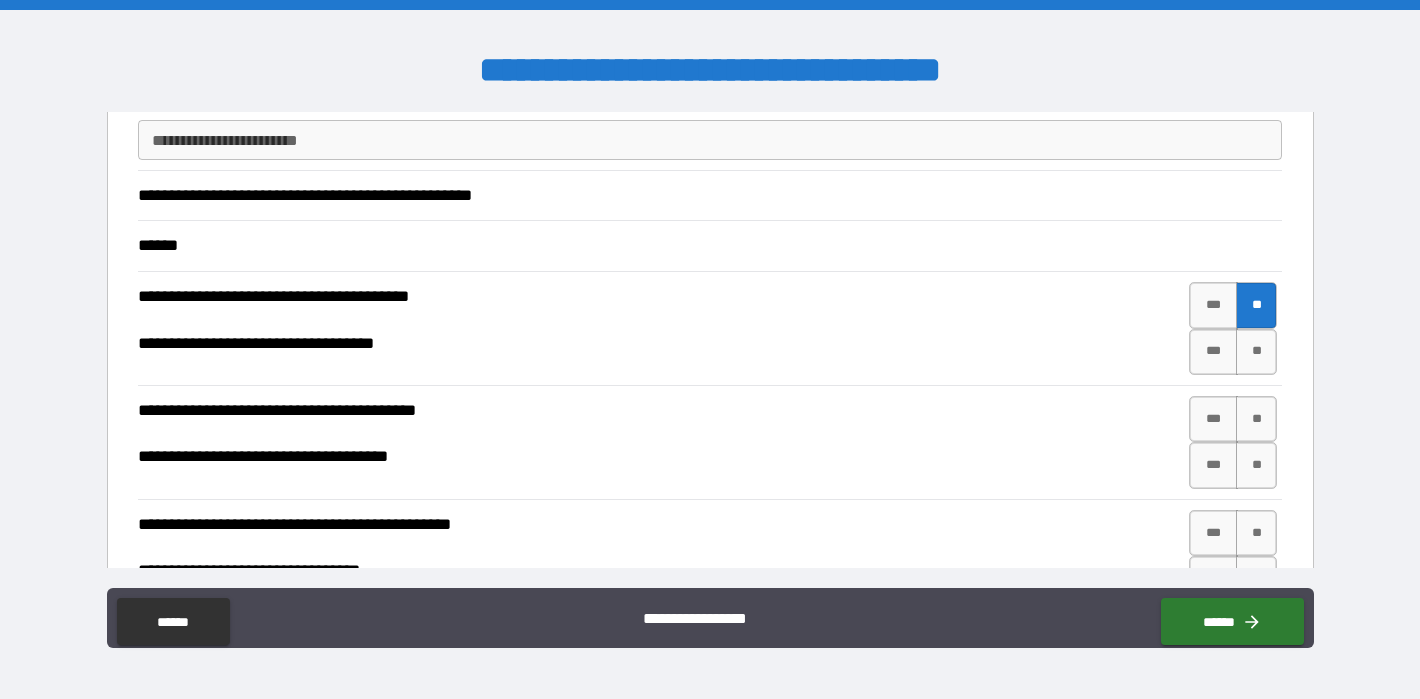 scroll, scrollTop: 2503, scrollLeft: 0, axis: vertical 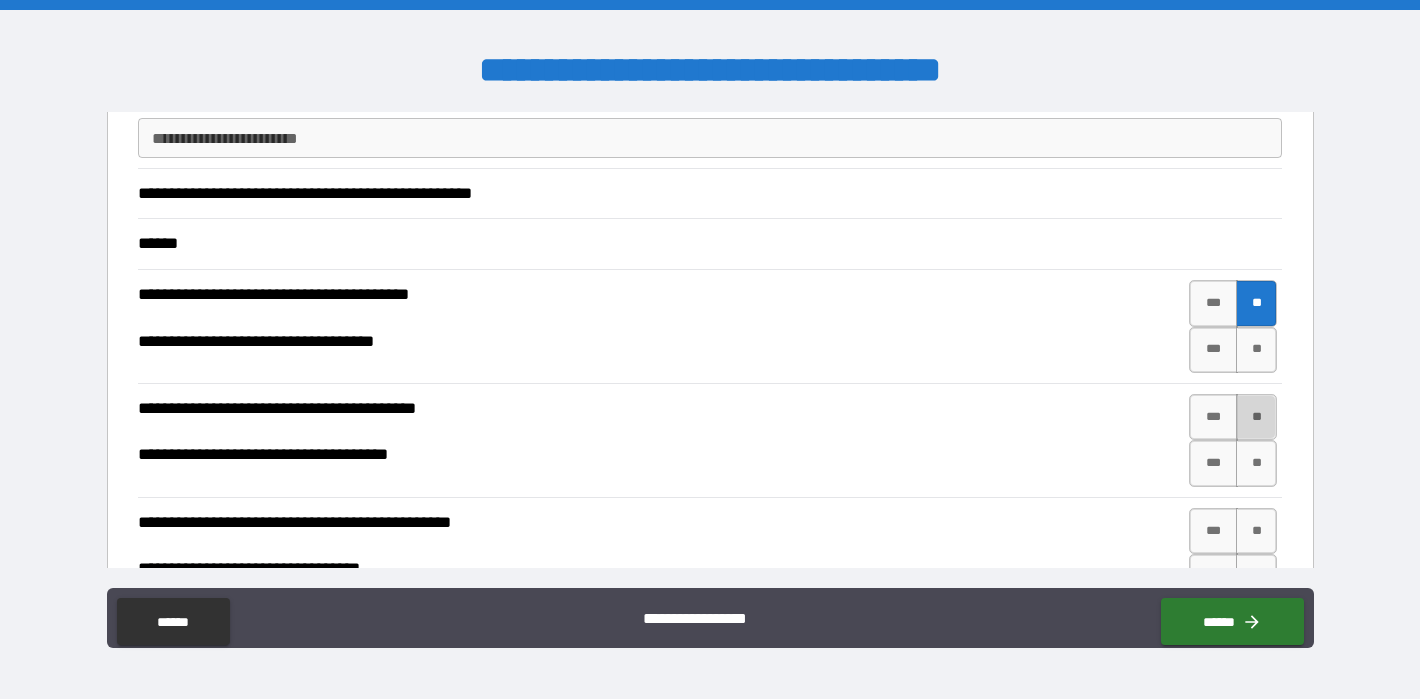 click on "**" at bounding box center [1257, 417] 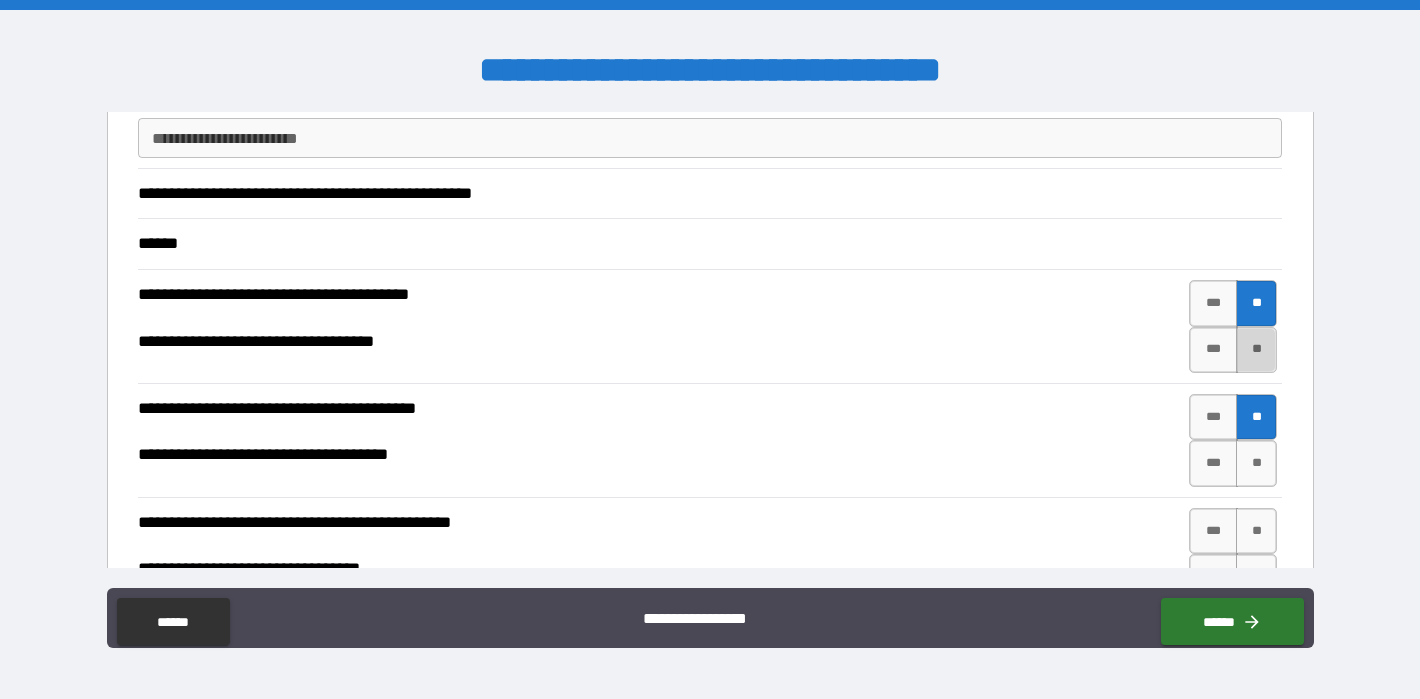 click on "**" at bounding box center (1257, 350) 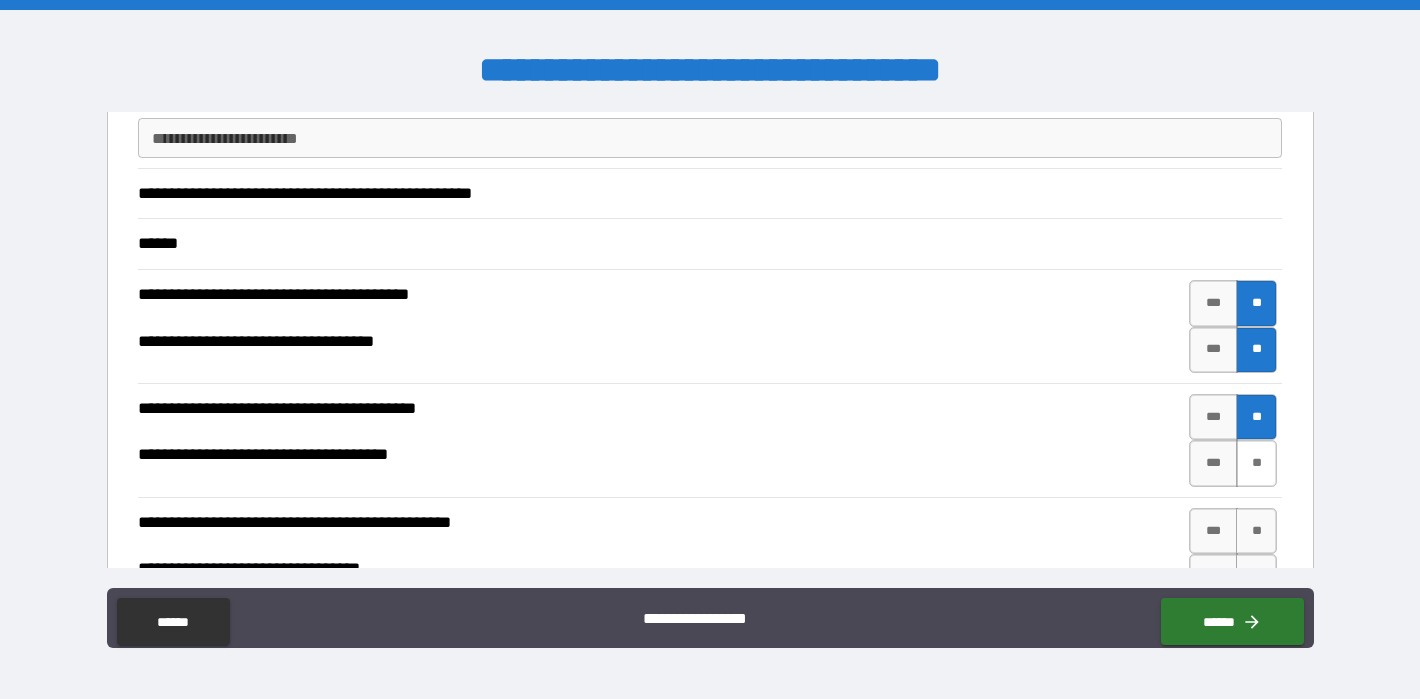click on "**" at bounding box center (1257, 463) 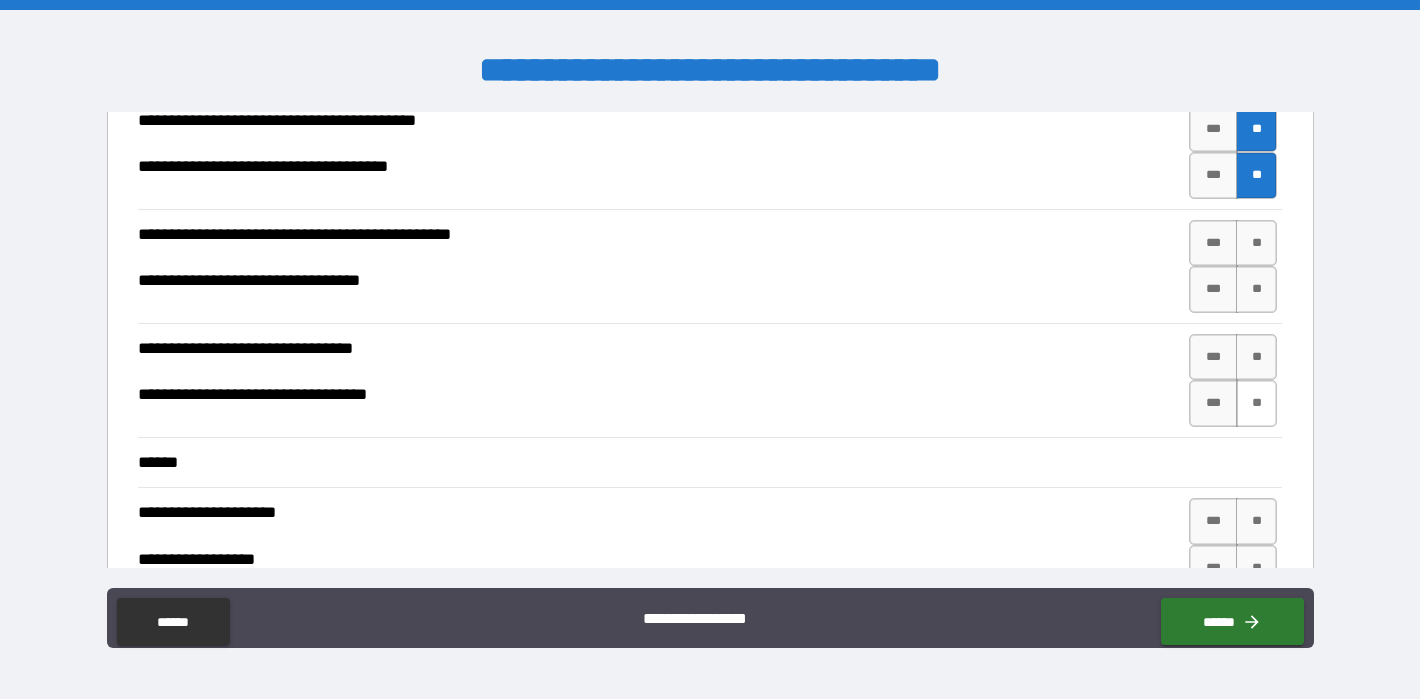 scroll, scrollTop: 2792, scrollLeft: 0, axis: vertical 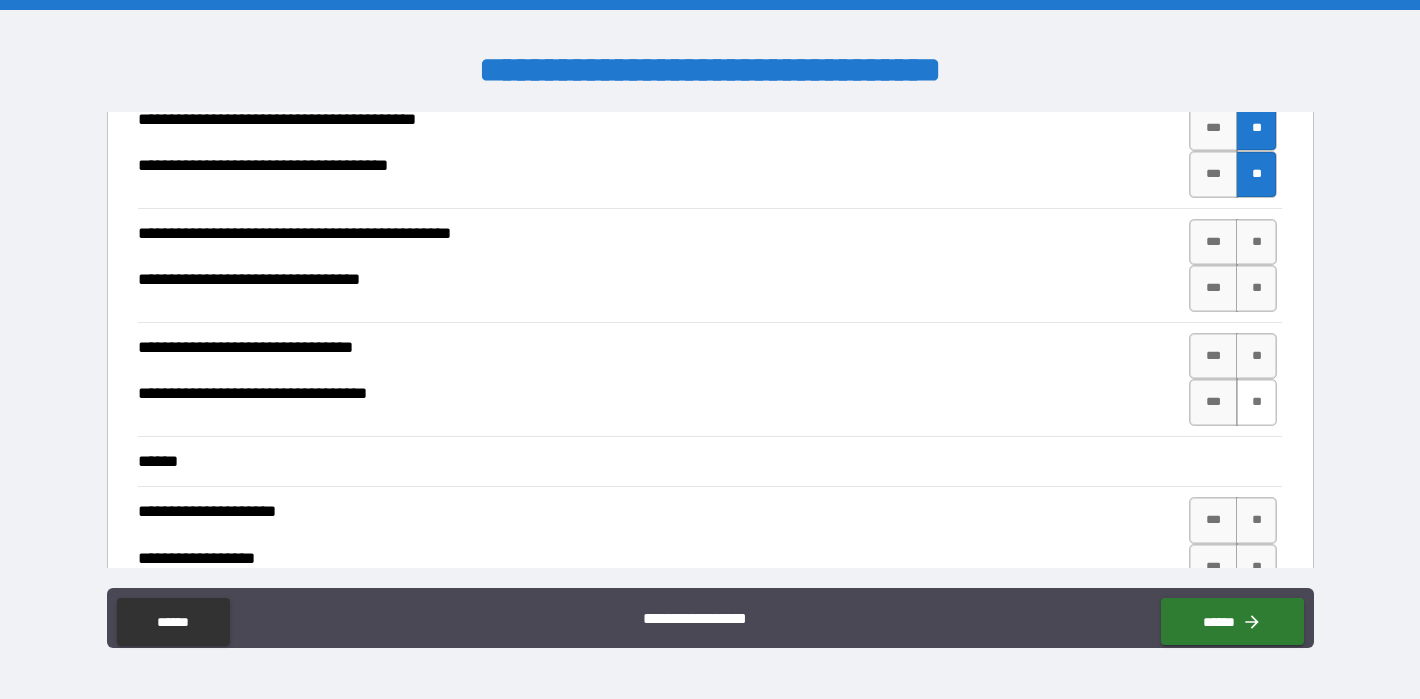 click on "**" at bounding box center [1257, 402] 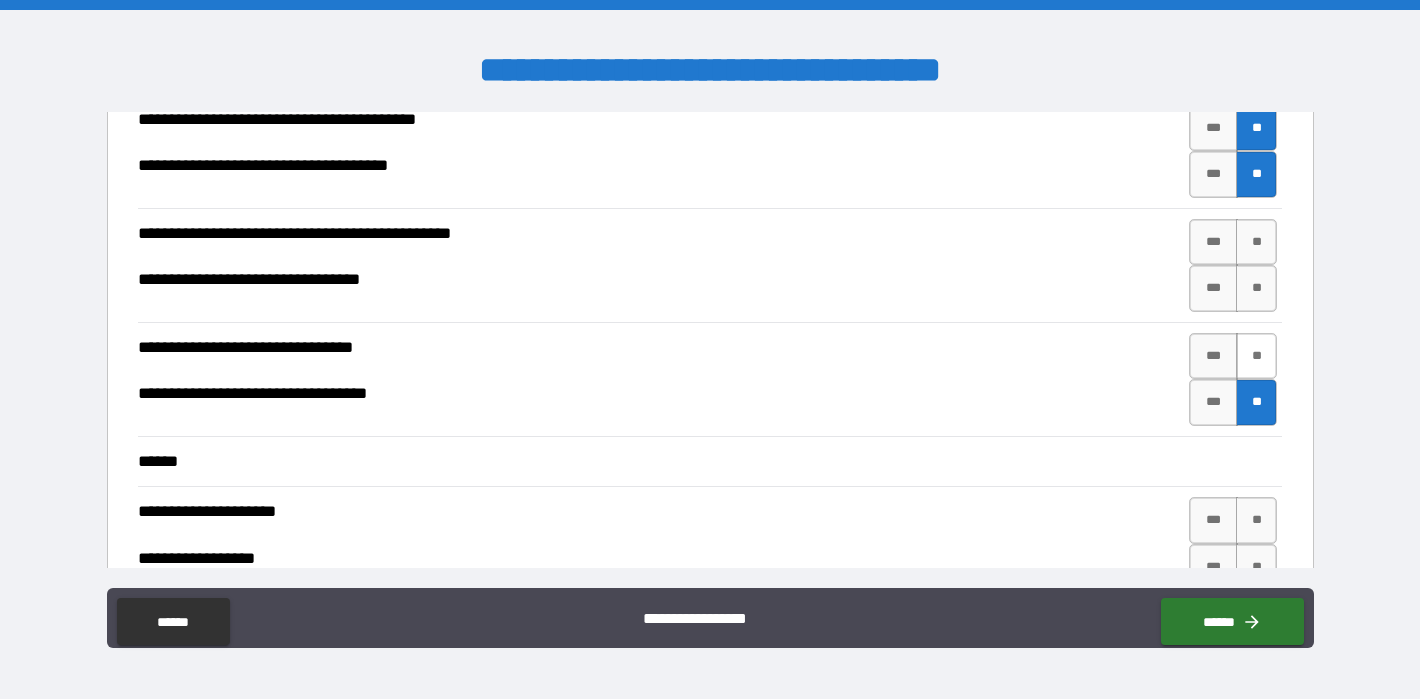 click on "**" at bounding box center [1257, 356] 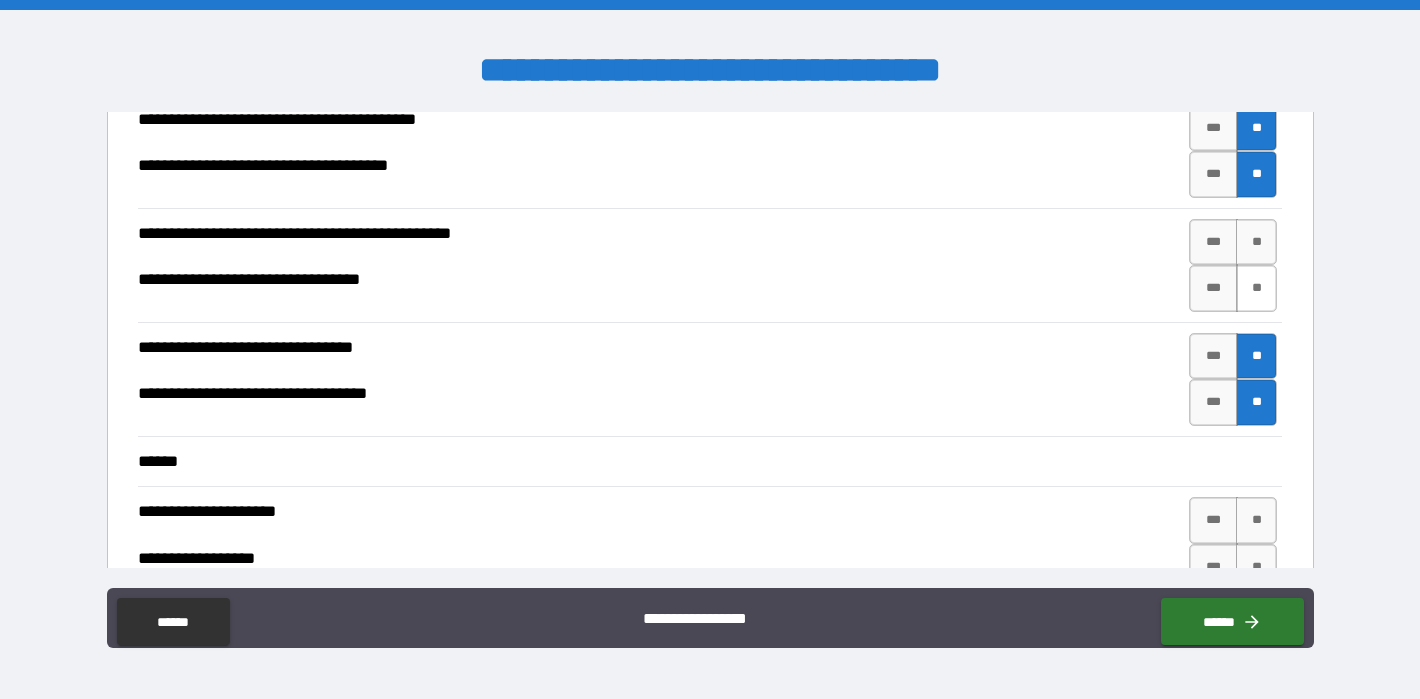 click on "**" at bounding box center (1257, 288) 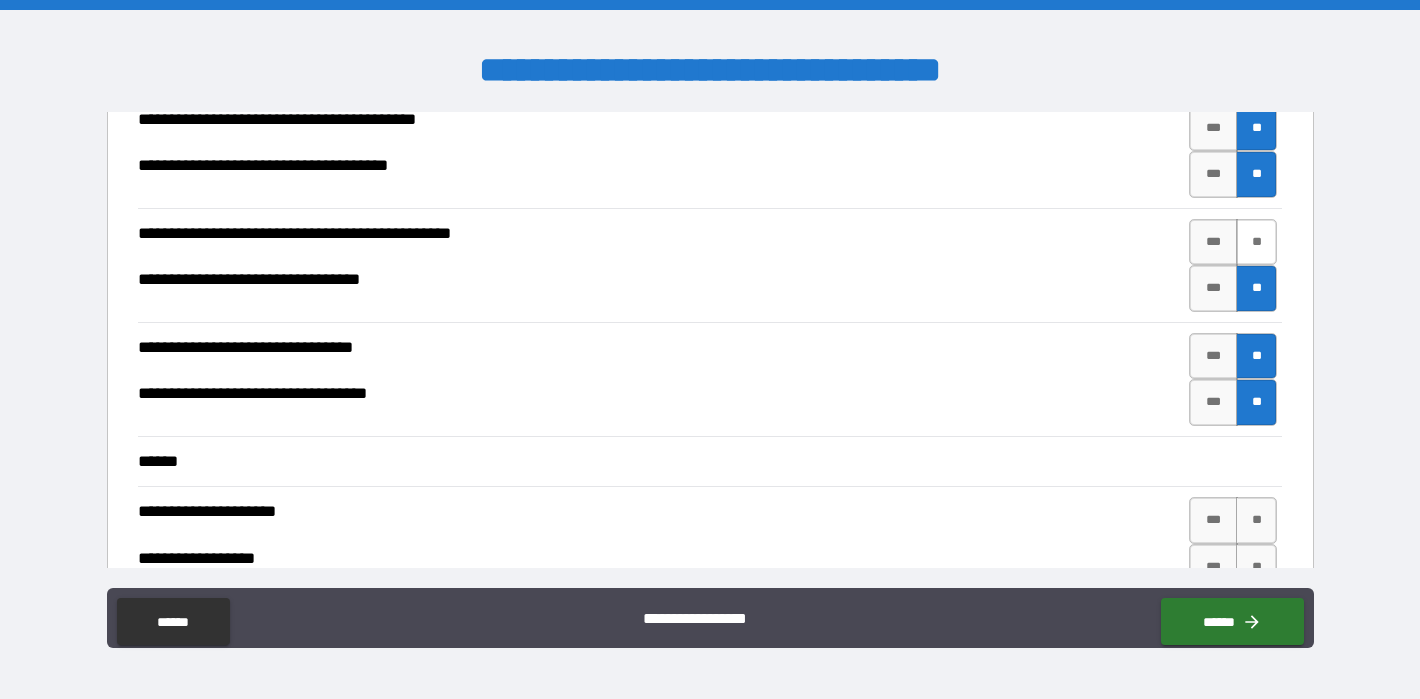click on "**" at bounding box center (1257, 242) 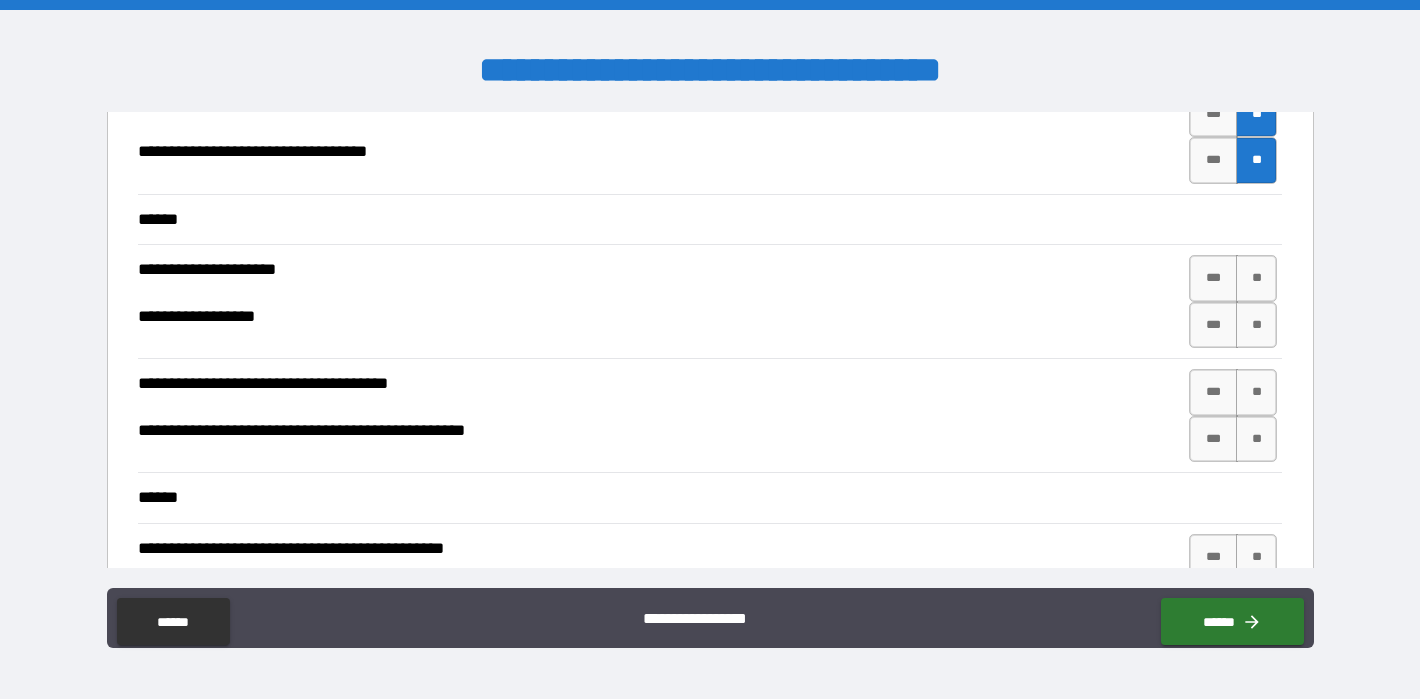 scroll, scrollTop: 3039, scrollLeft: 0, axis: vertical 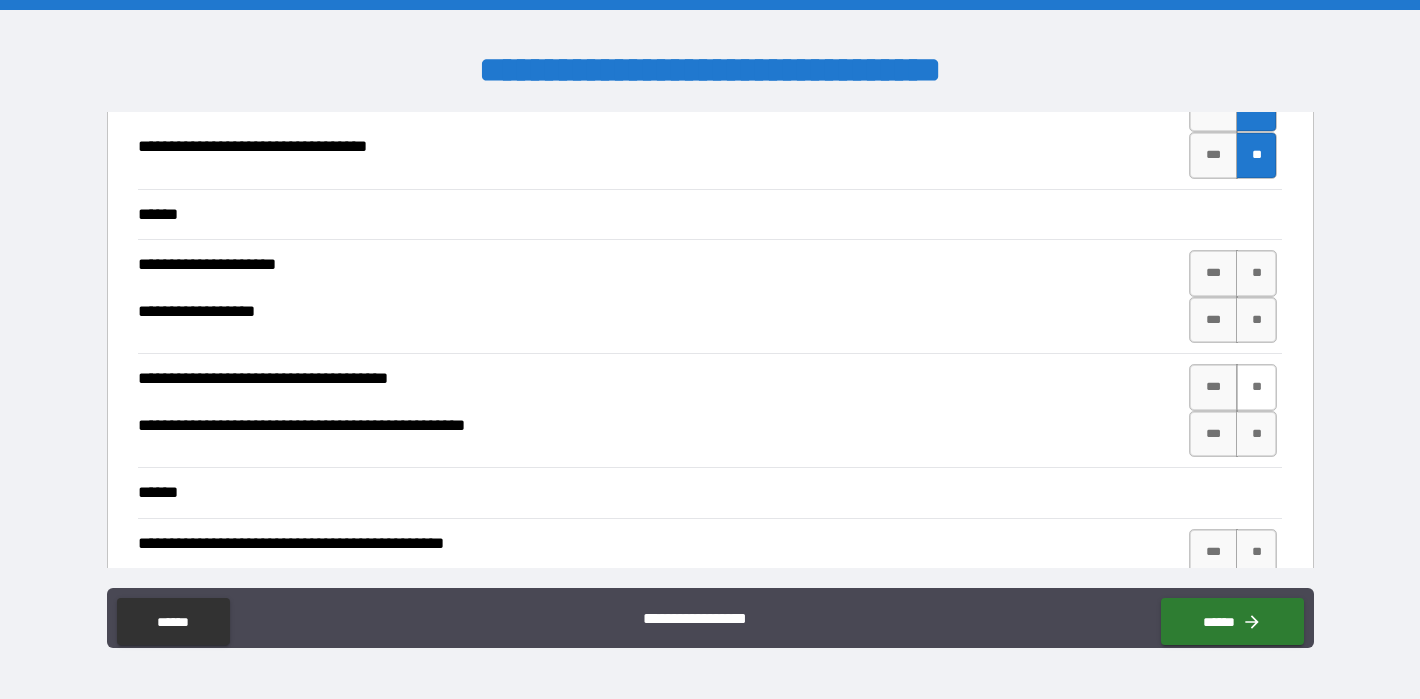 click on "**" at bounding box center [1257, 387] 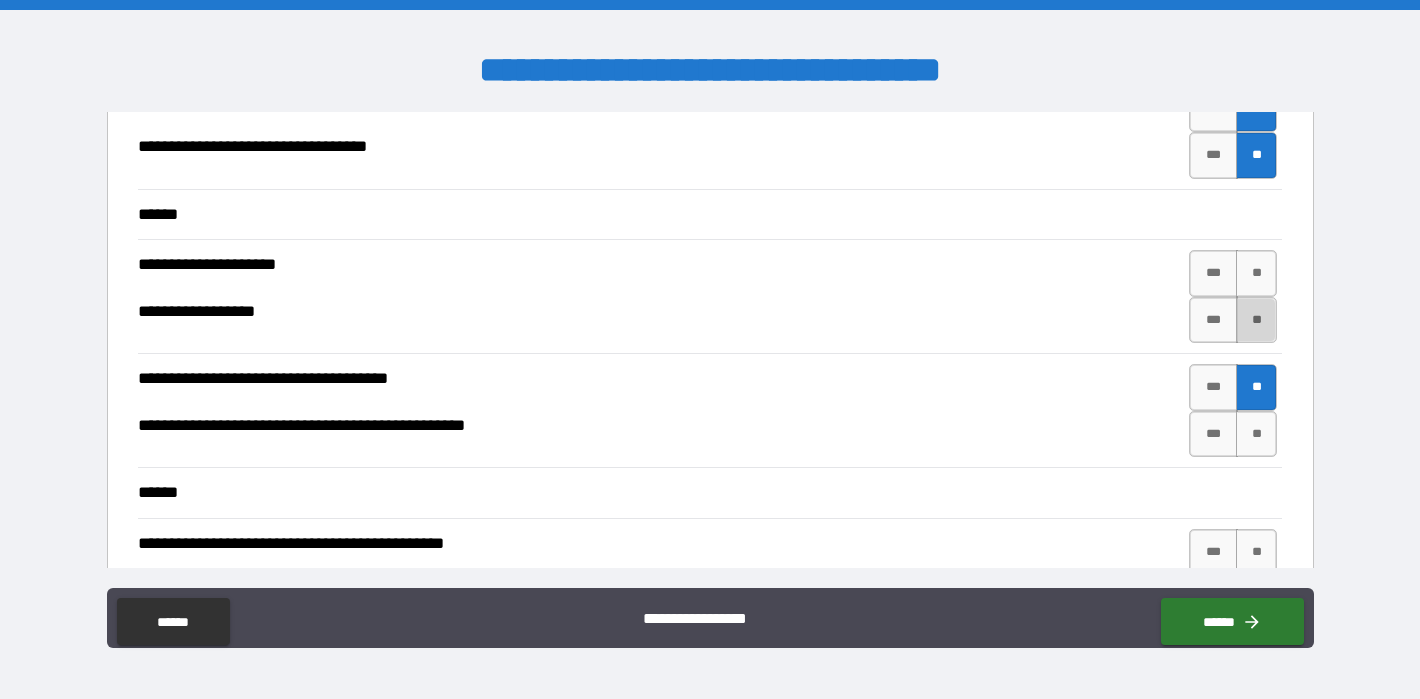 click on "**" at bounding box center [1257, 320] 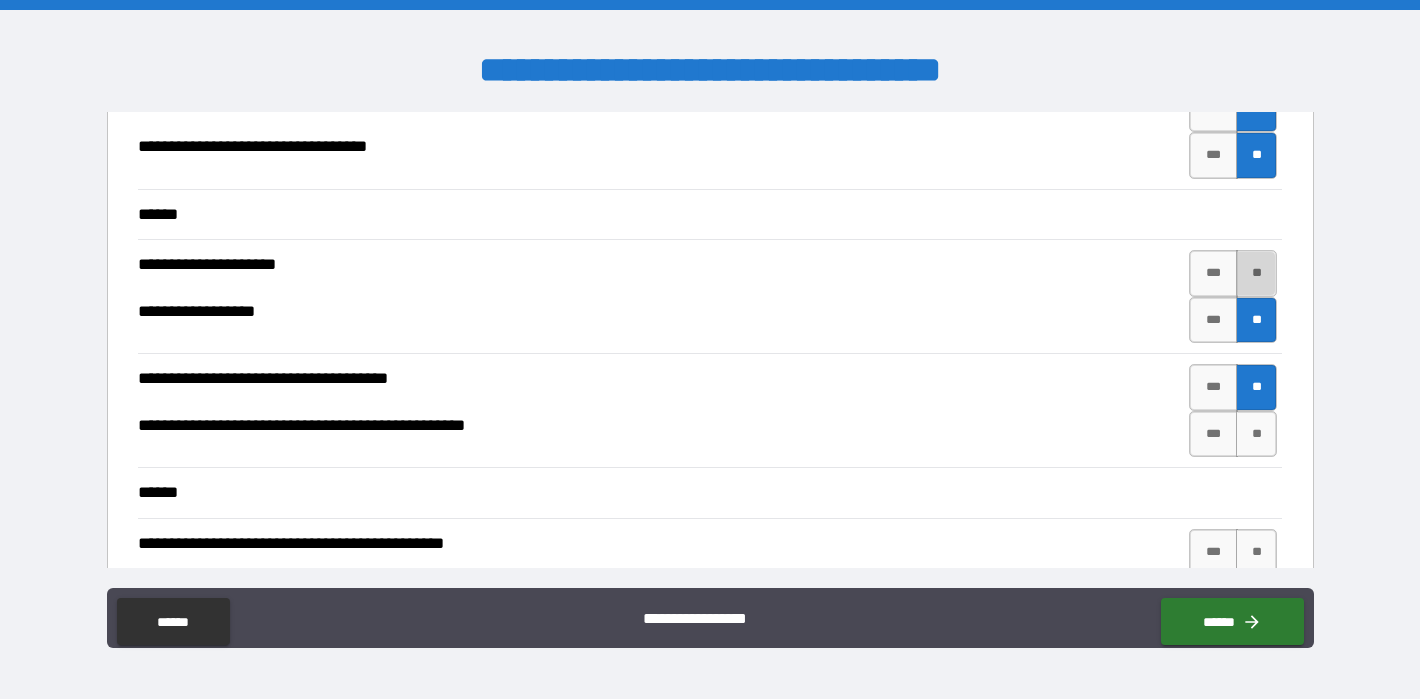 click on "**" at bounding box center (1257, 273) 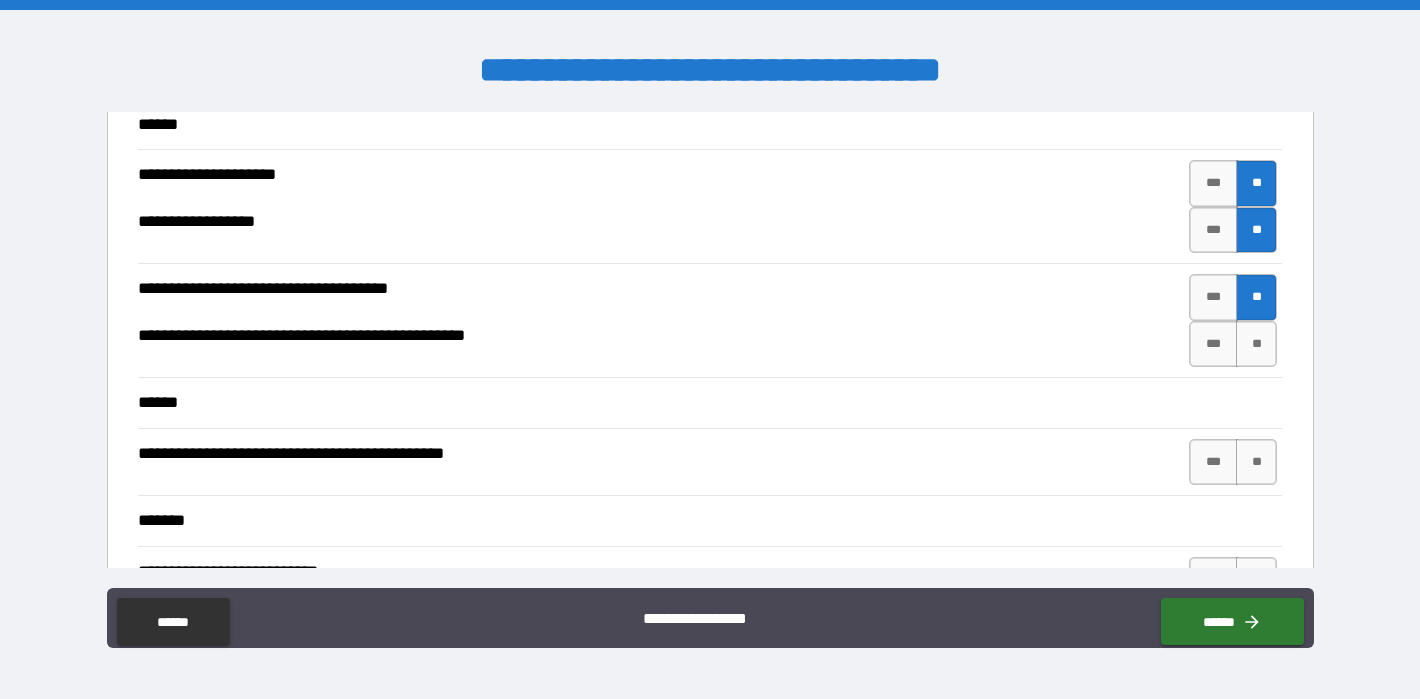 scroll, scrollTop: 3142, scrollLeft: 0, axis: vertical 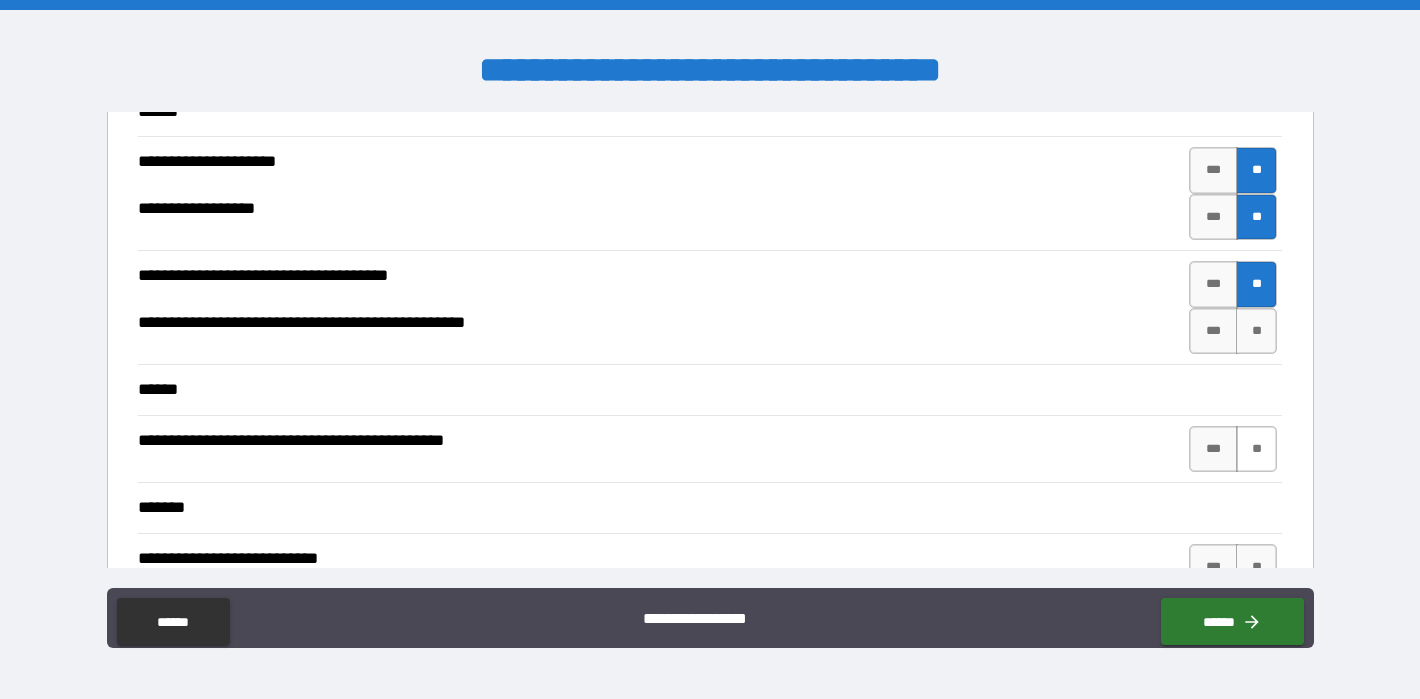 click on "**" at bounding box center (1257, 449) 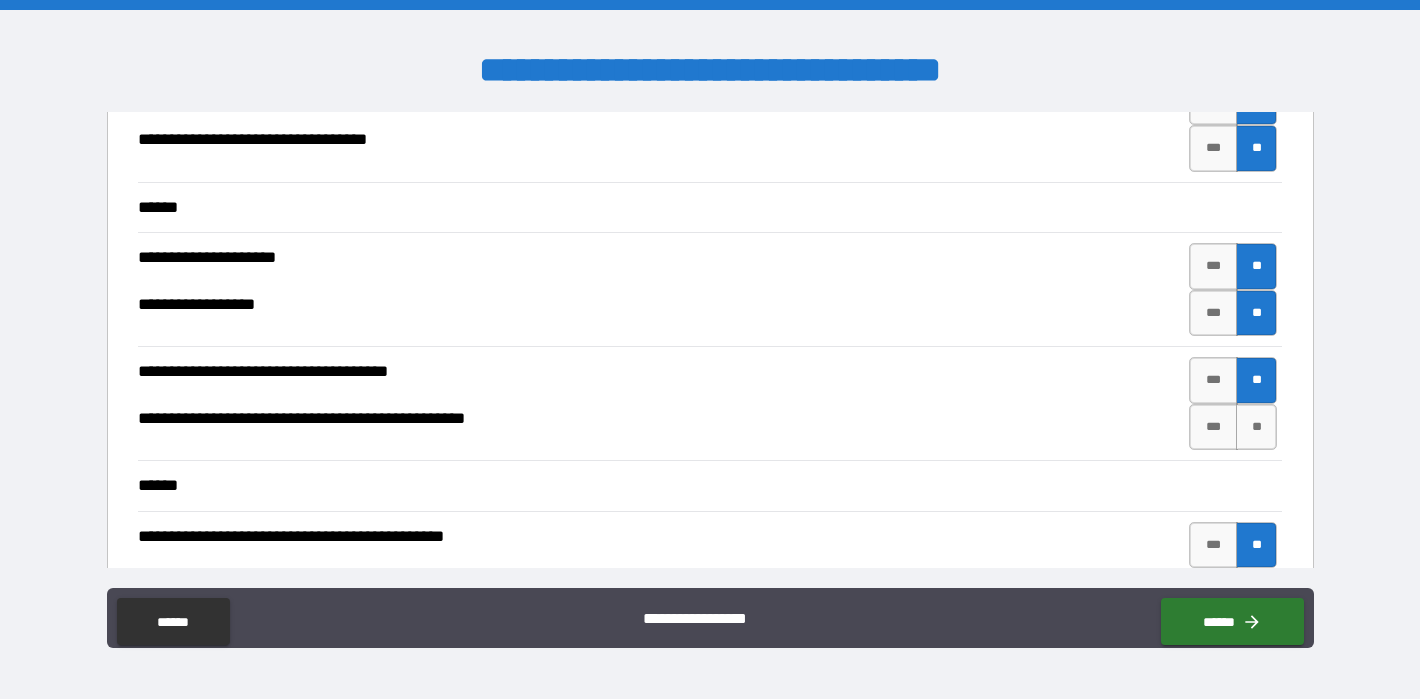 scroll, scrollTop: 3038, scrollLeft: 0, axis: vertical 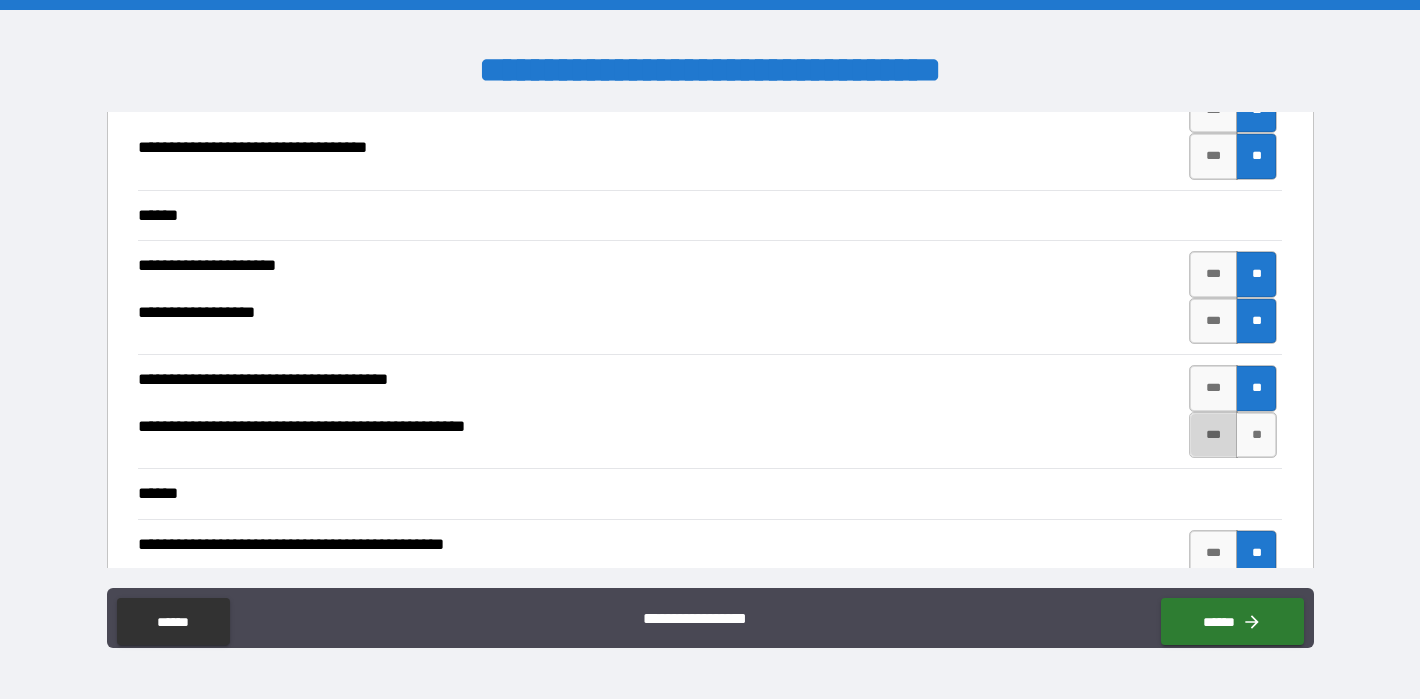click on "***" at bounding box center [1213, 435] 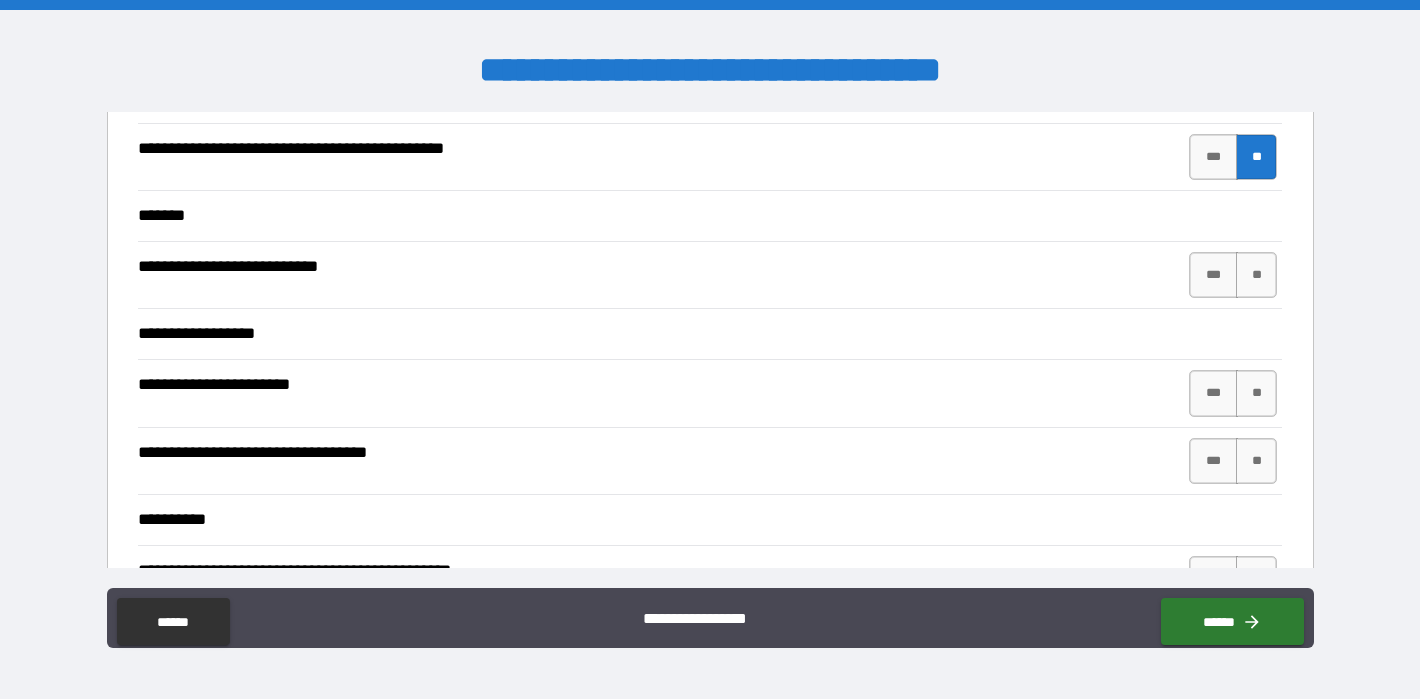 scroll, scrollTop: 3442, scrollLeft: 0, axis: vertical 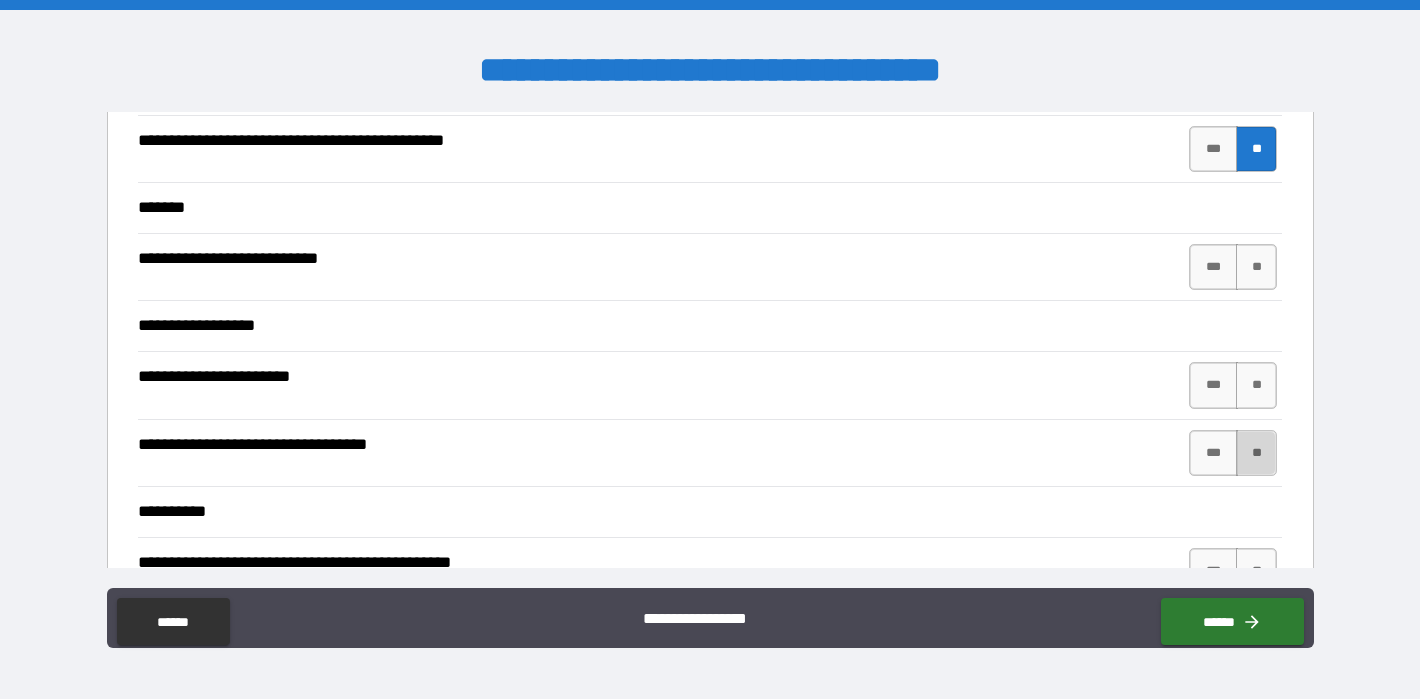 click on "**" at bounding box center (1257, 453) 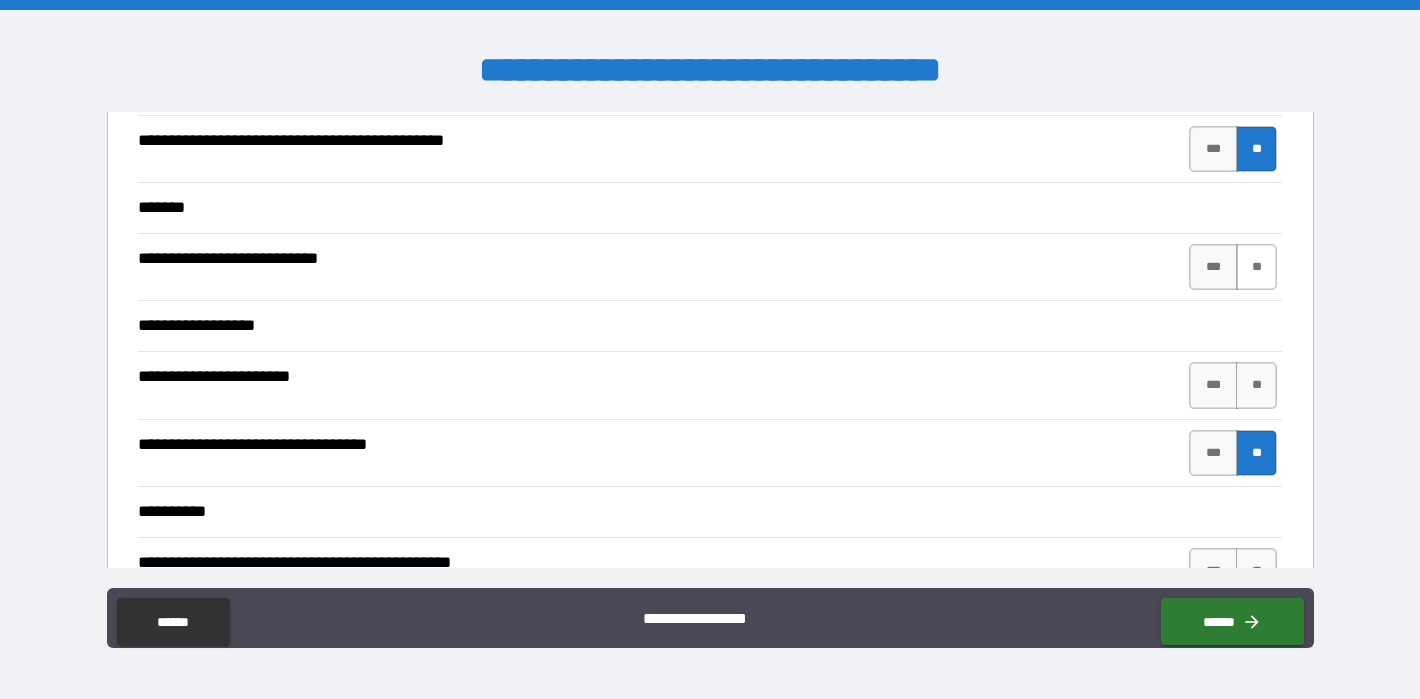click on "**" at bounding box center [1257, 267] 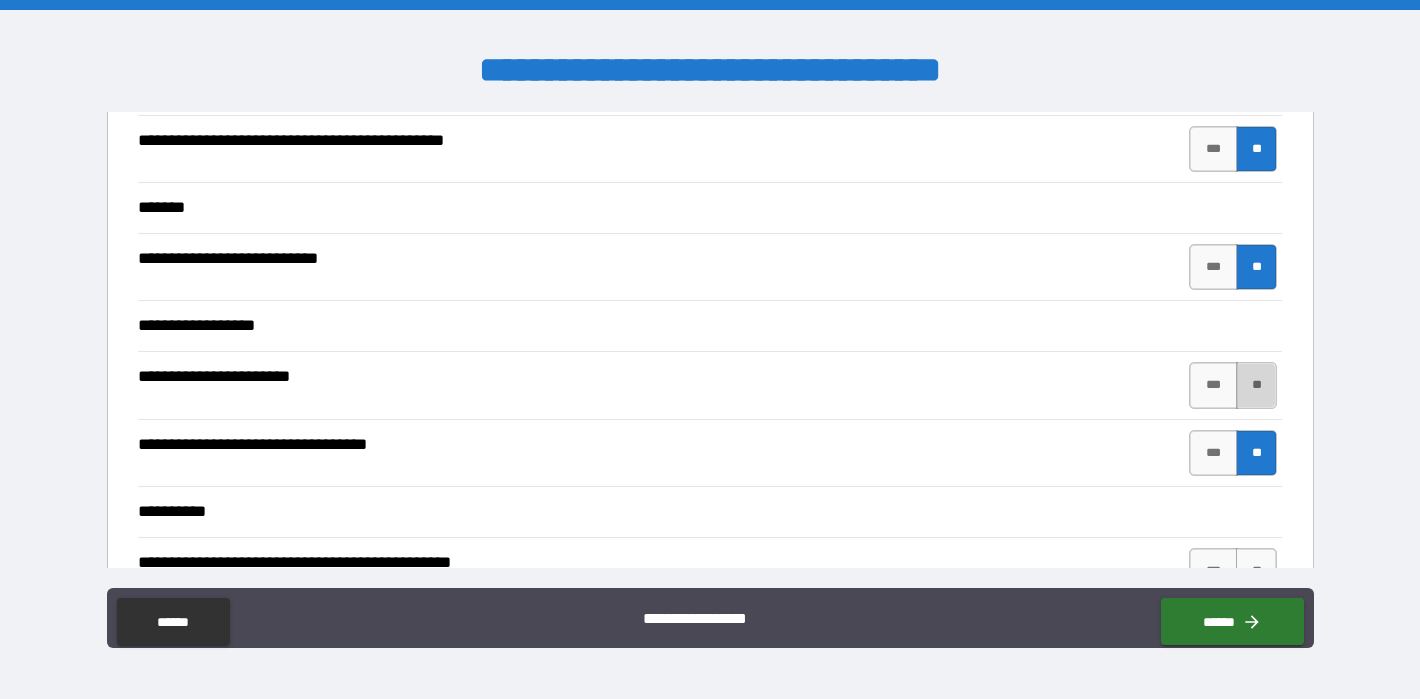 click on "**" at bounding box center [1257, 385] 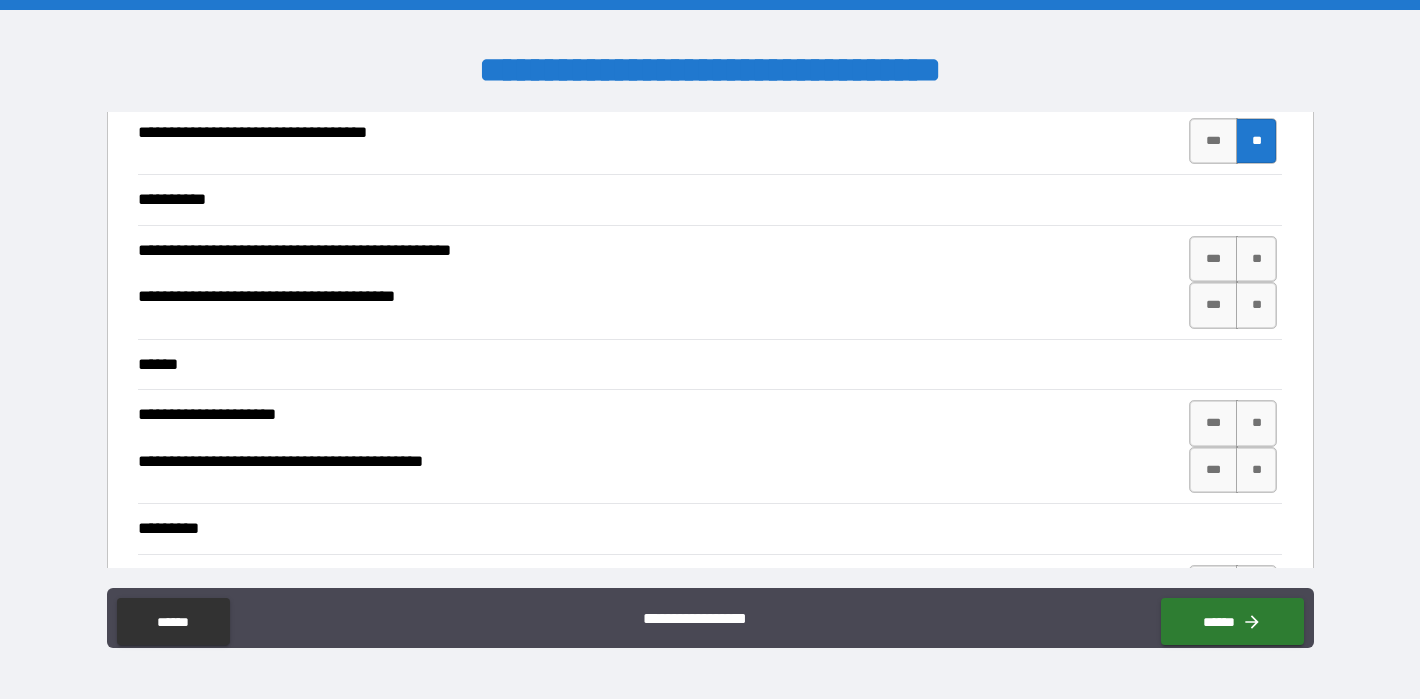 scroll, scrollTop: 3758, scrollLeft: 0, axis: vertical 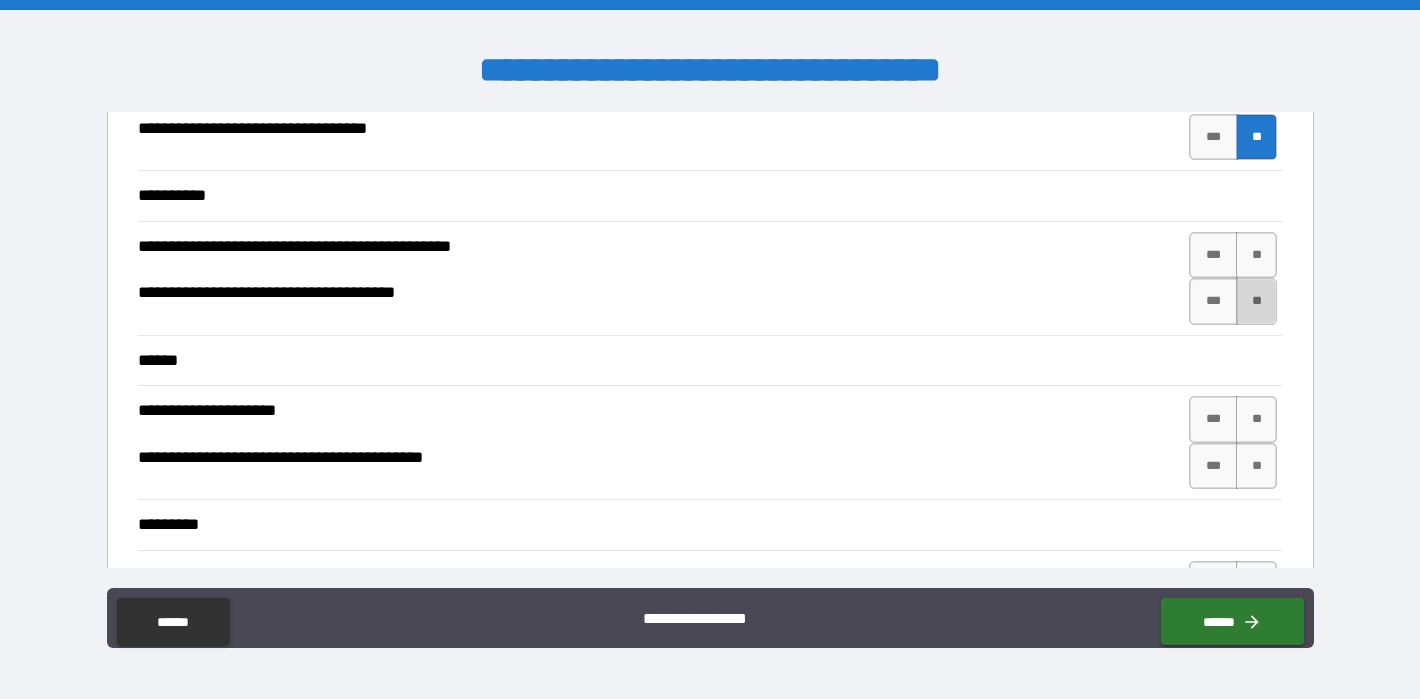 click on "**" at bounding box center [1257, 301] 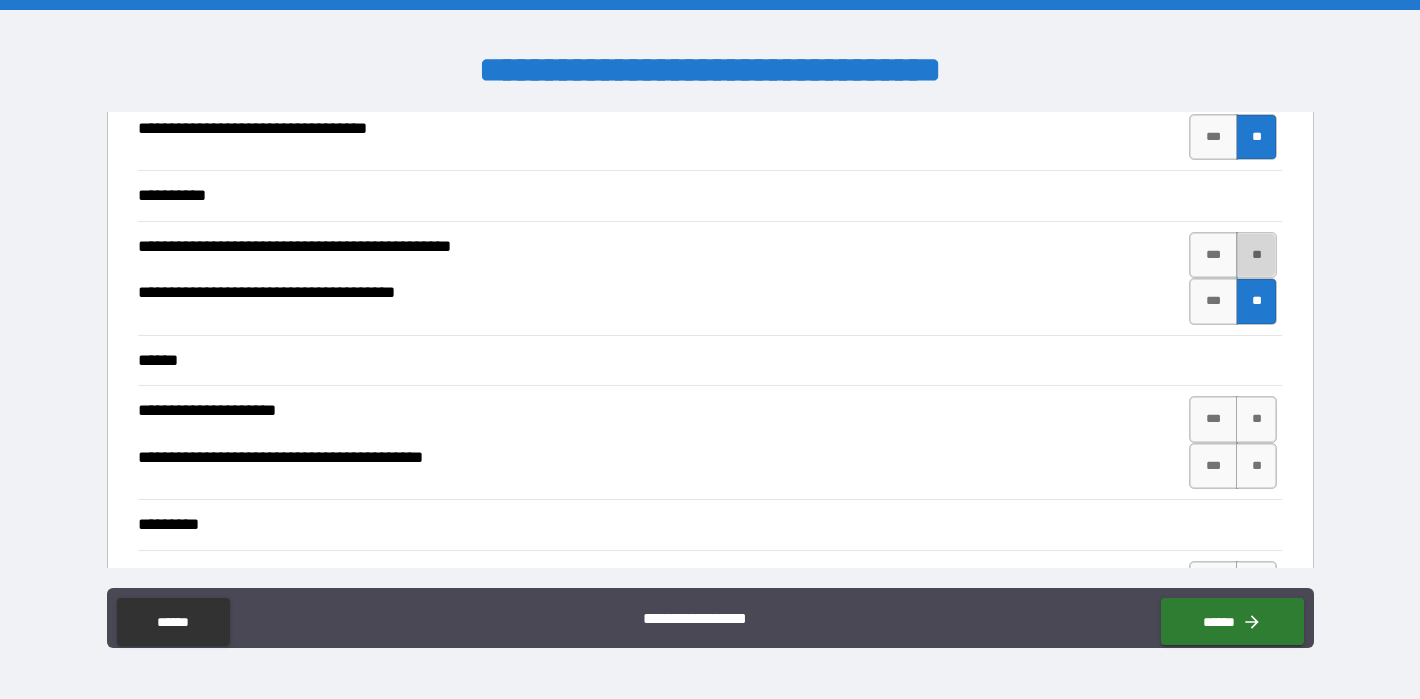 click on "**" at bounding box center (1257, 255) 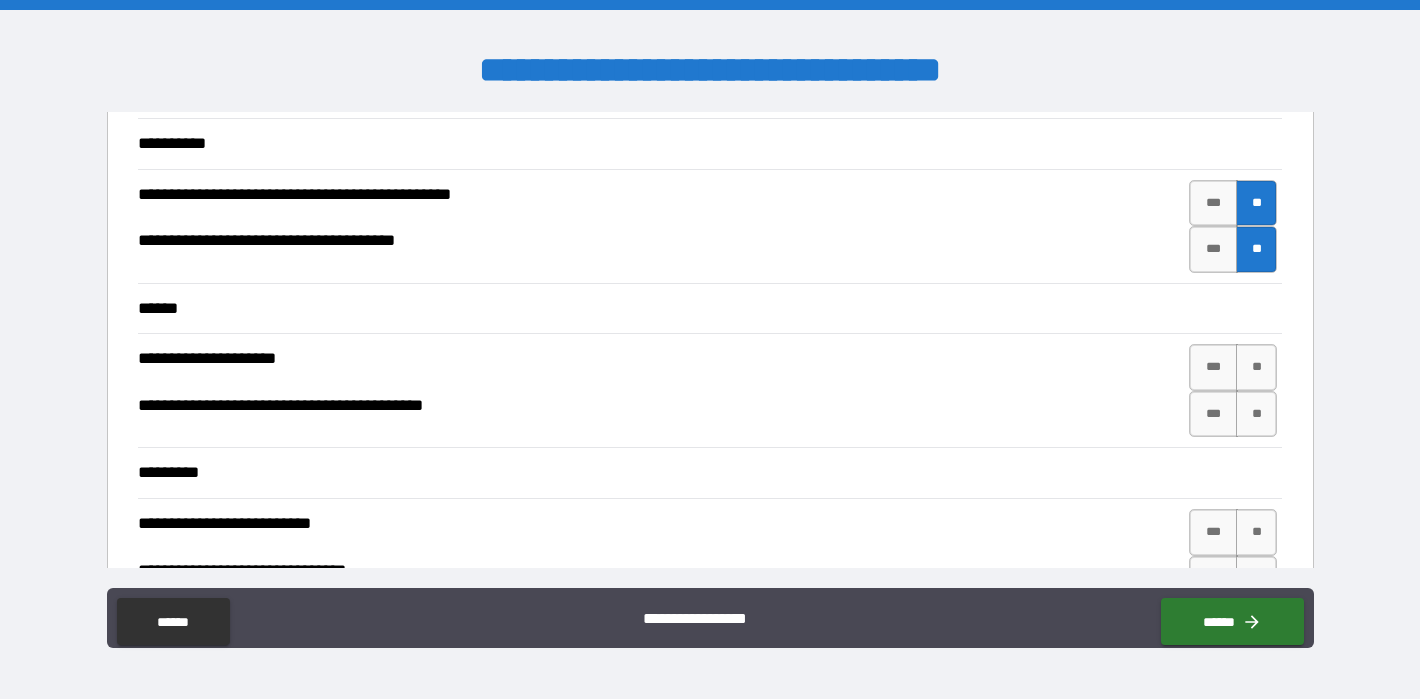 scroll, scrollTop: 3813, scrollLeft: 0, axis: vertical 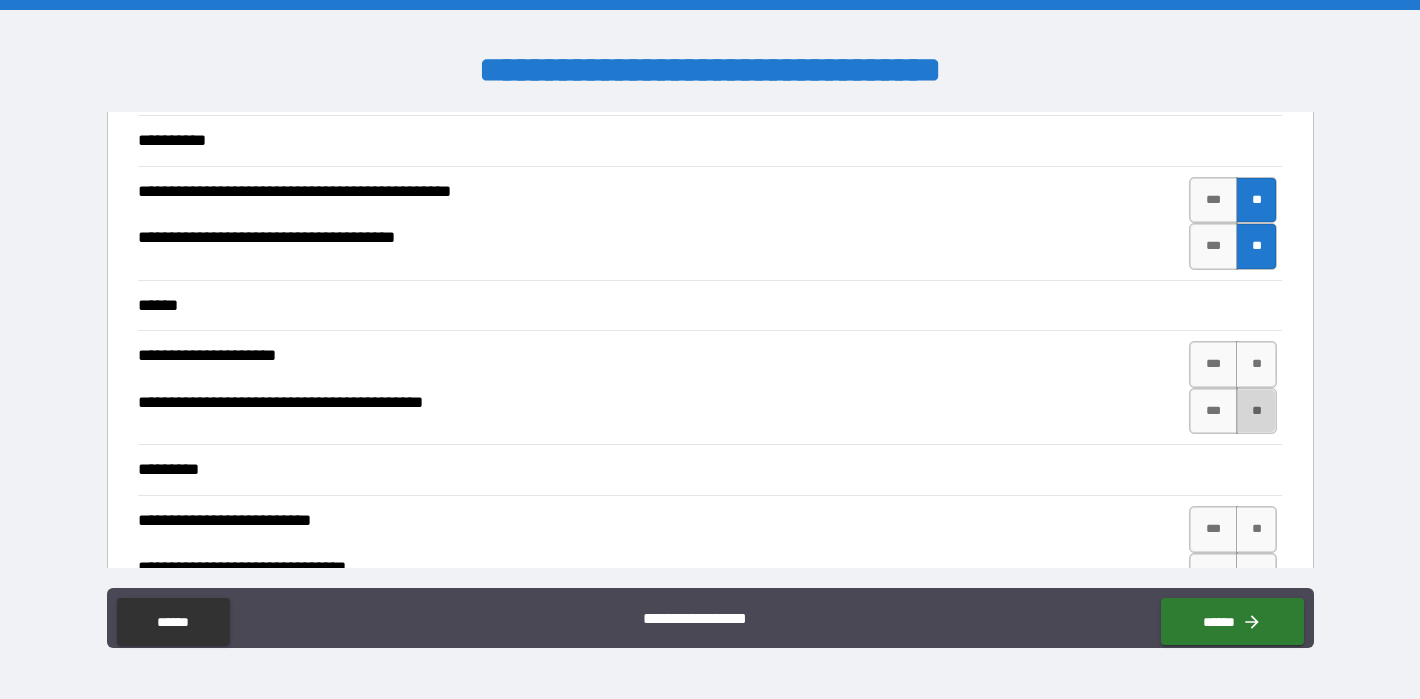 click on "**" at bounding box center (1257, 411) 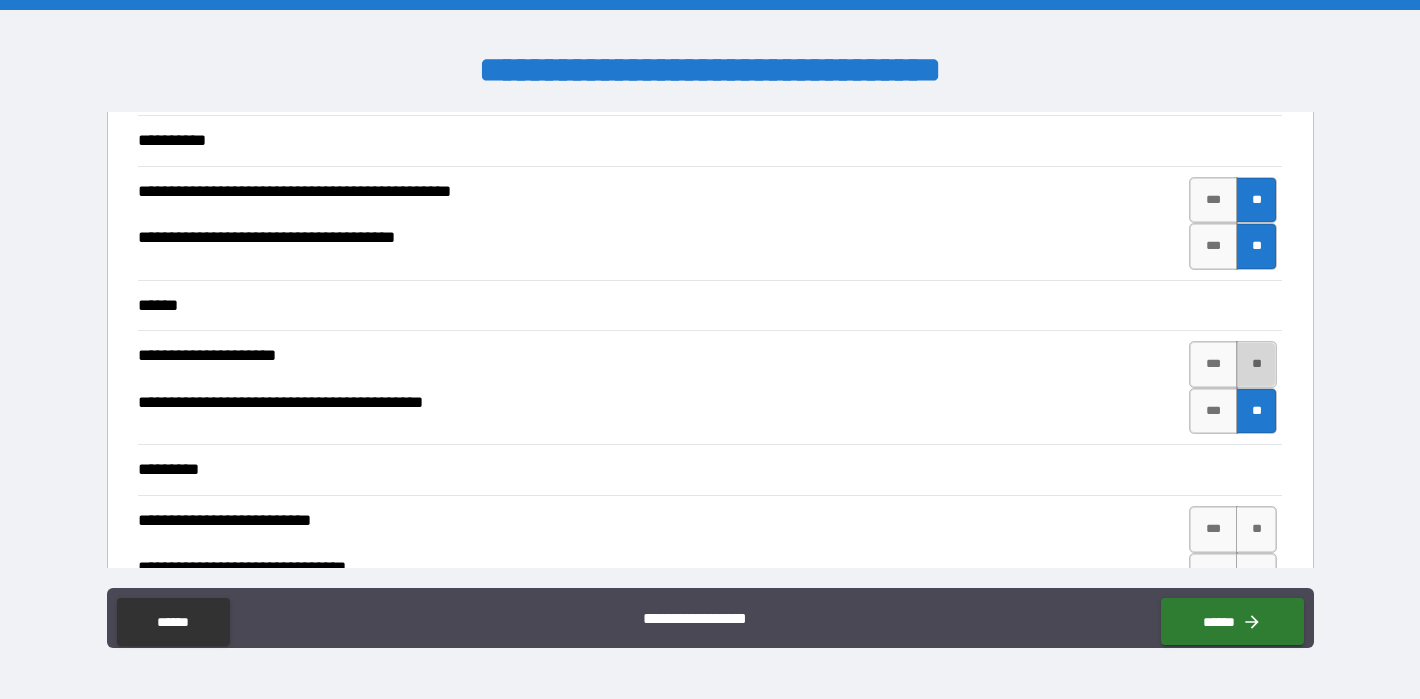 click on "**" at bounding box center [1257, 364] 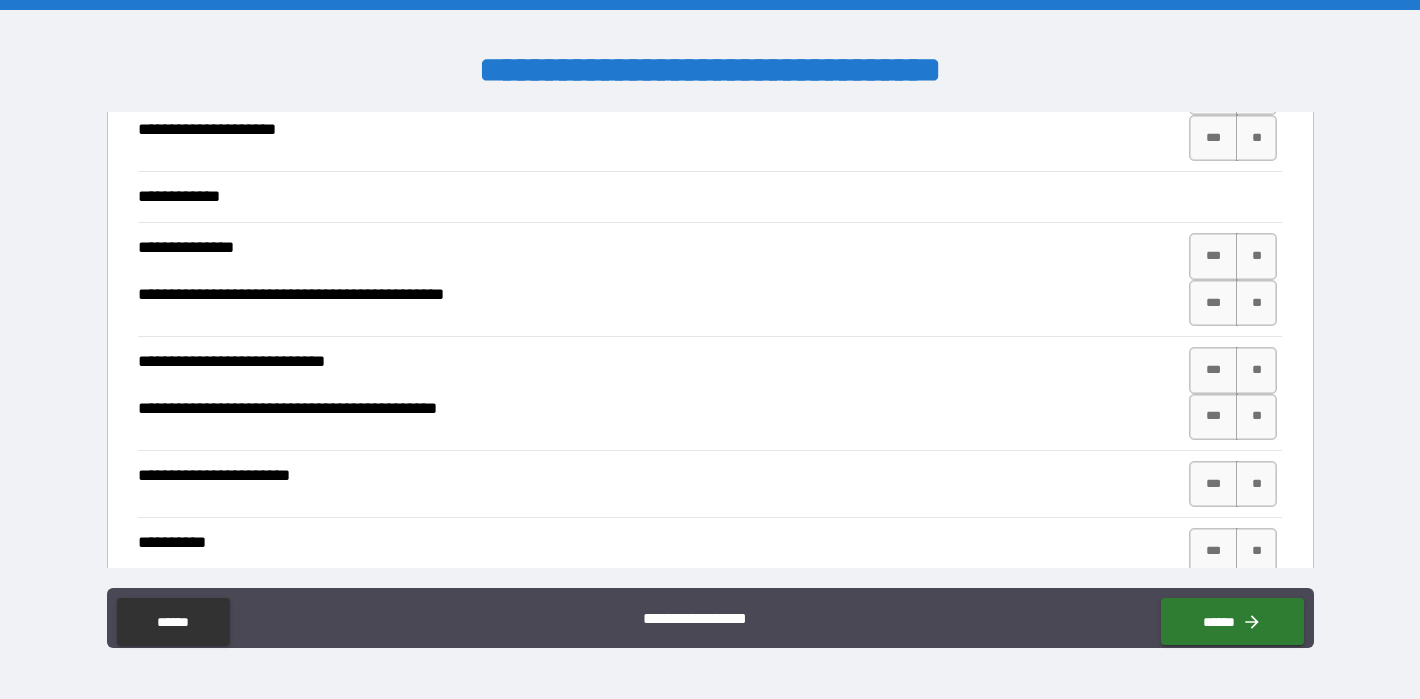 scroll, scrollTop: 4517, scrollLeft: 0, axis: vertical 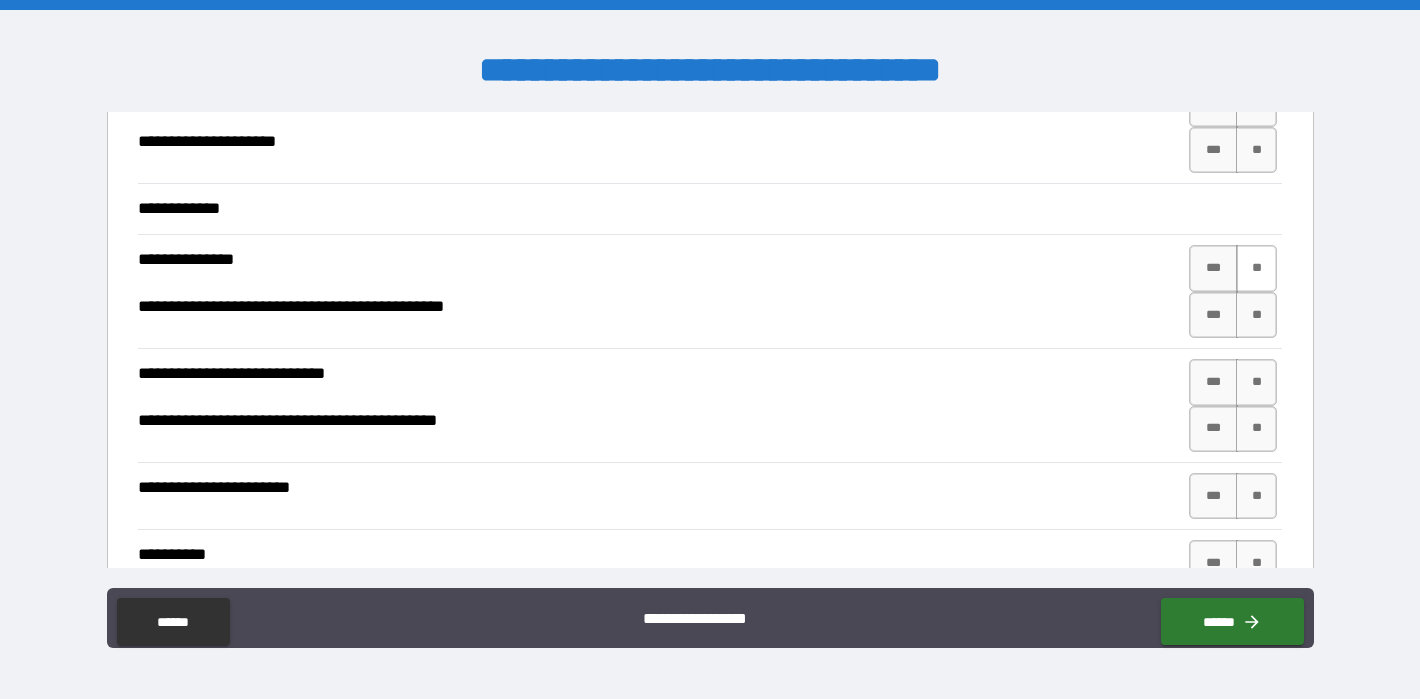 click on "**" at bounding box center (1257, 268) 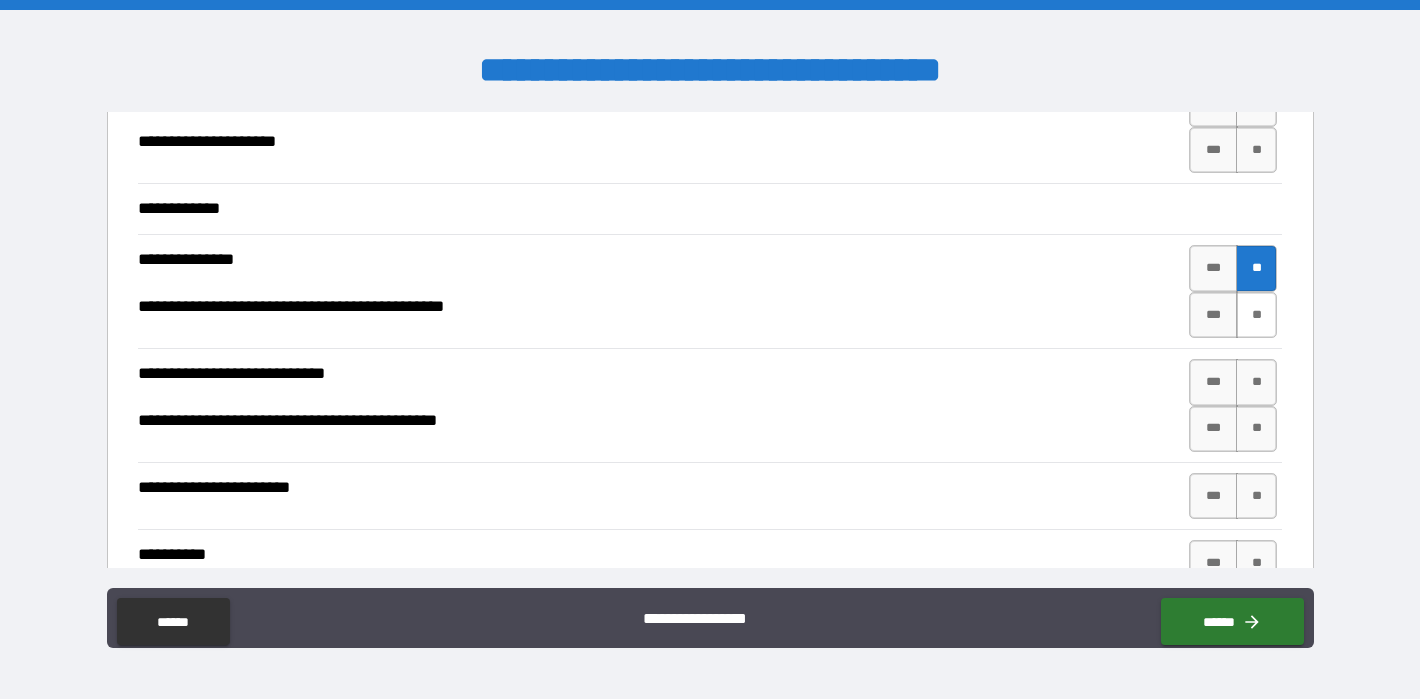 click on "**" at bounding box center [1257, 315] 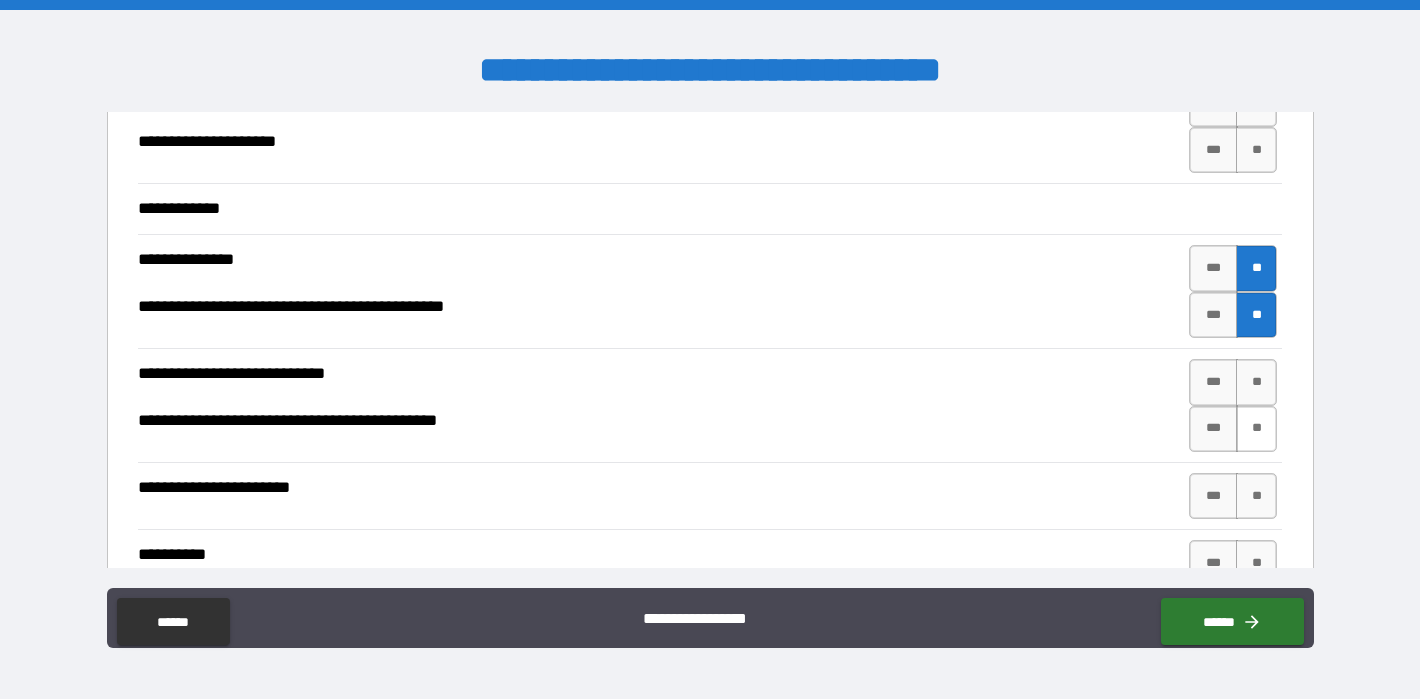click on "**" at bounding box center (1257, 382) 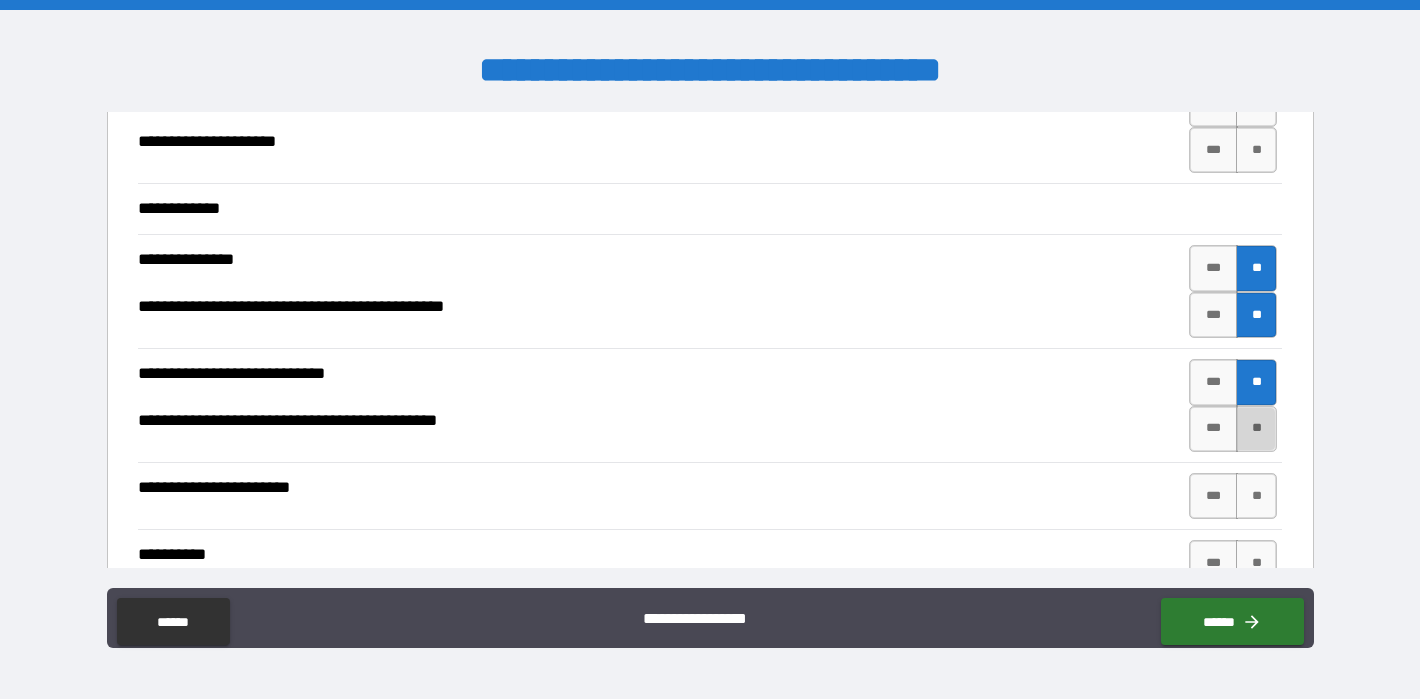click on "**" at bounding box center [1257, 429] 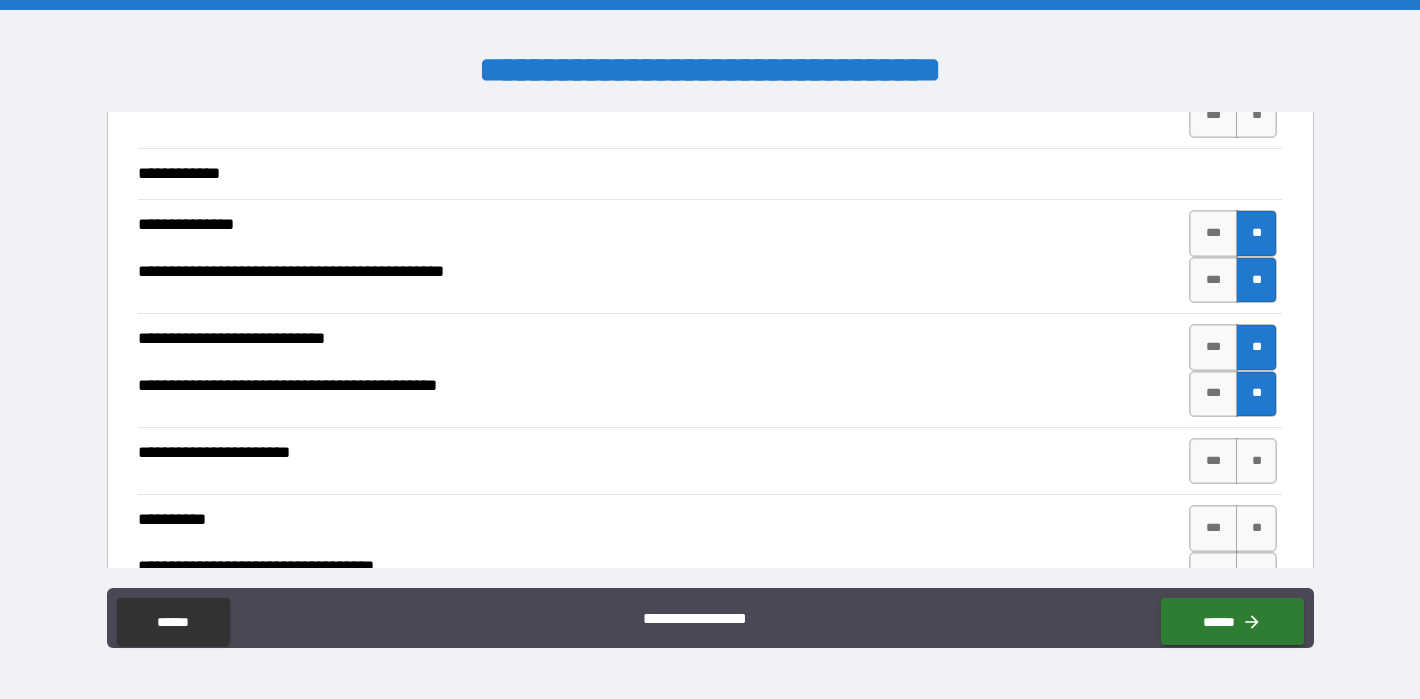scroll, scrollTop: 4557, scrollLeft: 0, axis: vertical 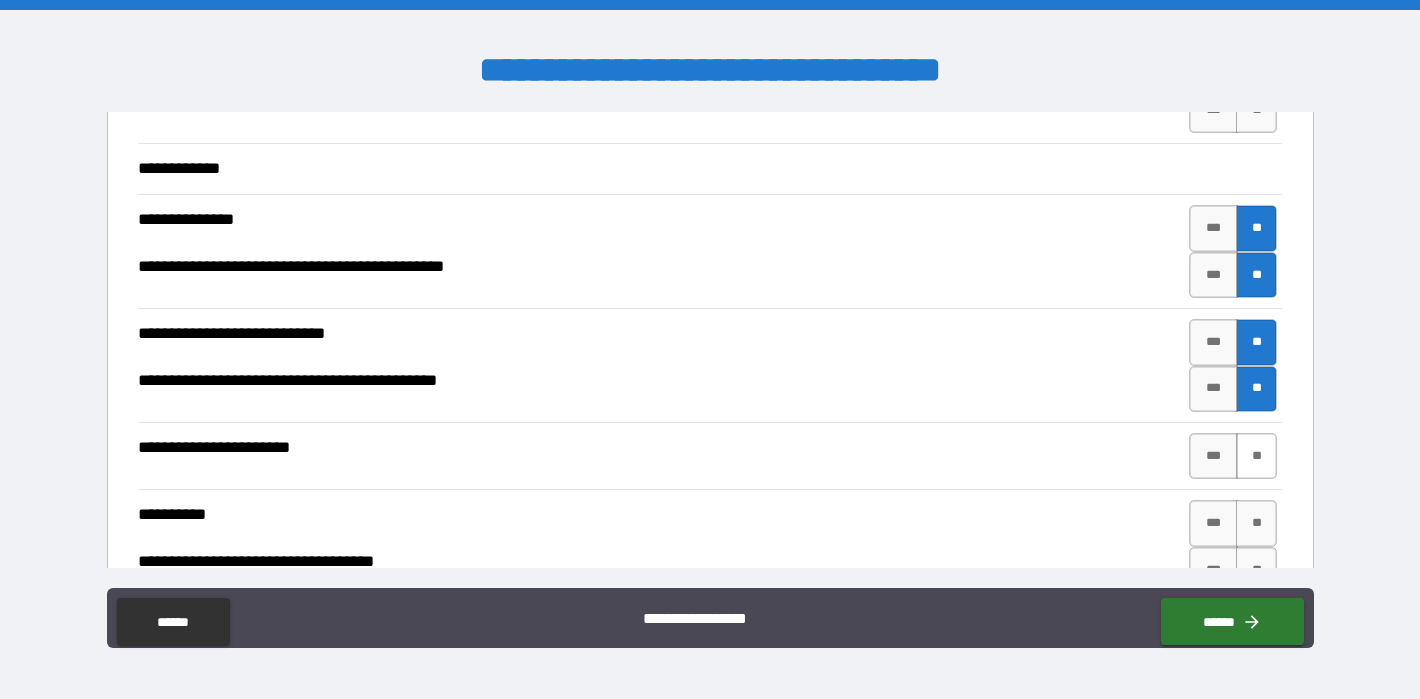 click on "**" at bounding box center [1257, 456] 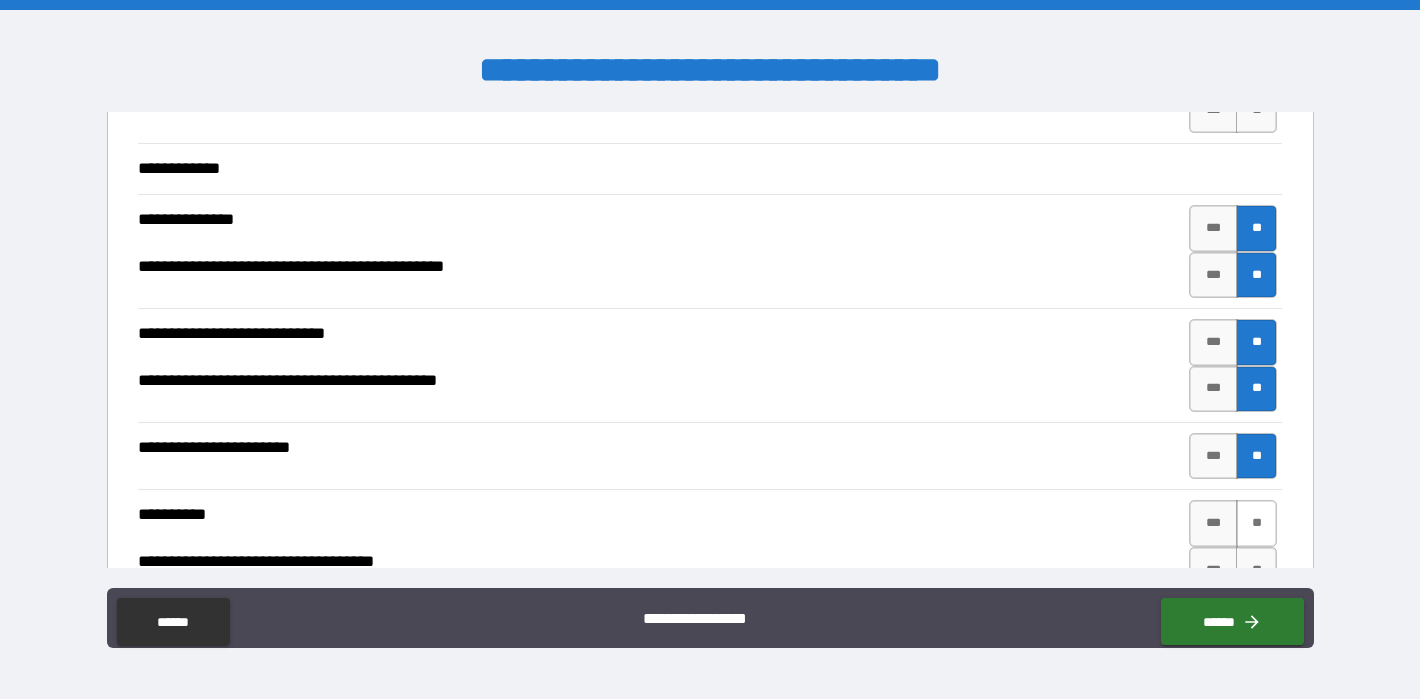 click on "**" at bounding box center [1257, 523] 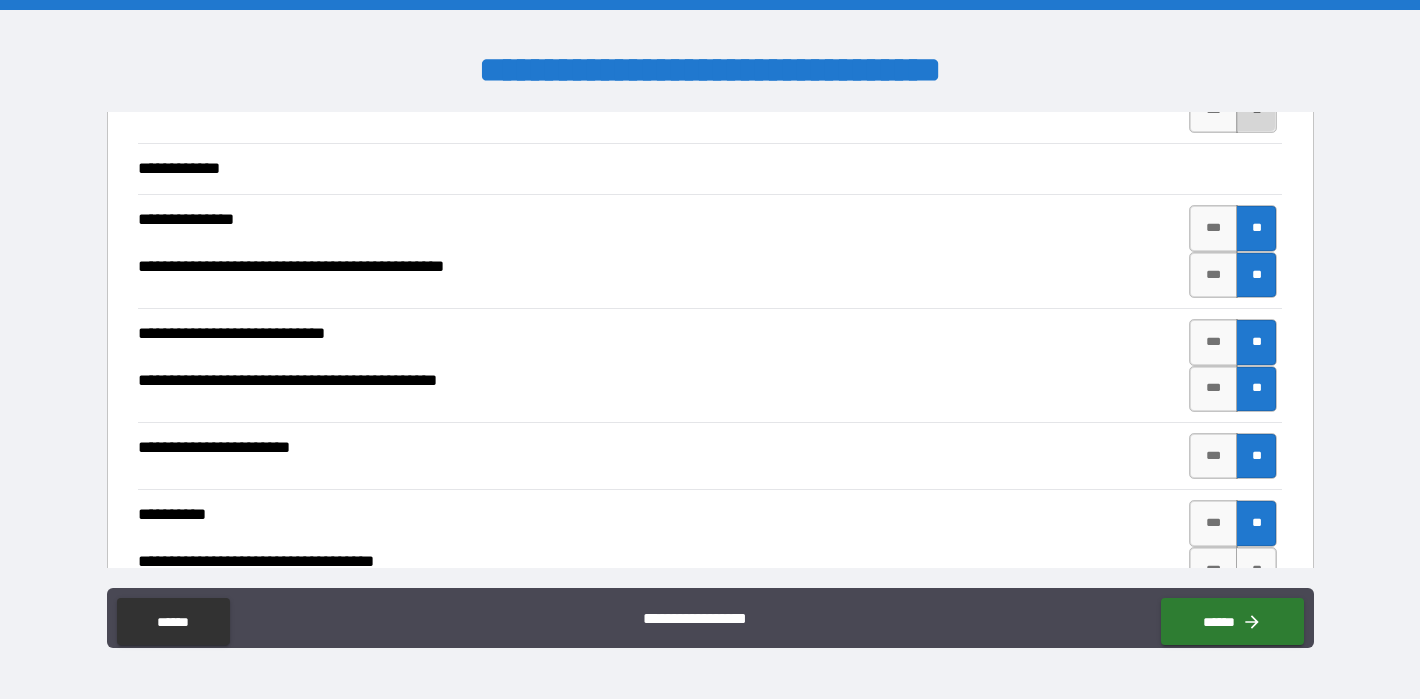 click on "**" at bounding box center [1257, 110] 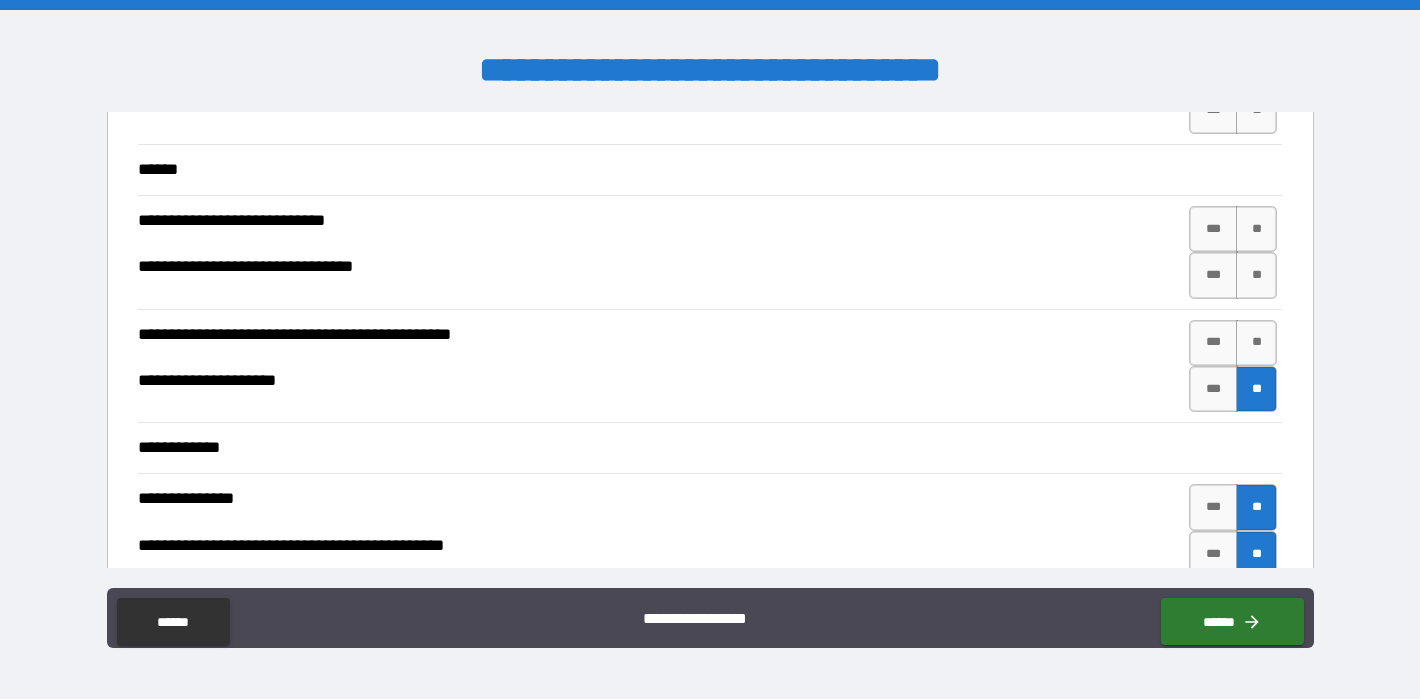 scroll, scrollTop: 4274, scrollLeft: 0, axis: vertical 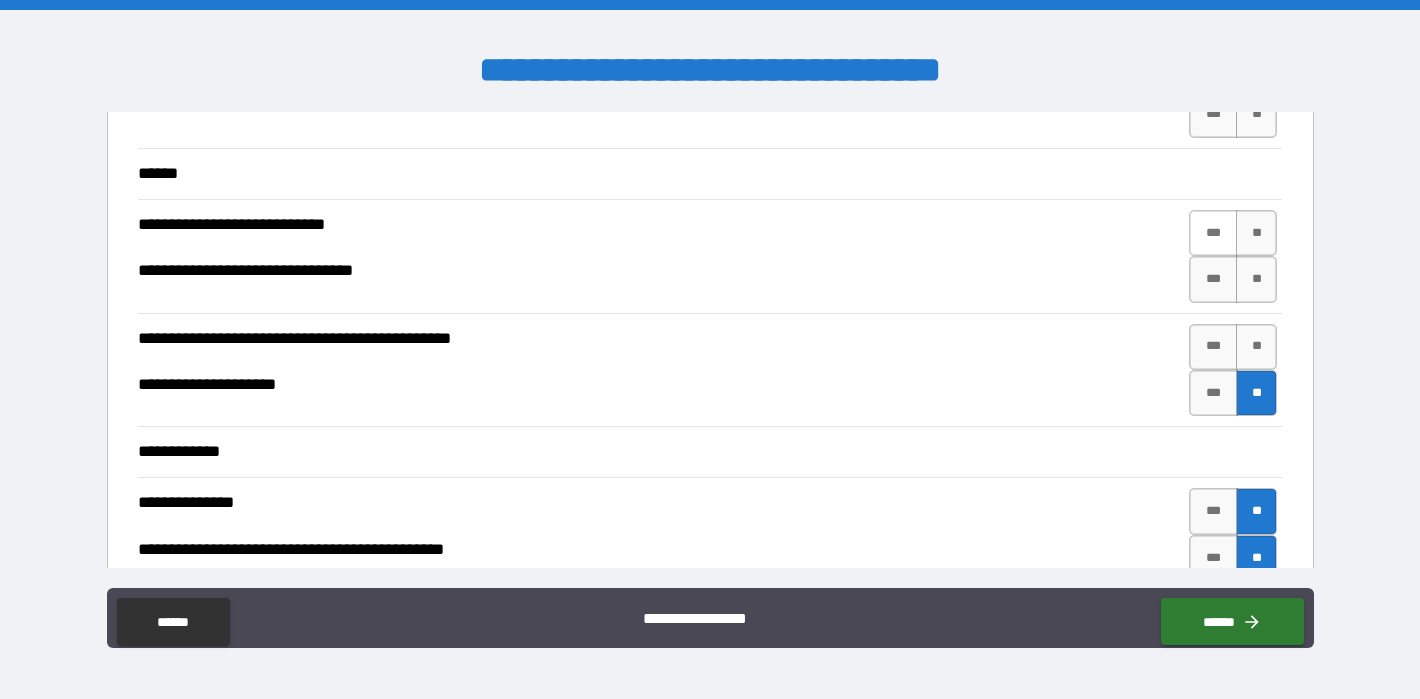 click on "***" at bounding box center [1213, 233] 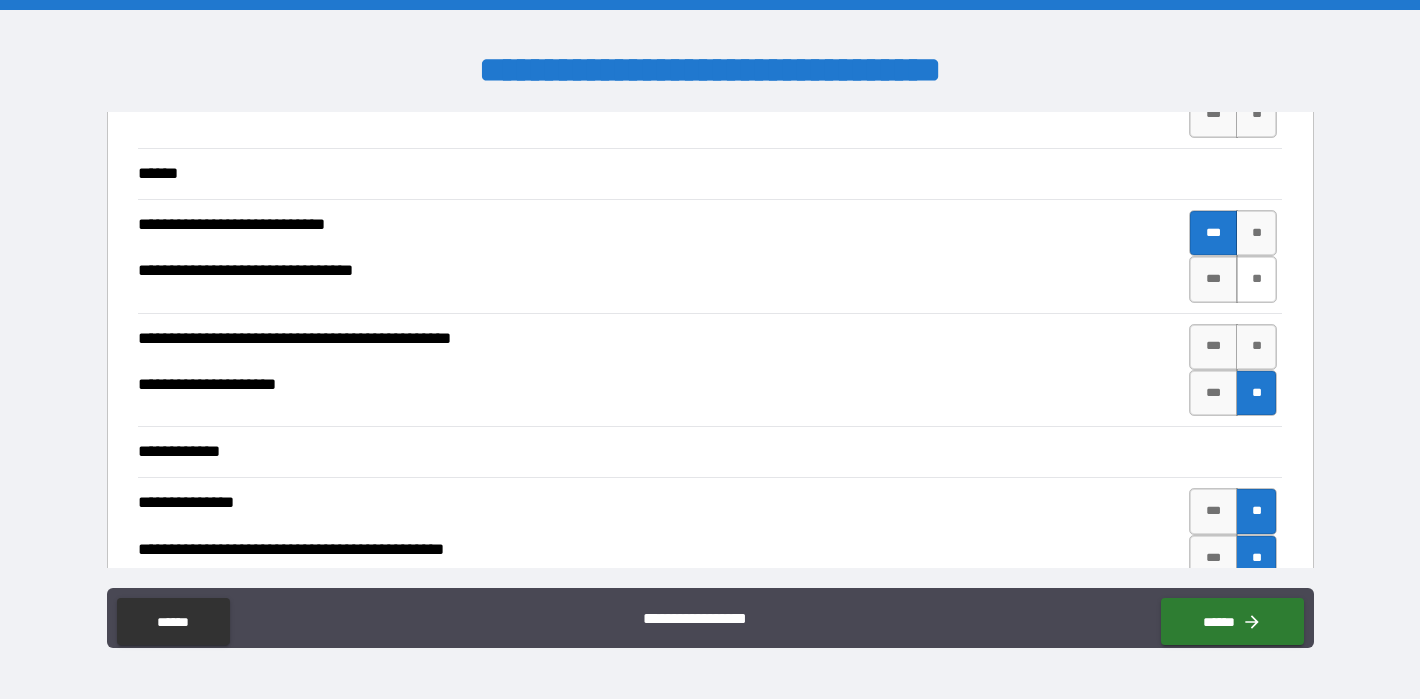 click on "**" at bounding box center [1257, 279] 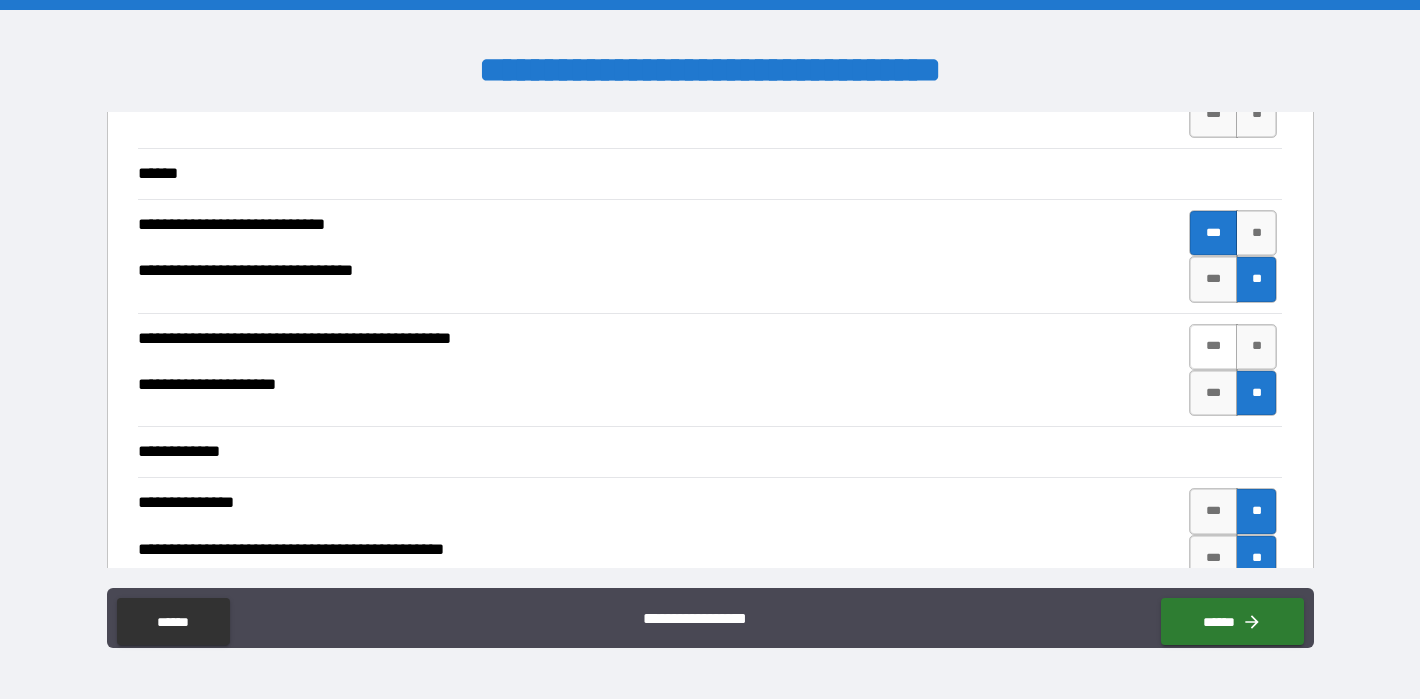 click on "***" at bounding box center [1213, 347] 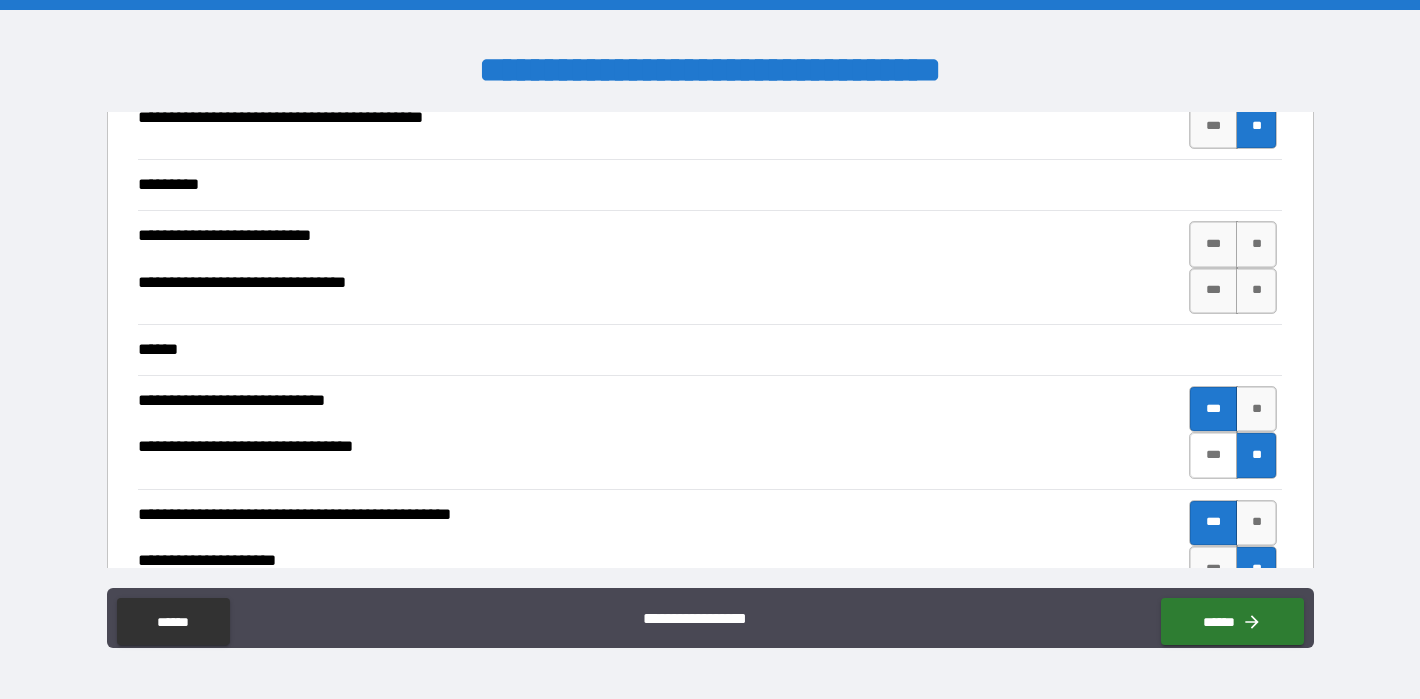 scroll, scrollTop: 4094, scrollLeft: 0, axis: vertical 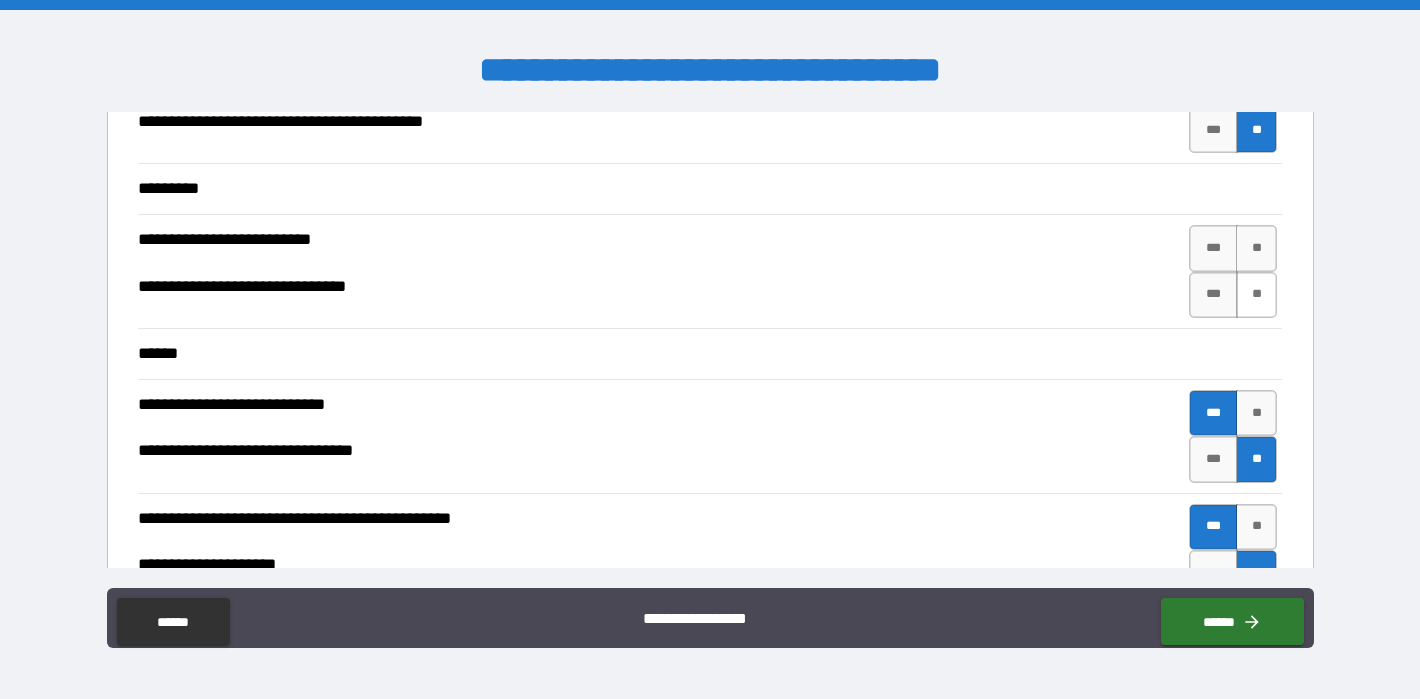 click on "**" at bounding box center (1257, 295) 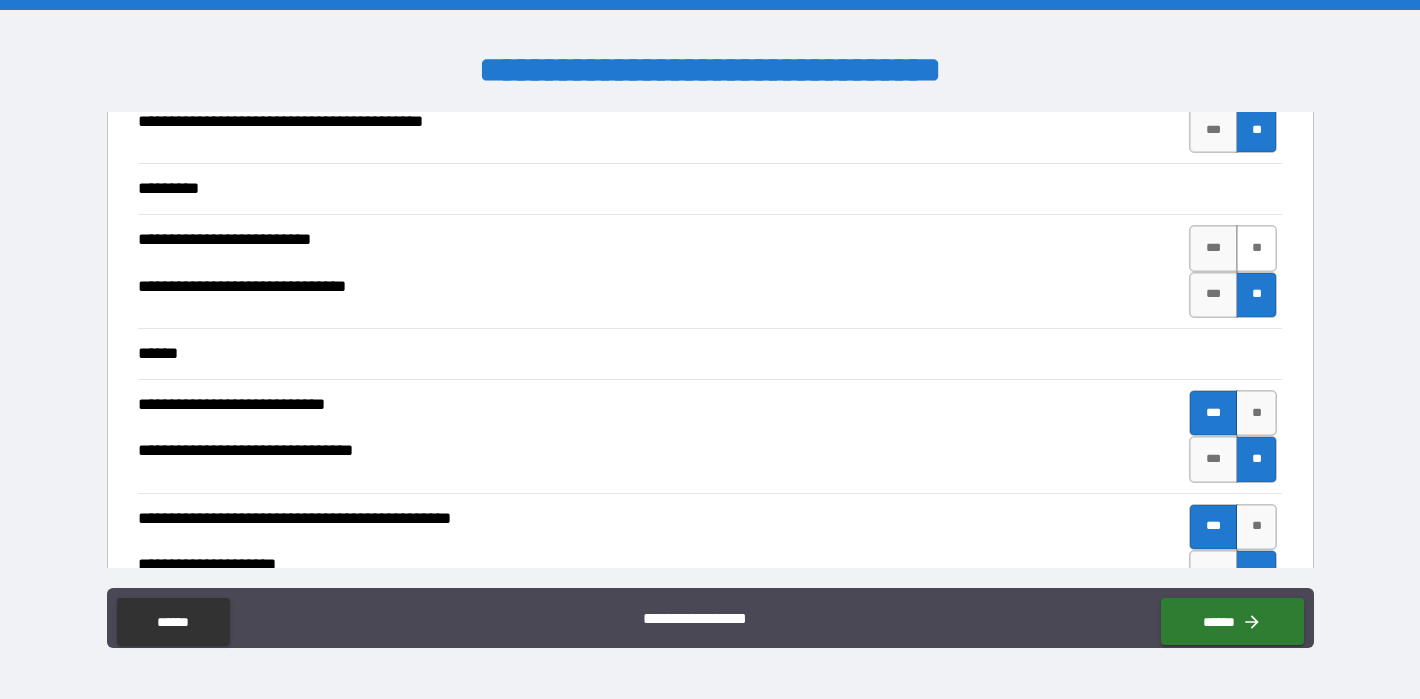 click on "**" at bounding box center (1257, 248) 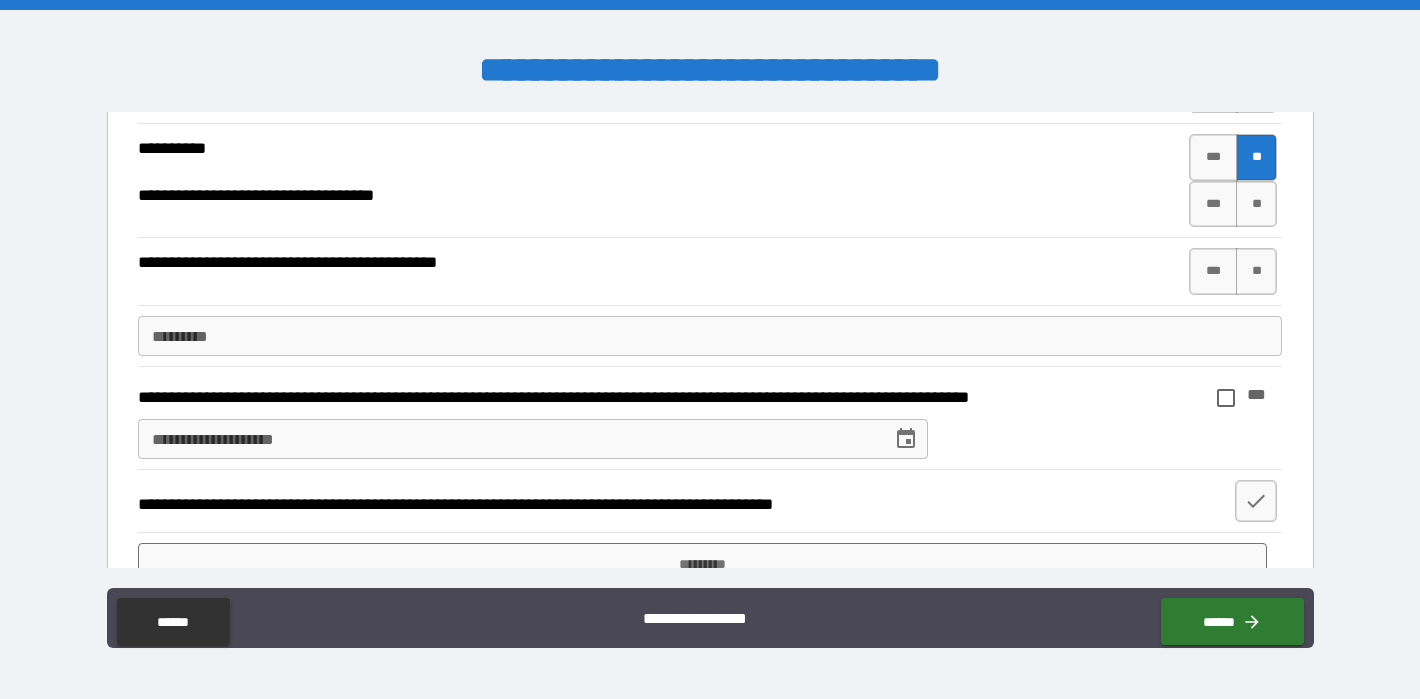 scroll, scrollTop: 4918, scrollLeft: 0, axis: vertical 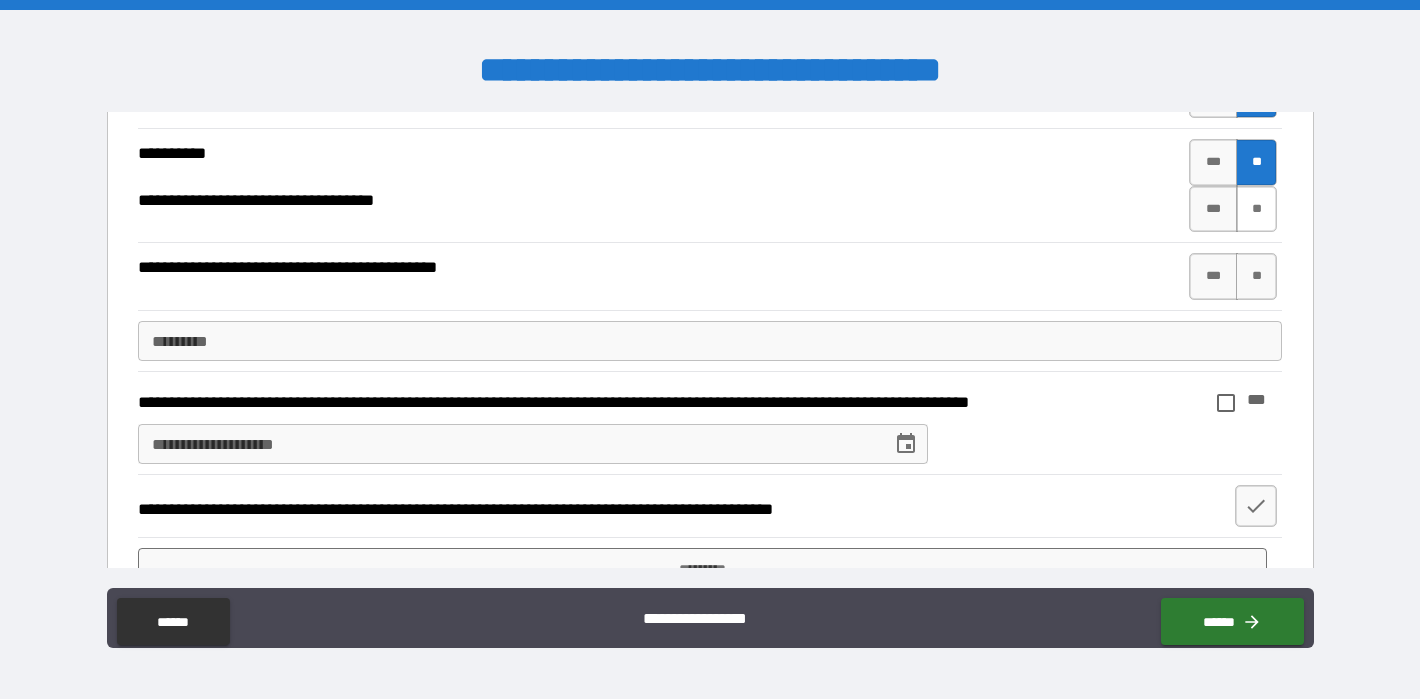 click on "**" at bounding box center [1257, 209] 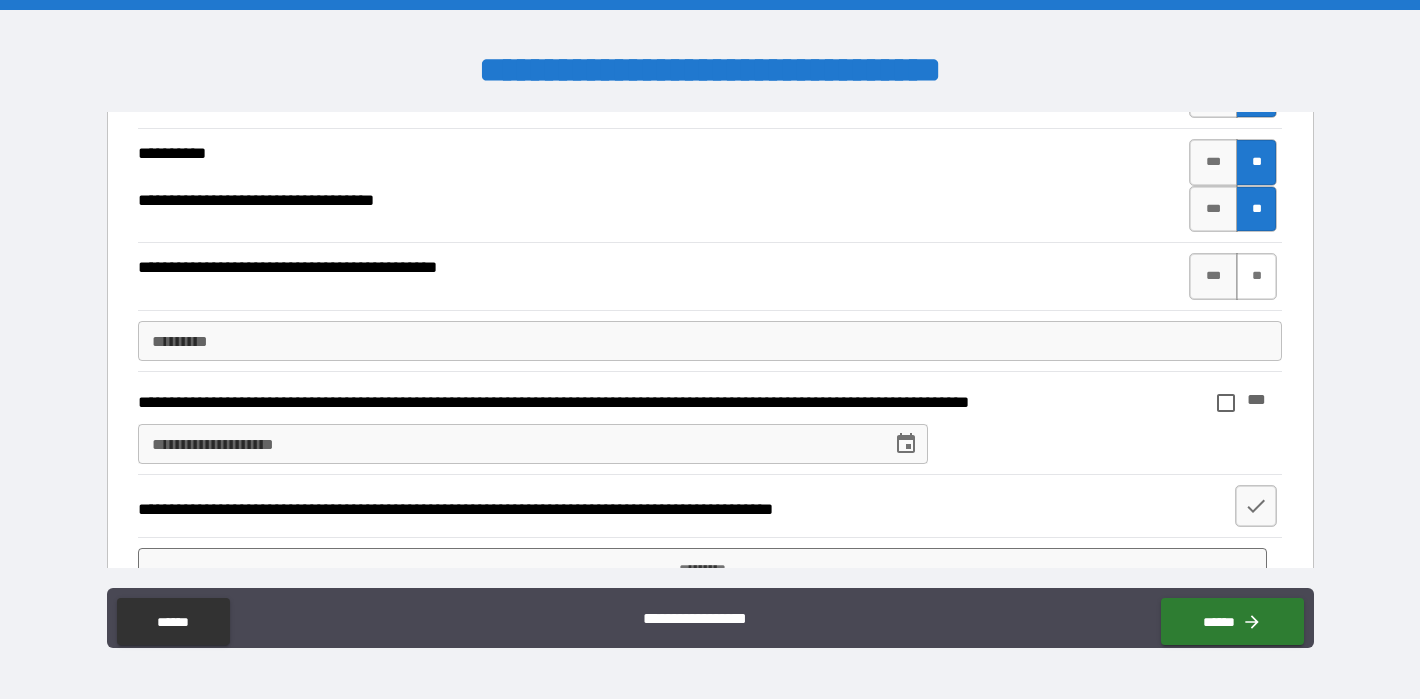 click on "**" at bounding box center [1257, 276] 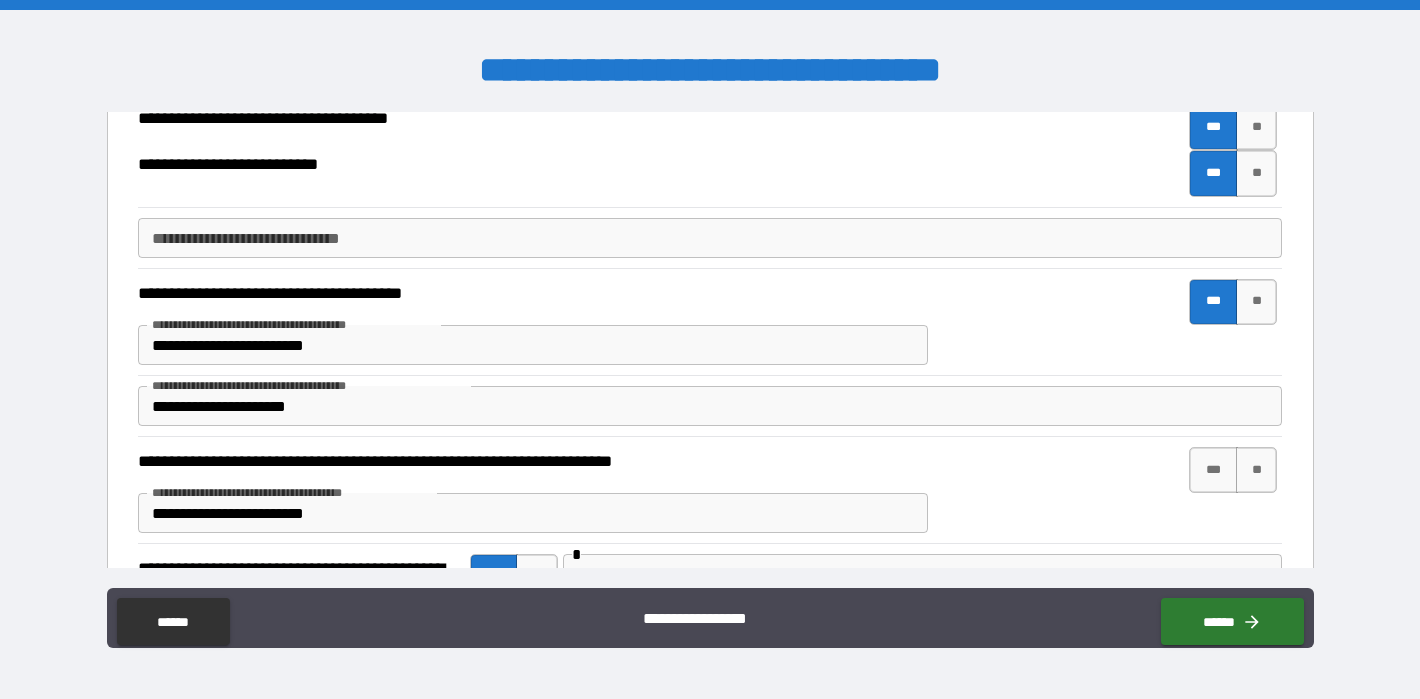 scroll, scrollTop: 393, scrollLeft: 0, axis: vertical 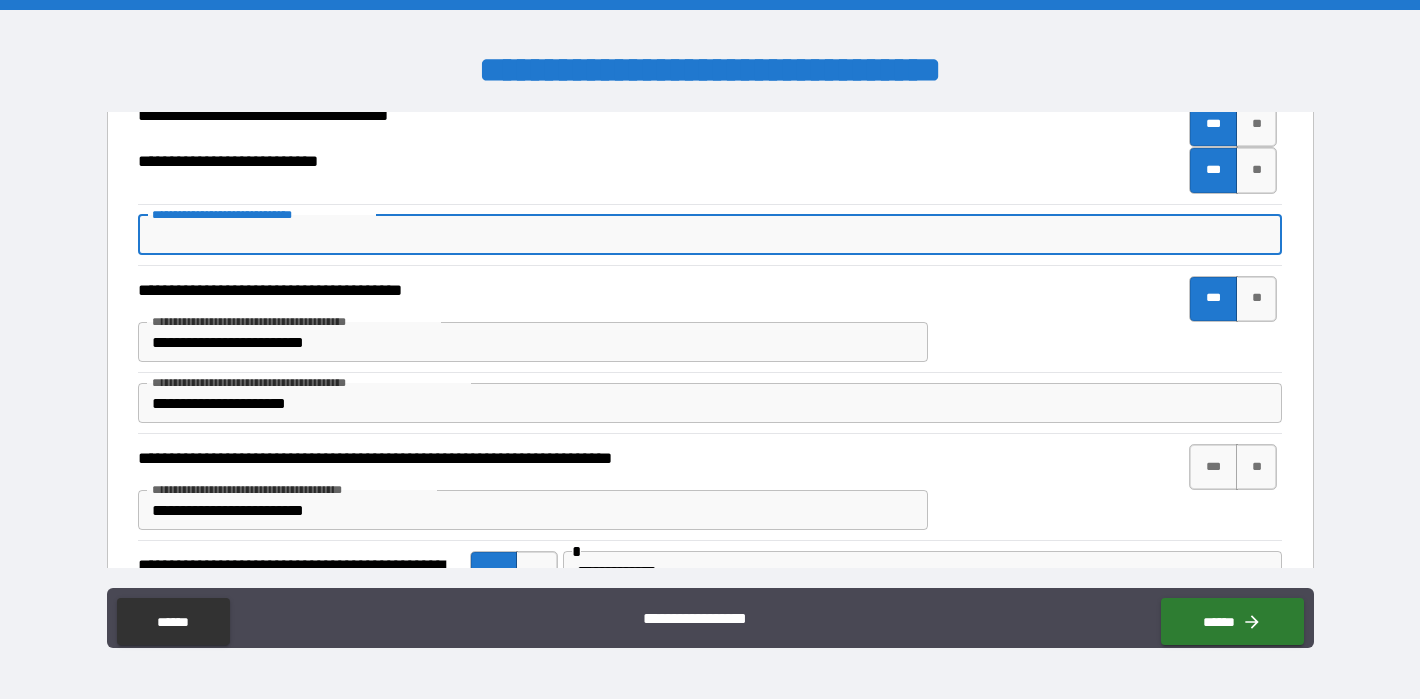 click on "**********" at bounding box center [710, 235] 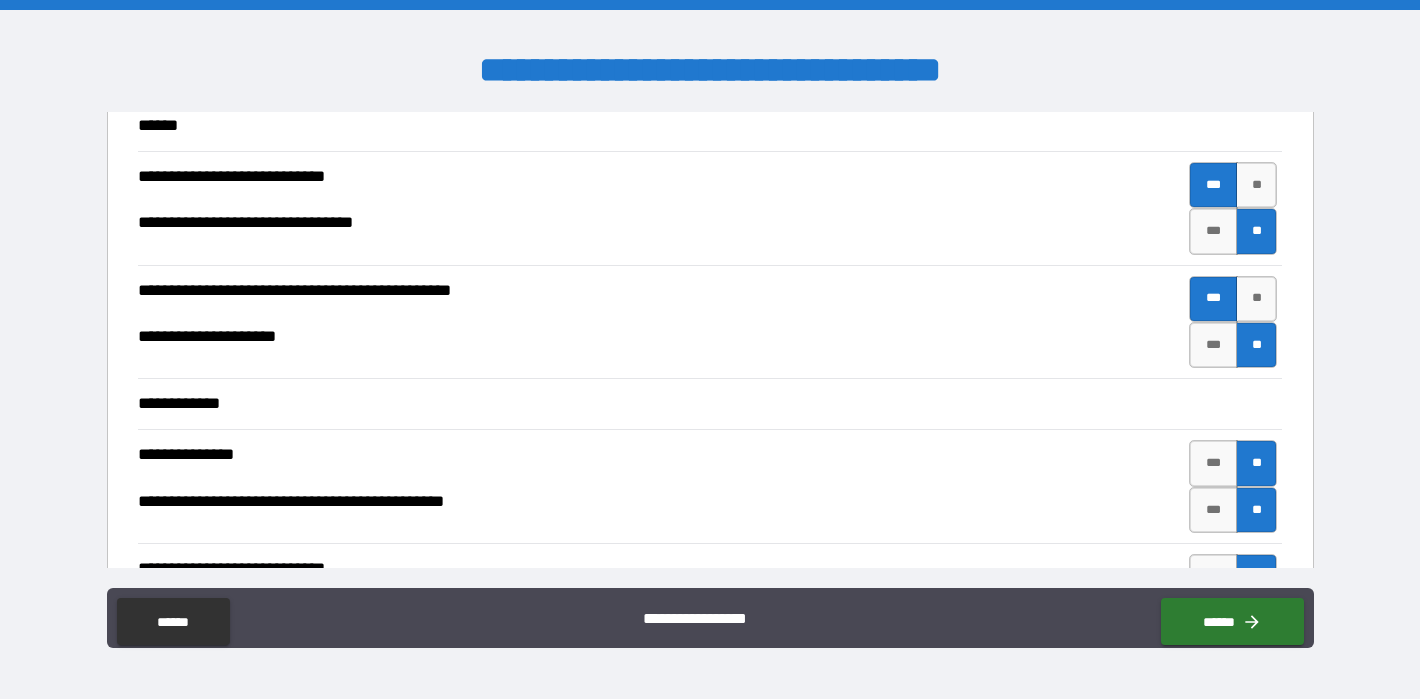 scroll, scrollTop: 5040, scrollLeft: 0, axis: vertical 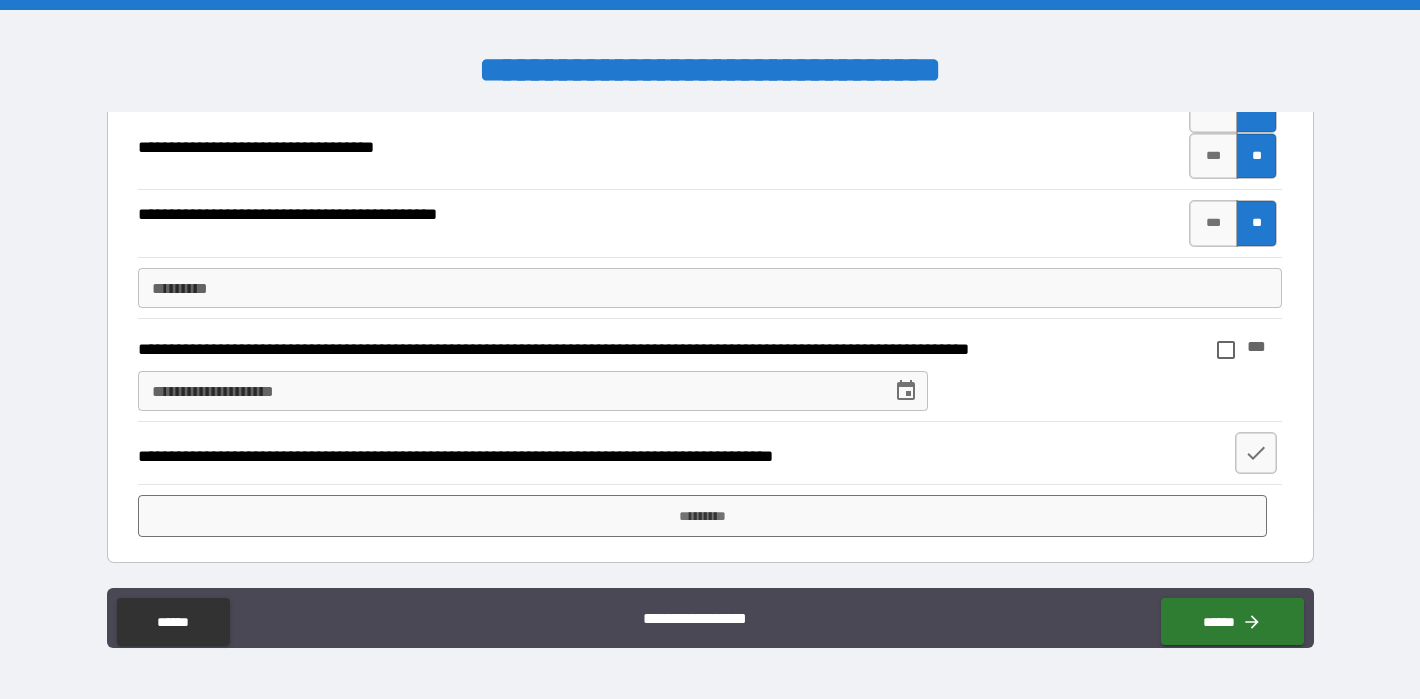 type on "*********" 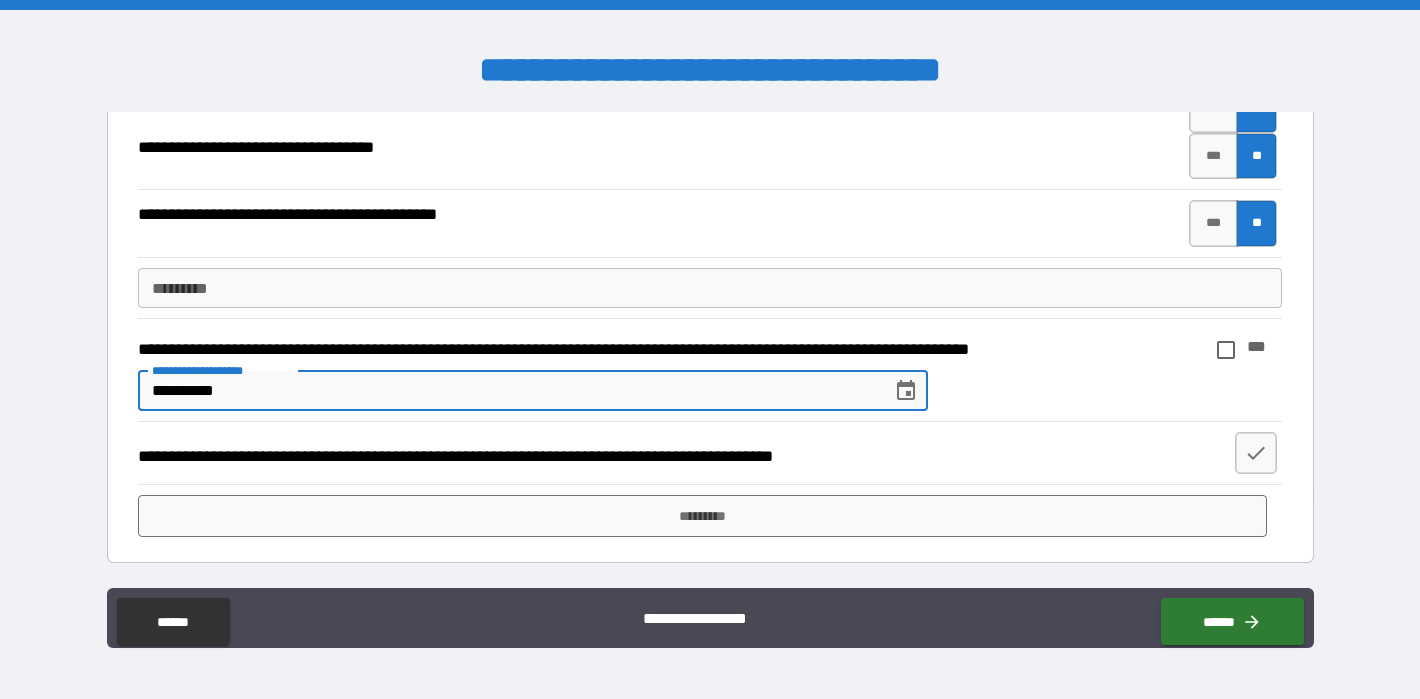 type on "**********" 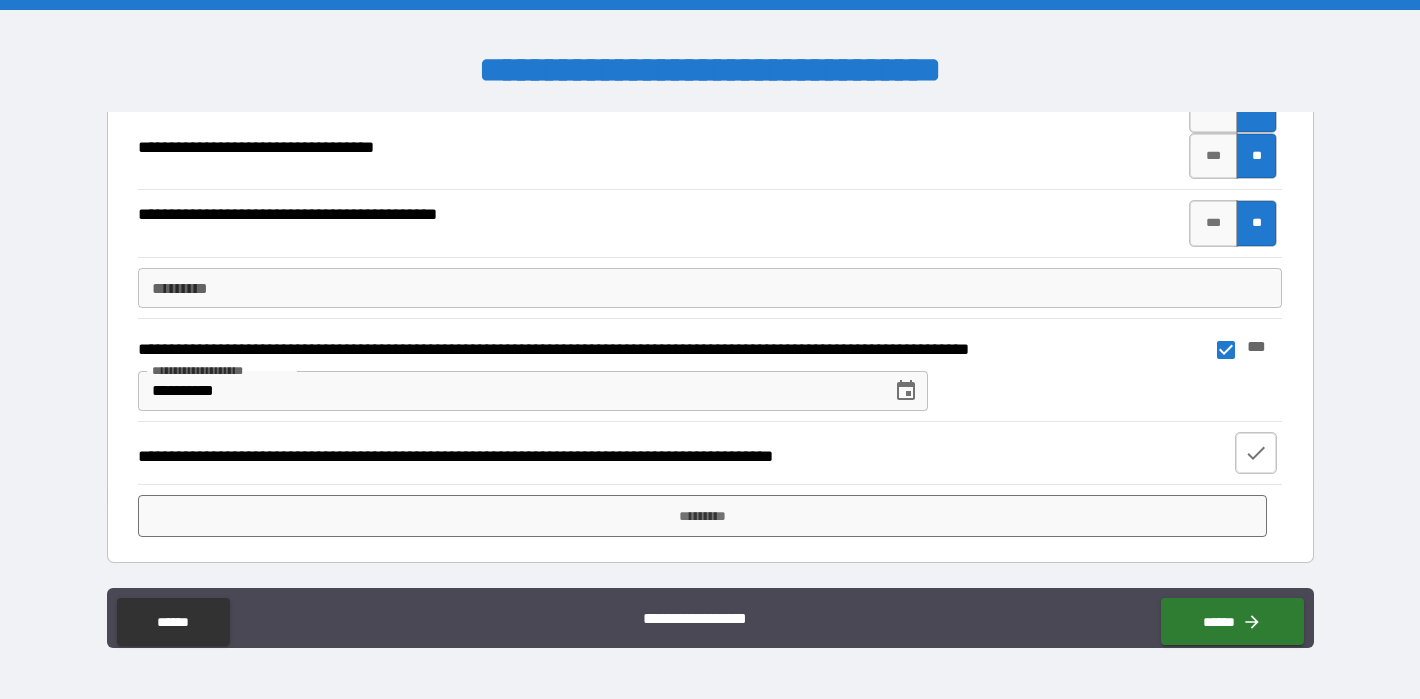 click 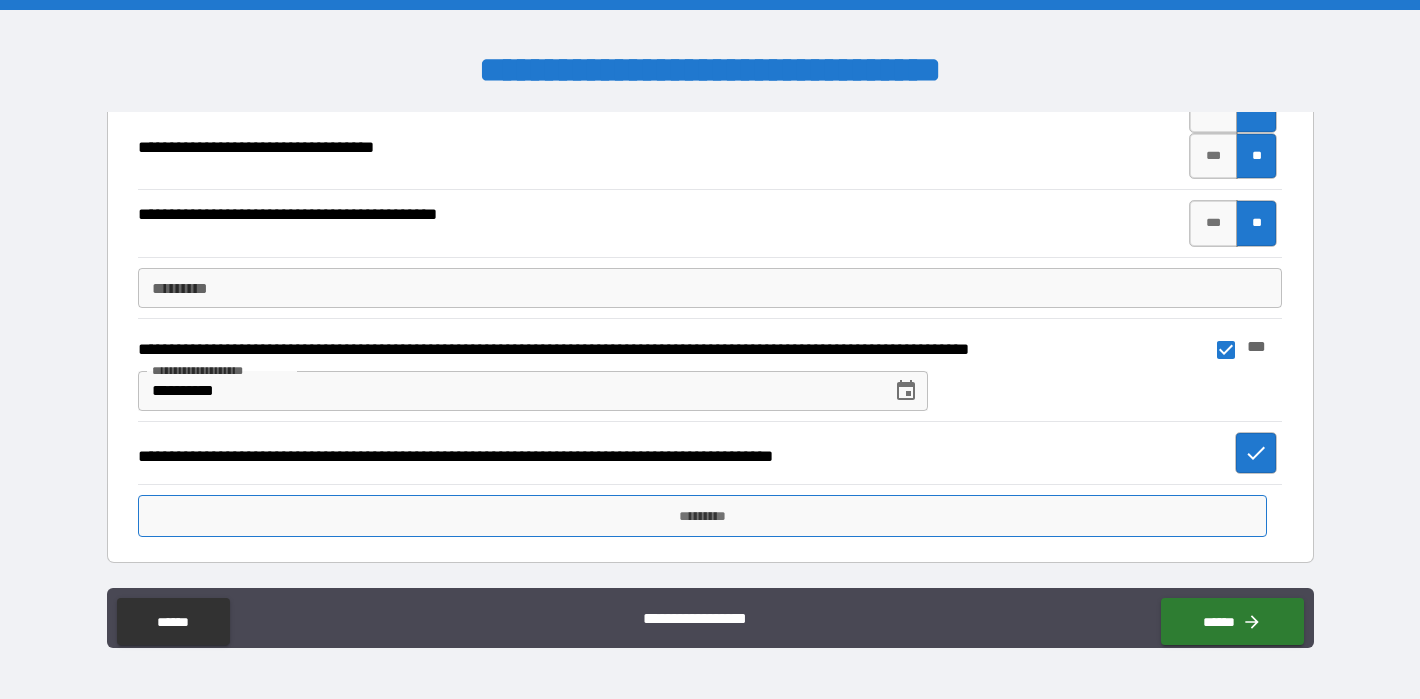 click on "*********" at bounding box center [703, 516] 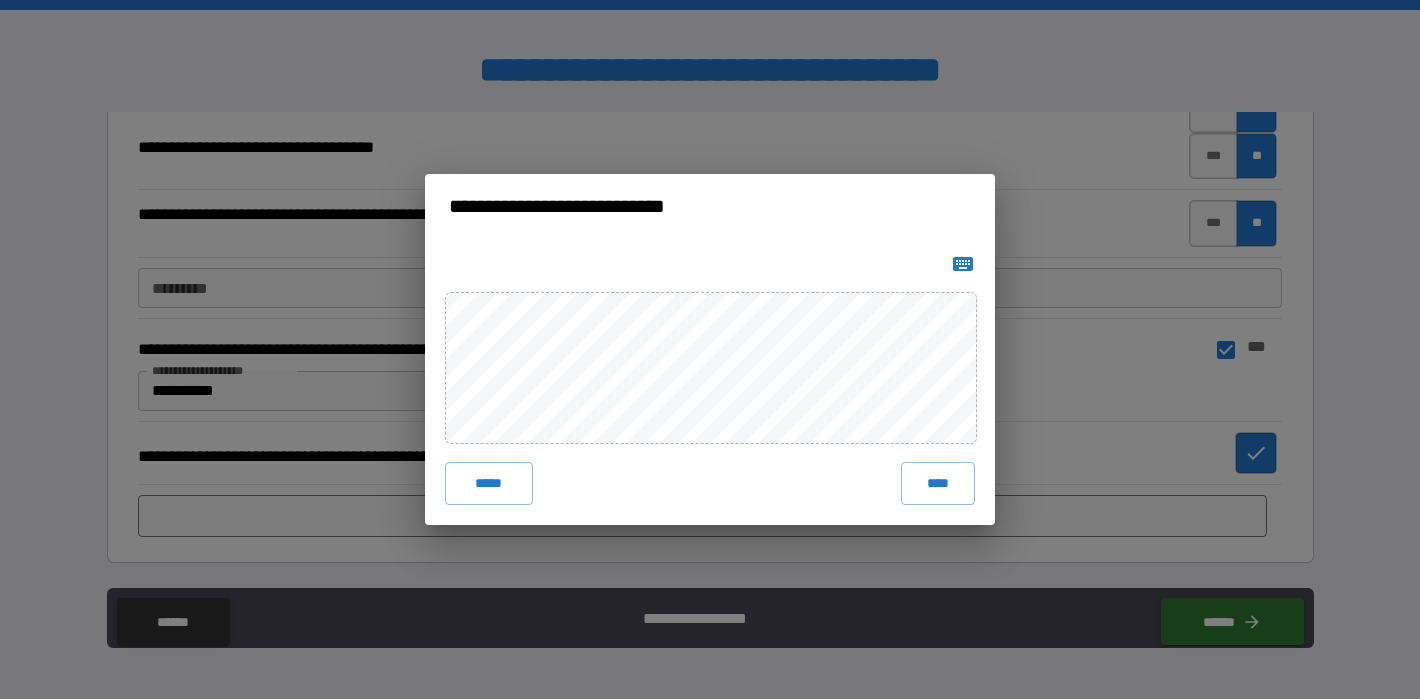 click 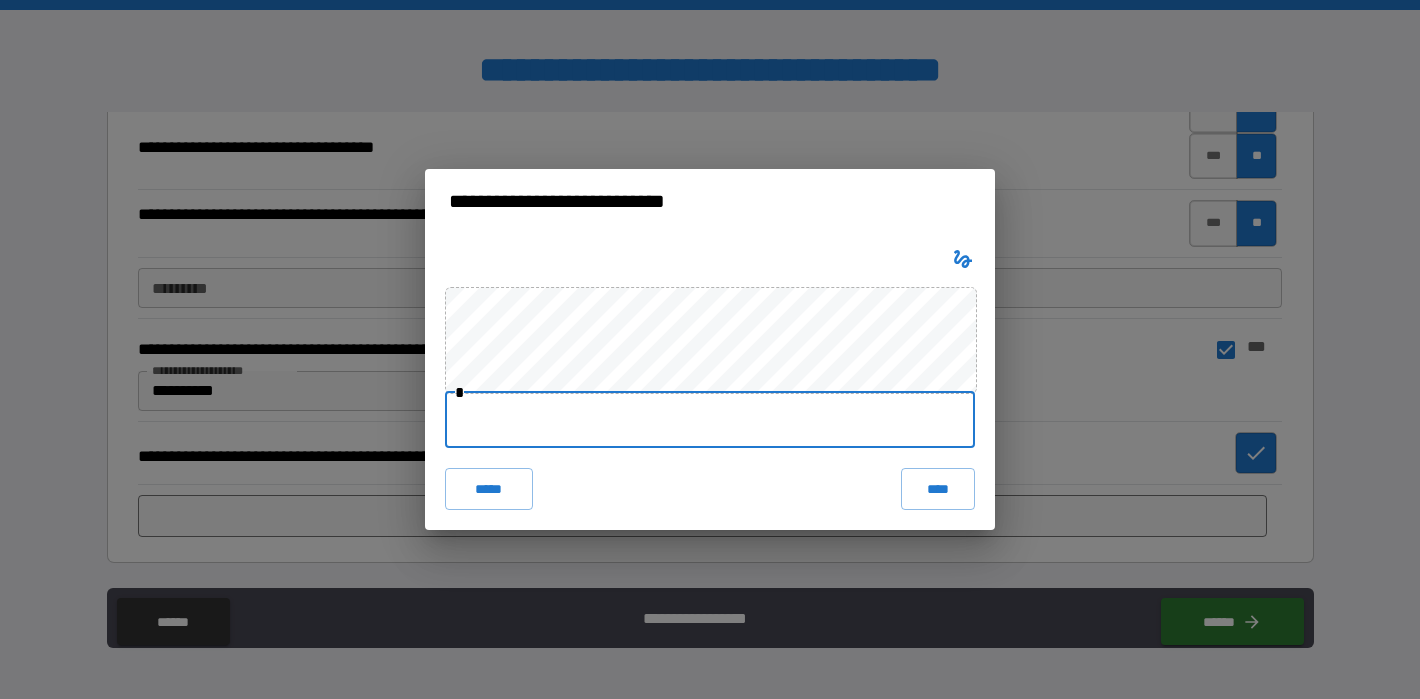 click at bounding box center (710, 420) 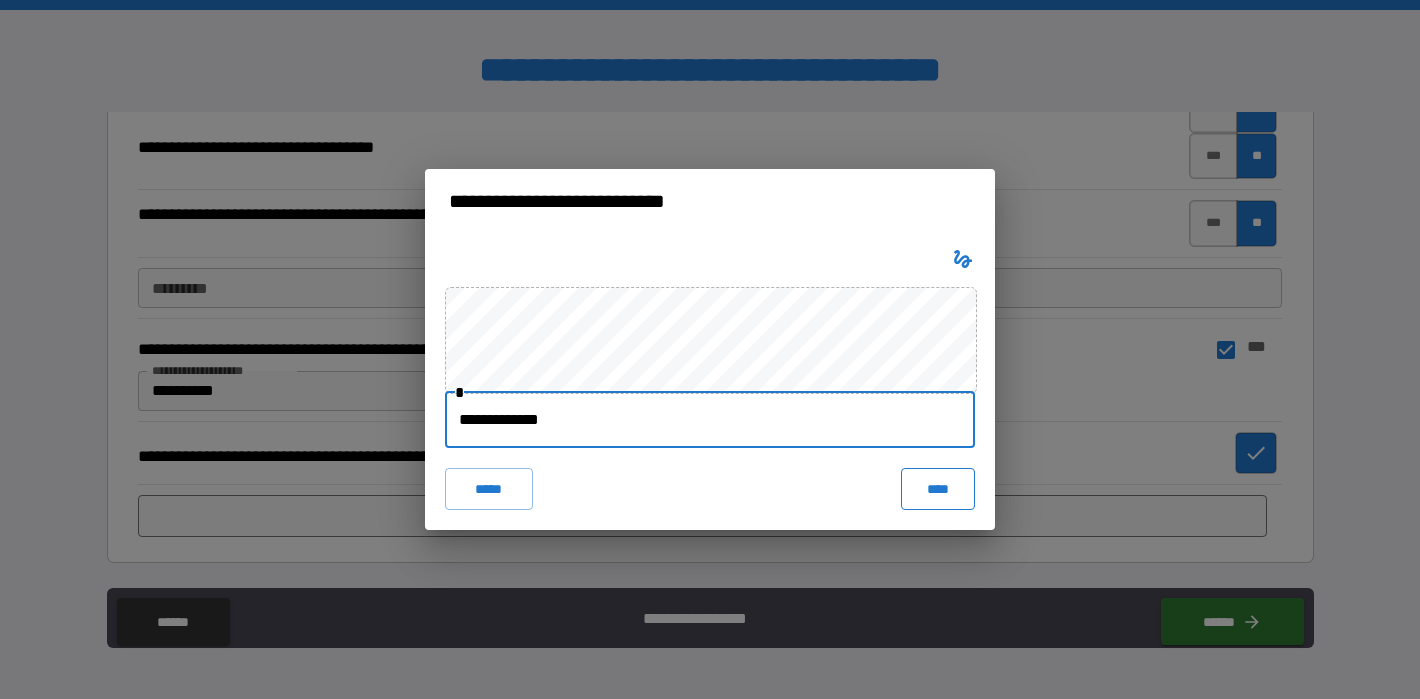 type on "**********" 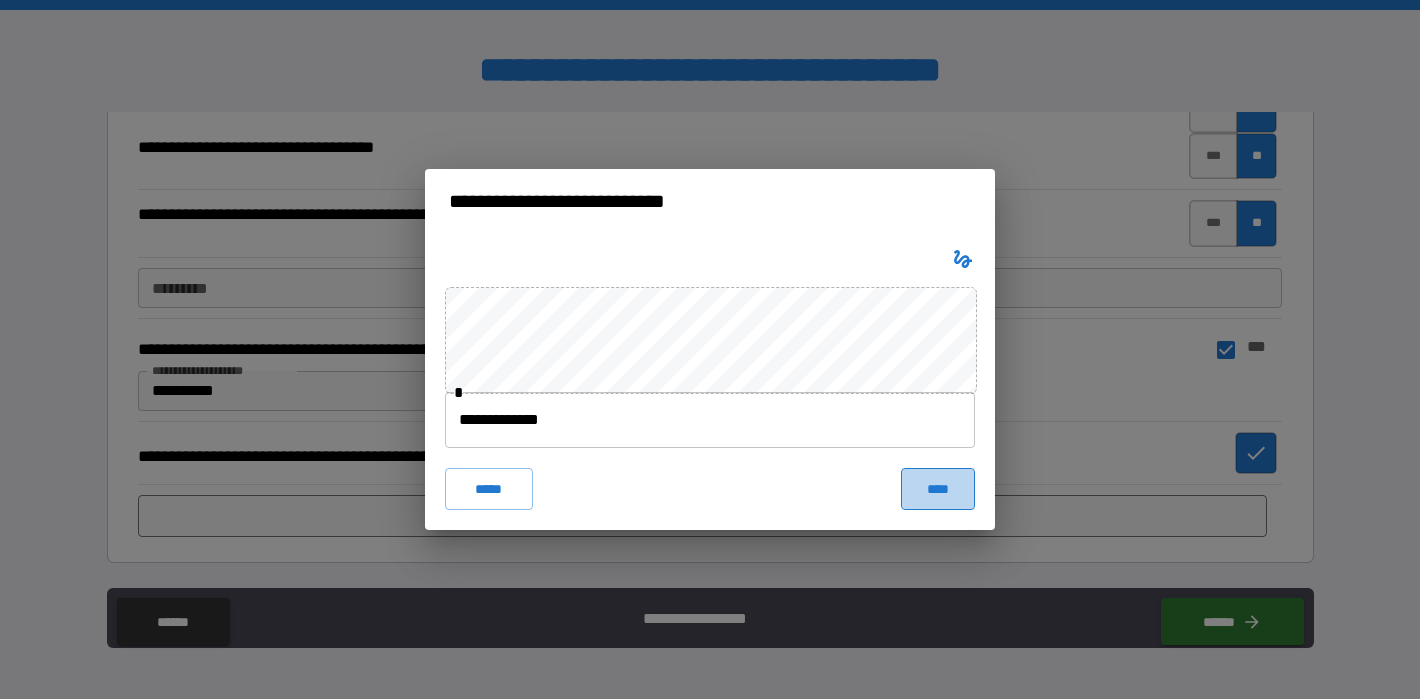 click on "****" at bounding box center (938, 489) 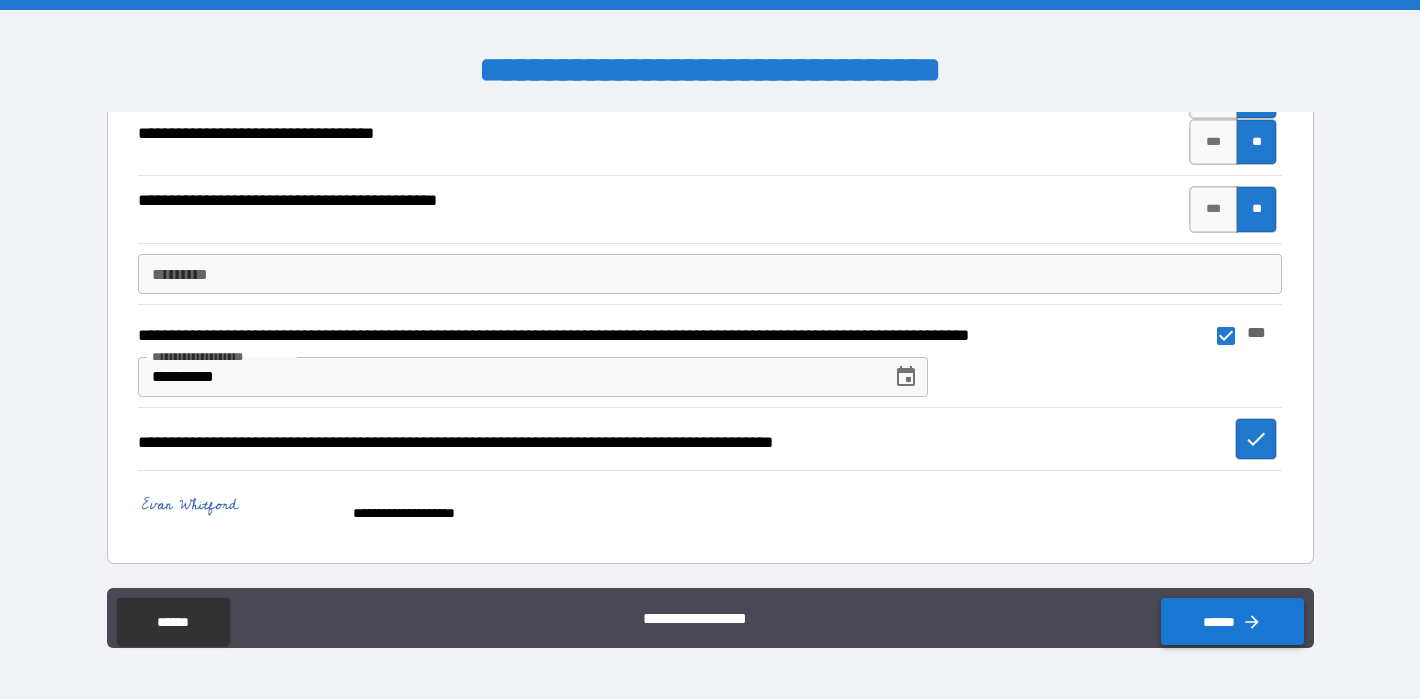 click on "******" at bounding box center [1232, 621] 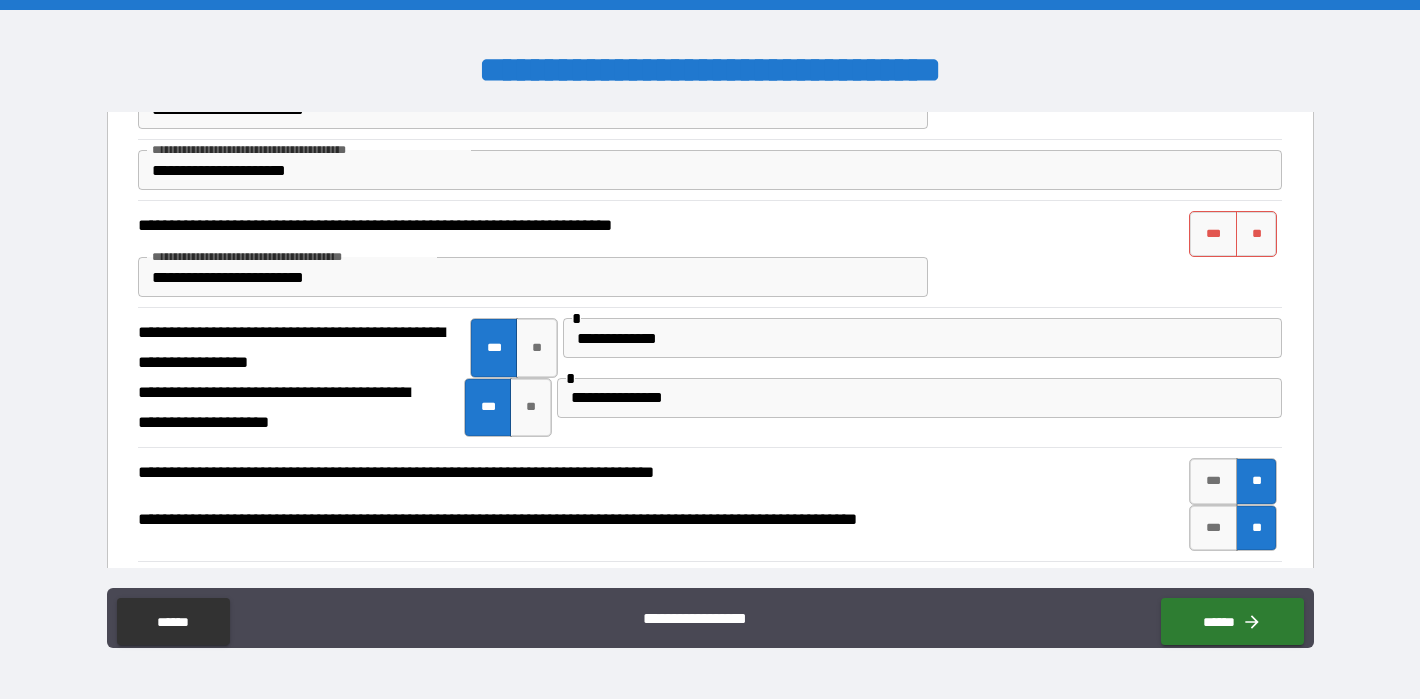 scroll, scrollTop: 603, scrollLeft: 0, axis: vertical 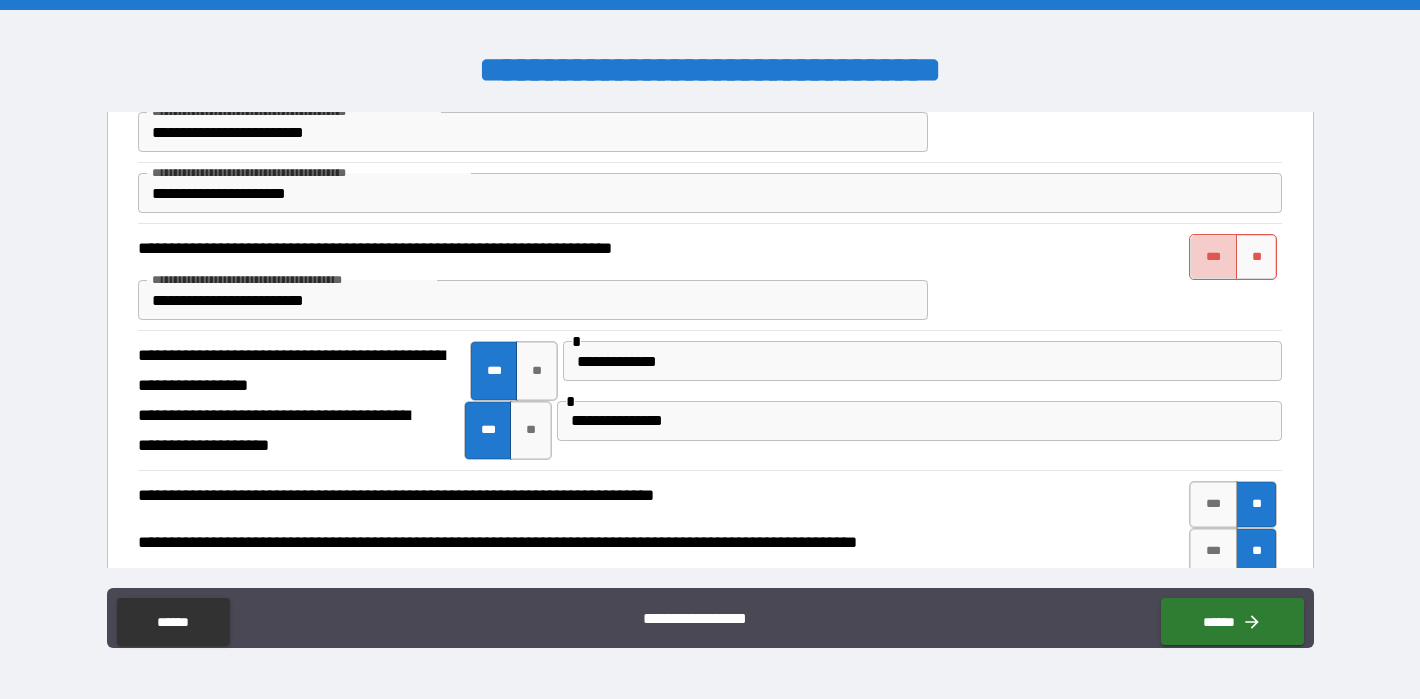 click on "***" at bounding box center (1213, 257) 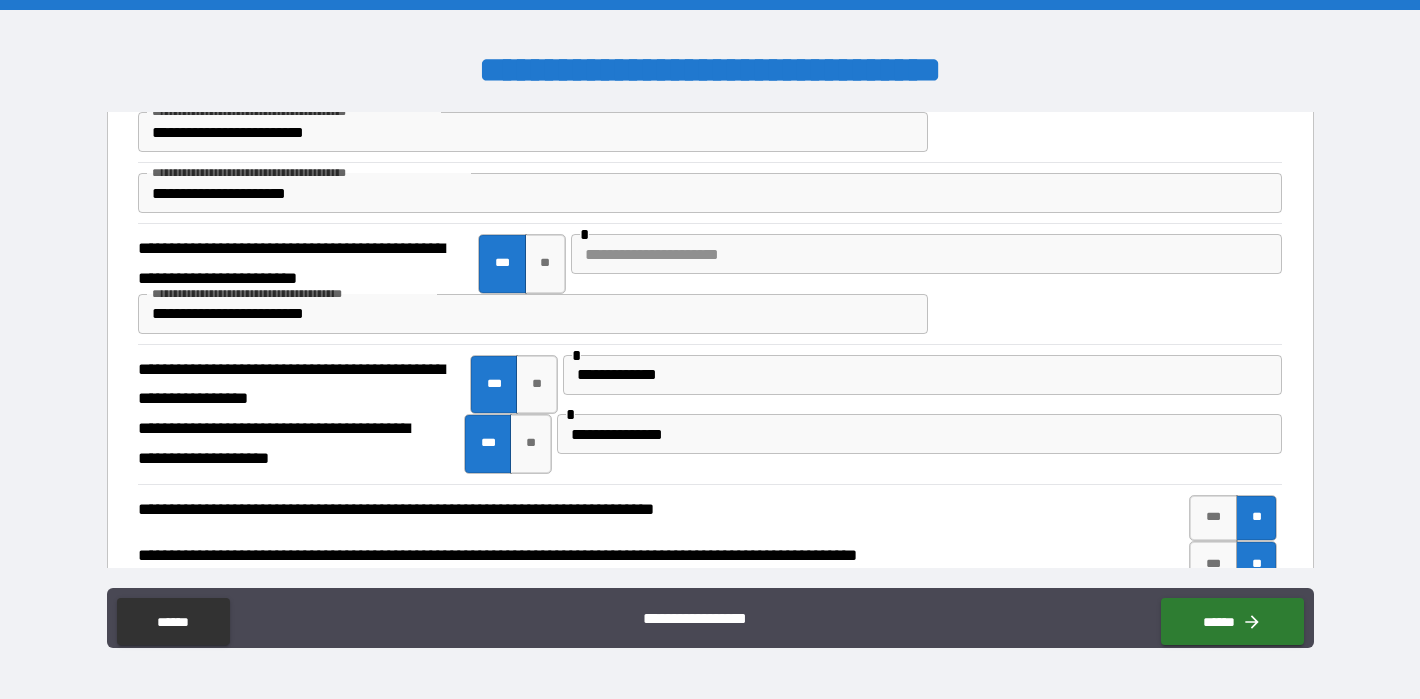 click at bounding box center (926, 254) 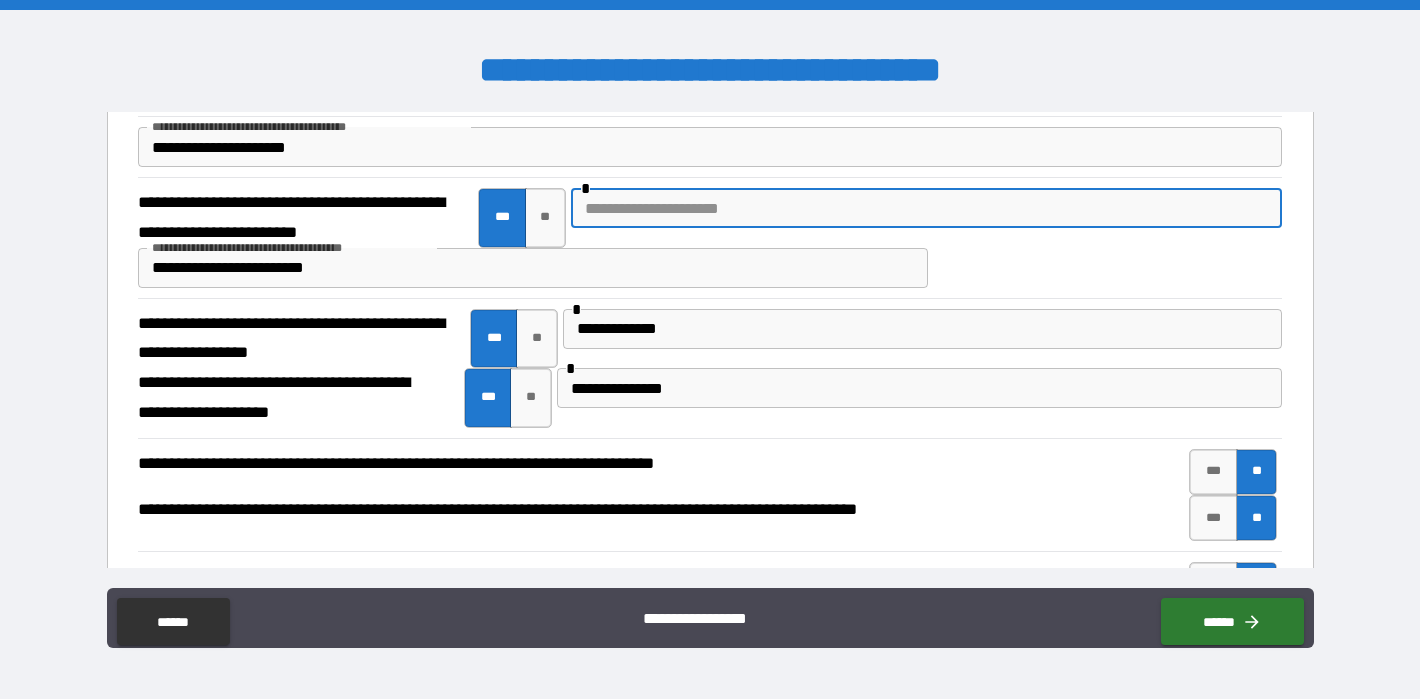 scroll, scrollTop: 646, scrollLeft: 0, axis: vertical 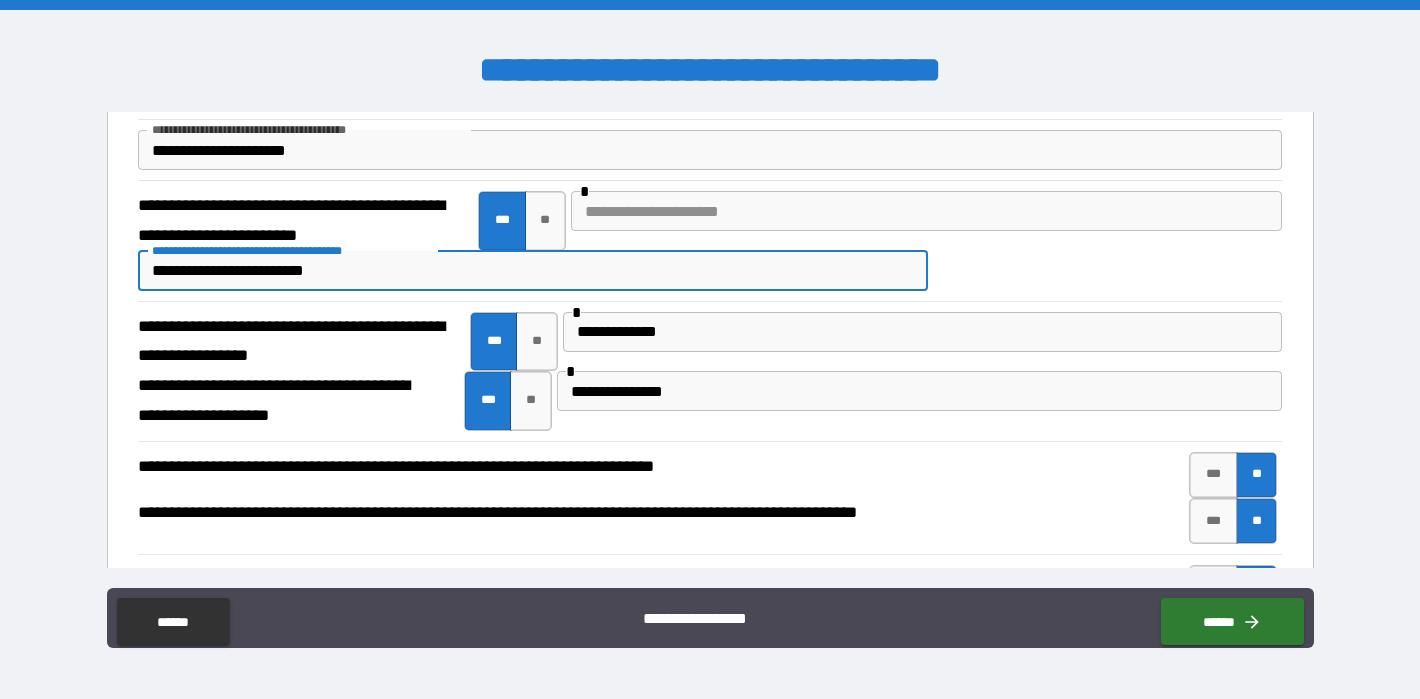 click on "**********" at bounding box center [533, 271] 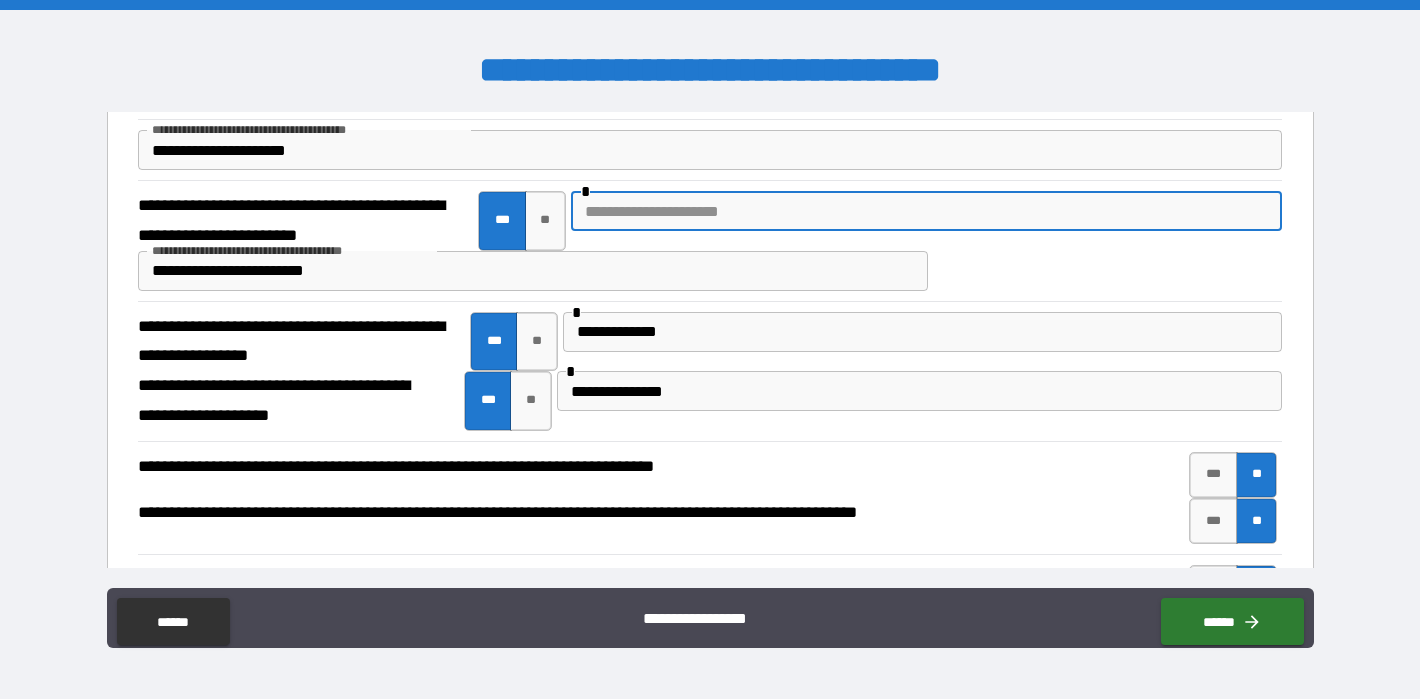 click at bounding box center [926, 211] 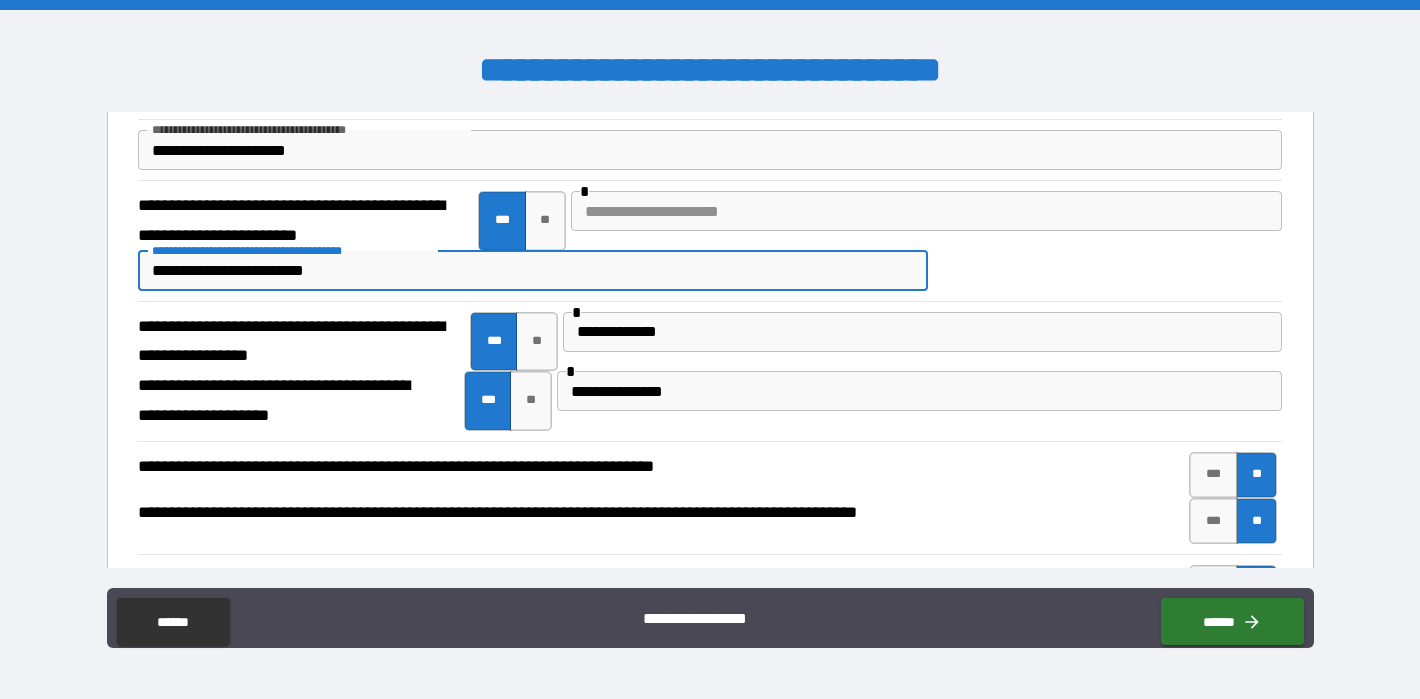 click on "**********" at bounding box center (533, 271) 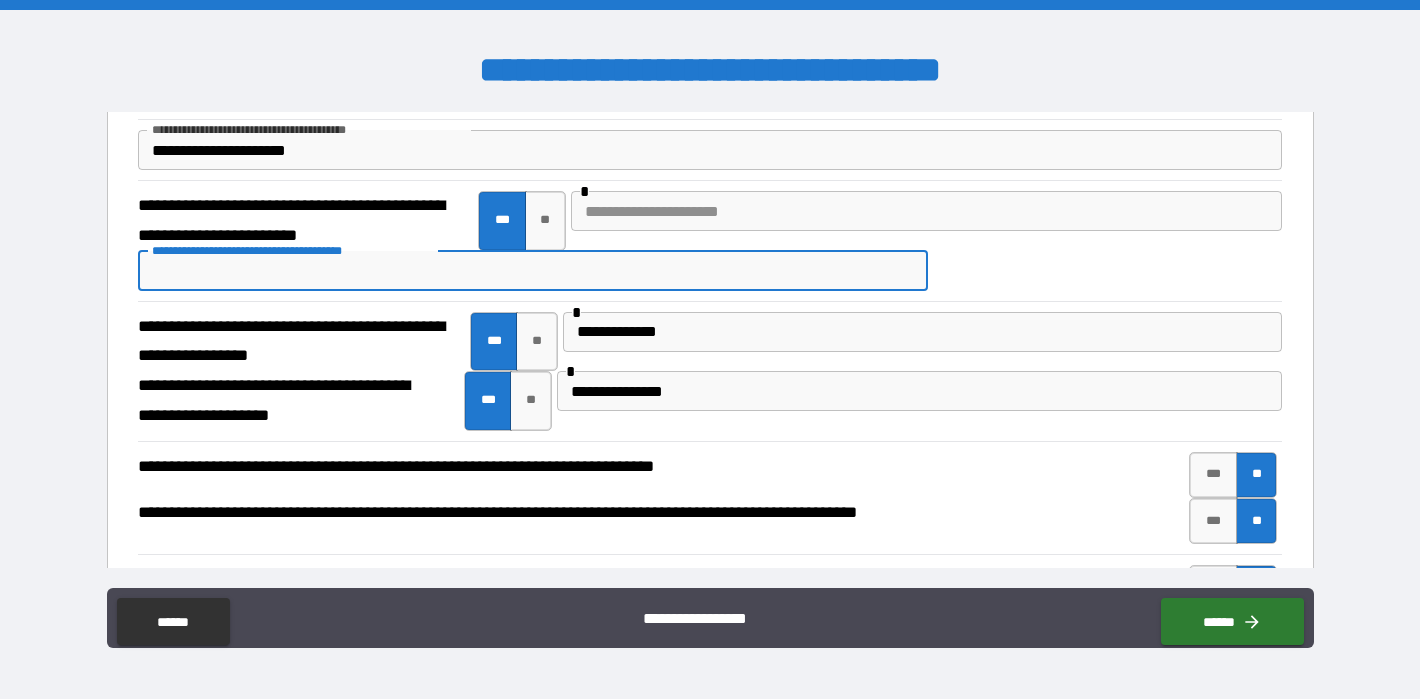 type 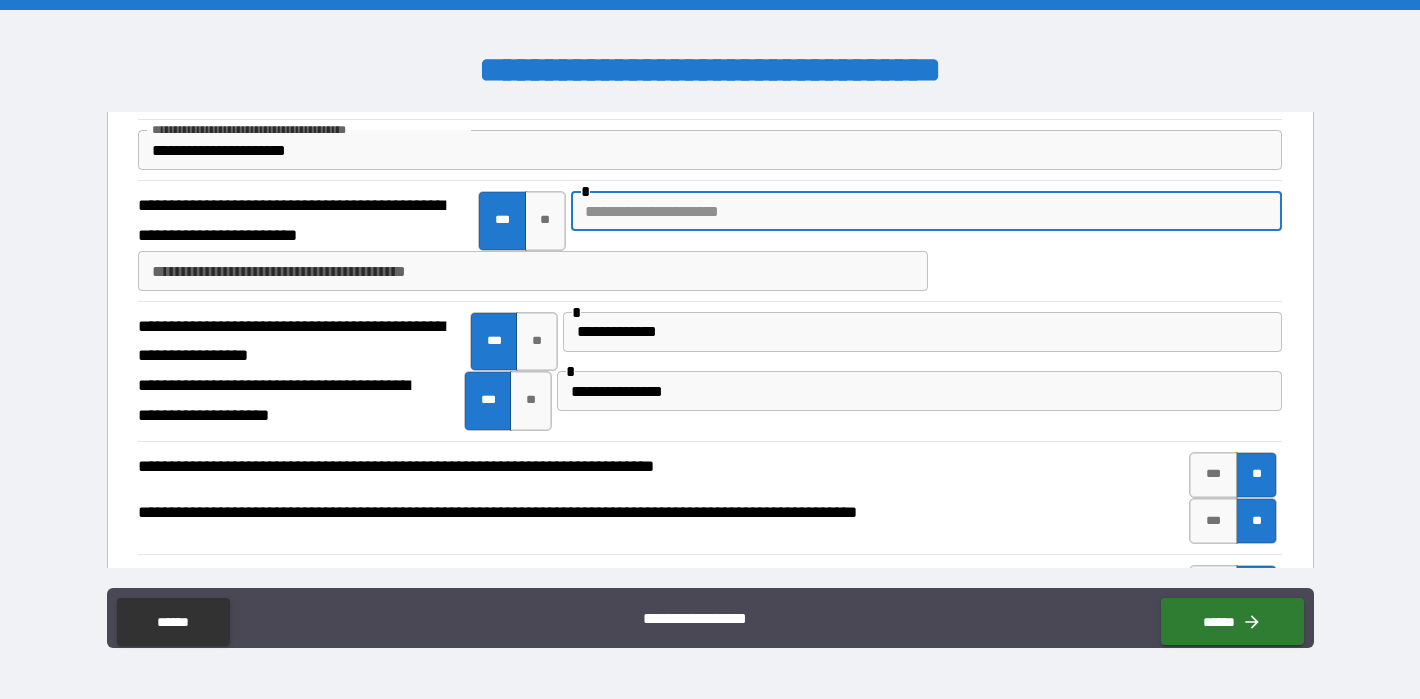 paste on "**********" 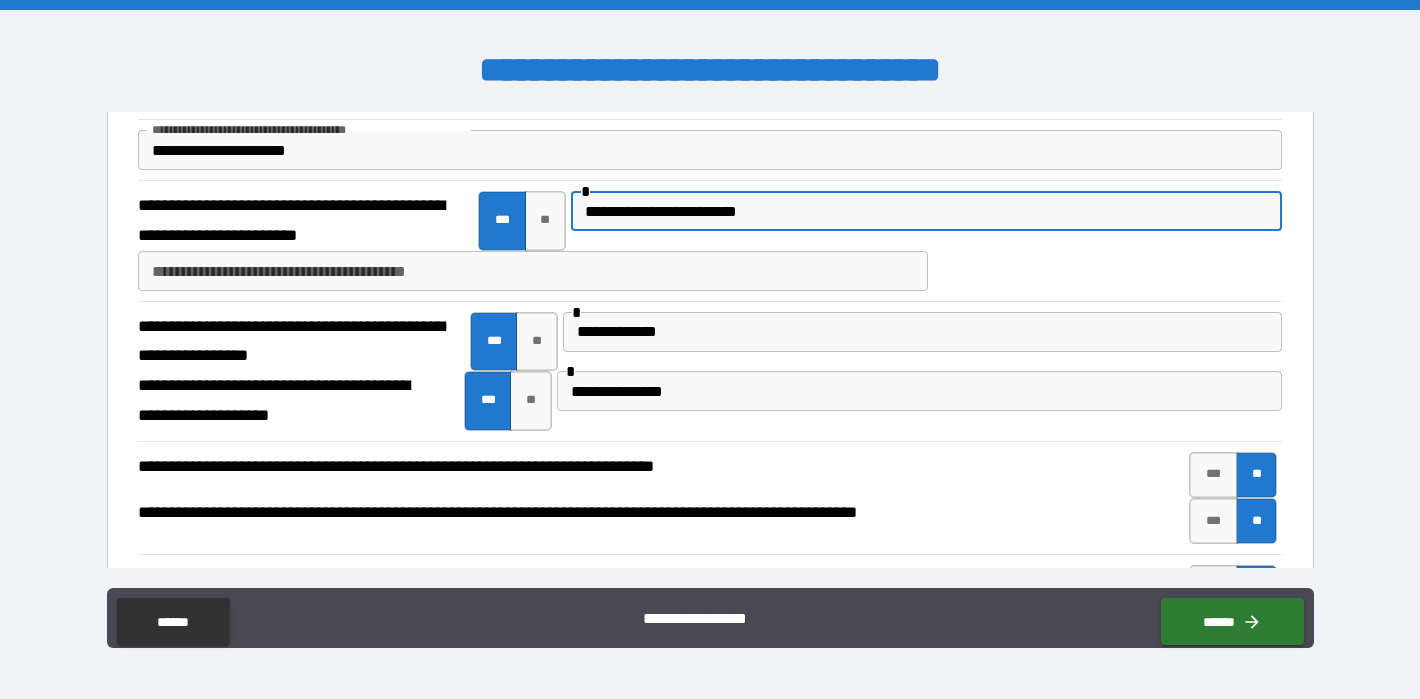 type on "**********" 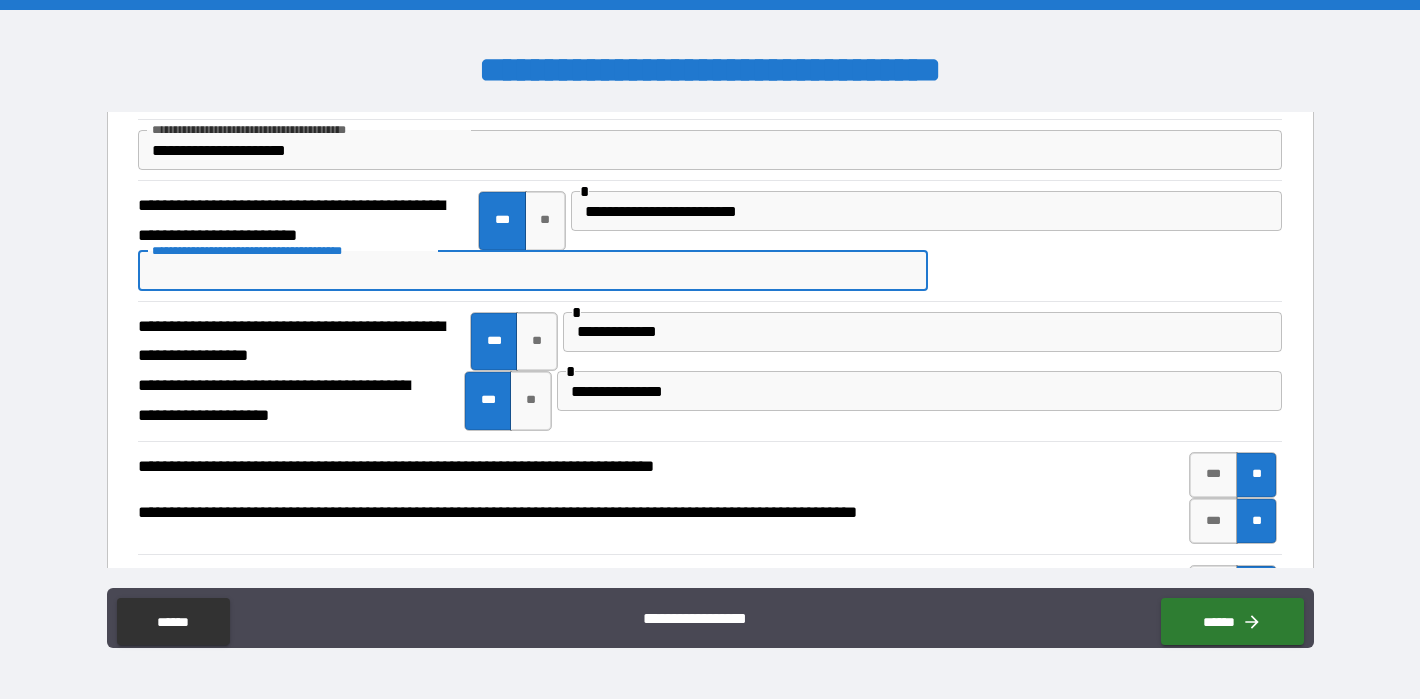 paste on "**********" 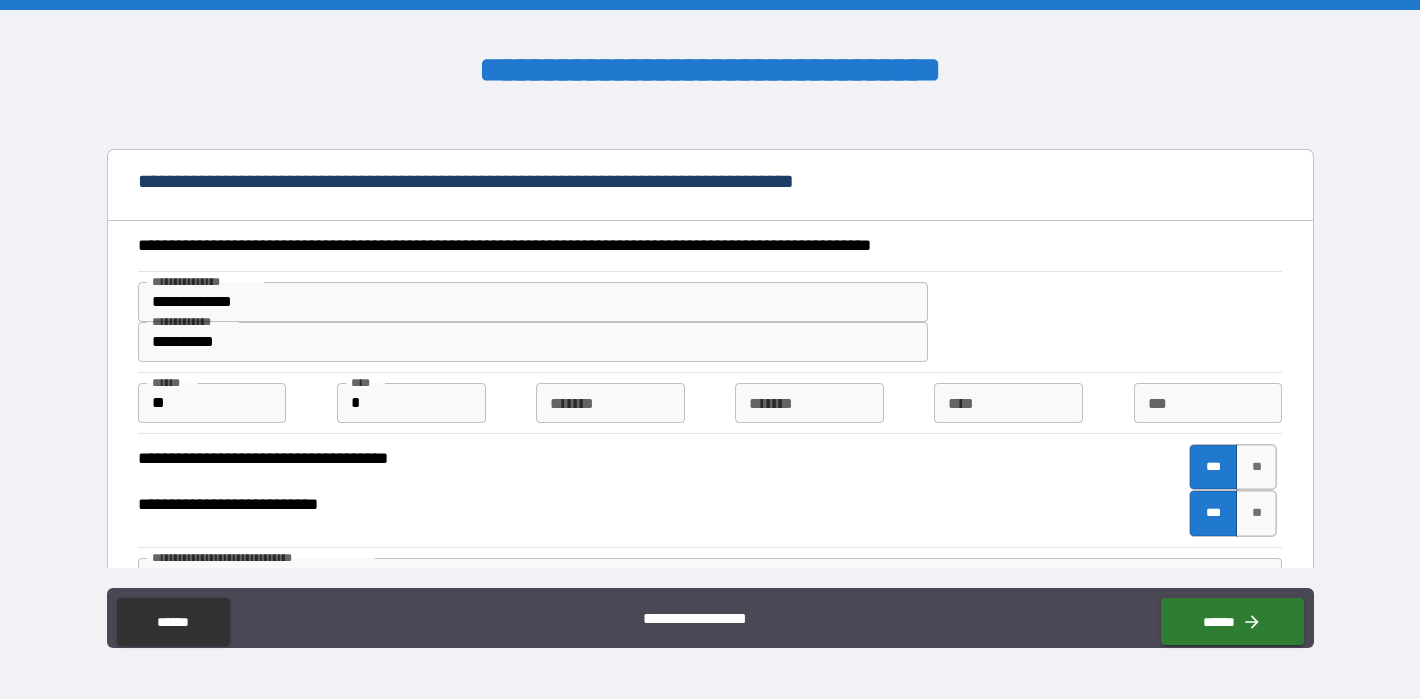 scroll, scrollTop: 39, scrollLeft: 0, axis: vertical 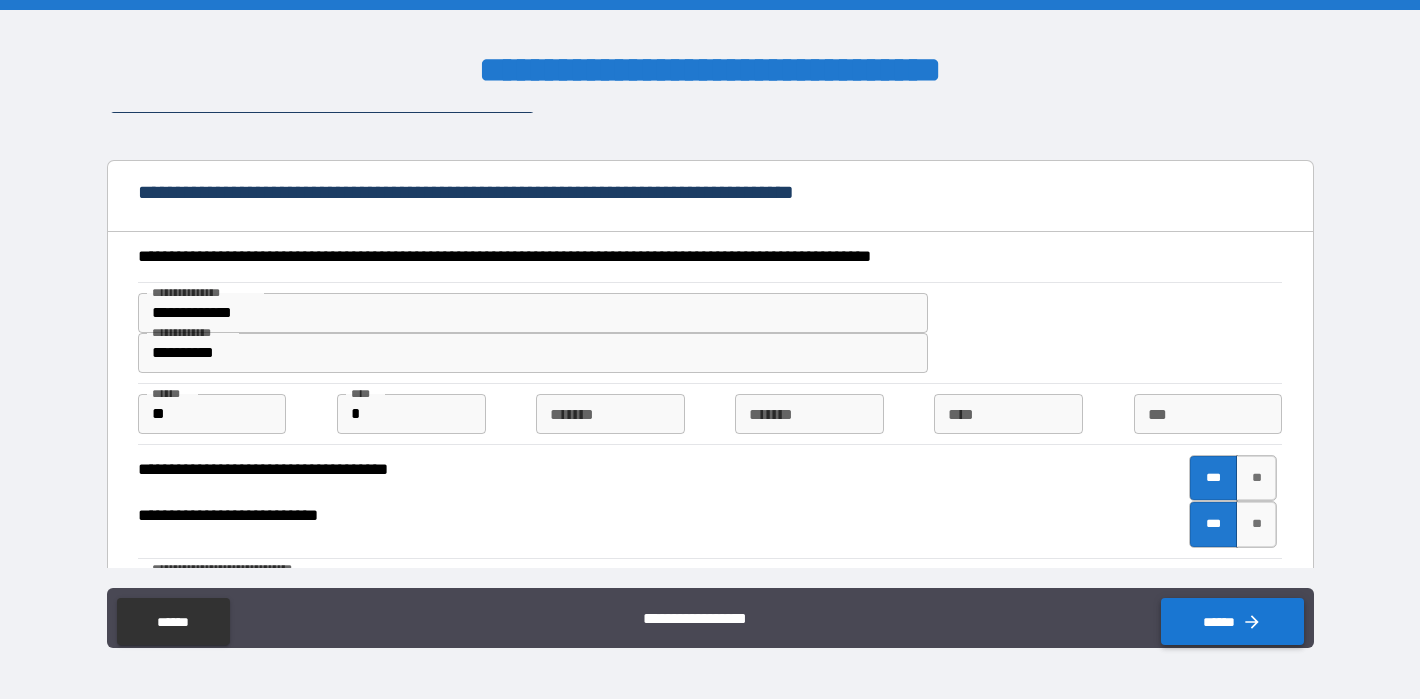 type on "**********" 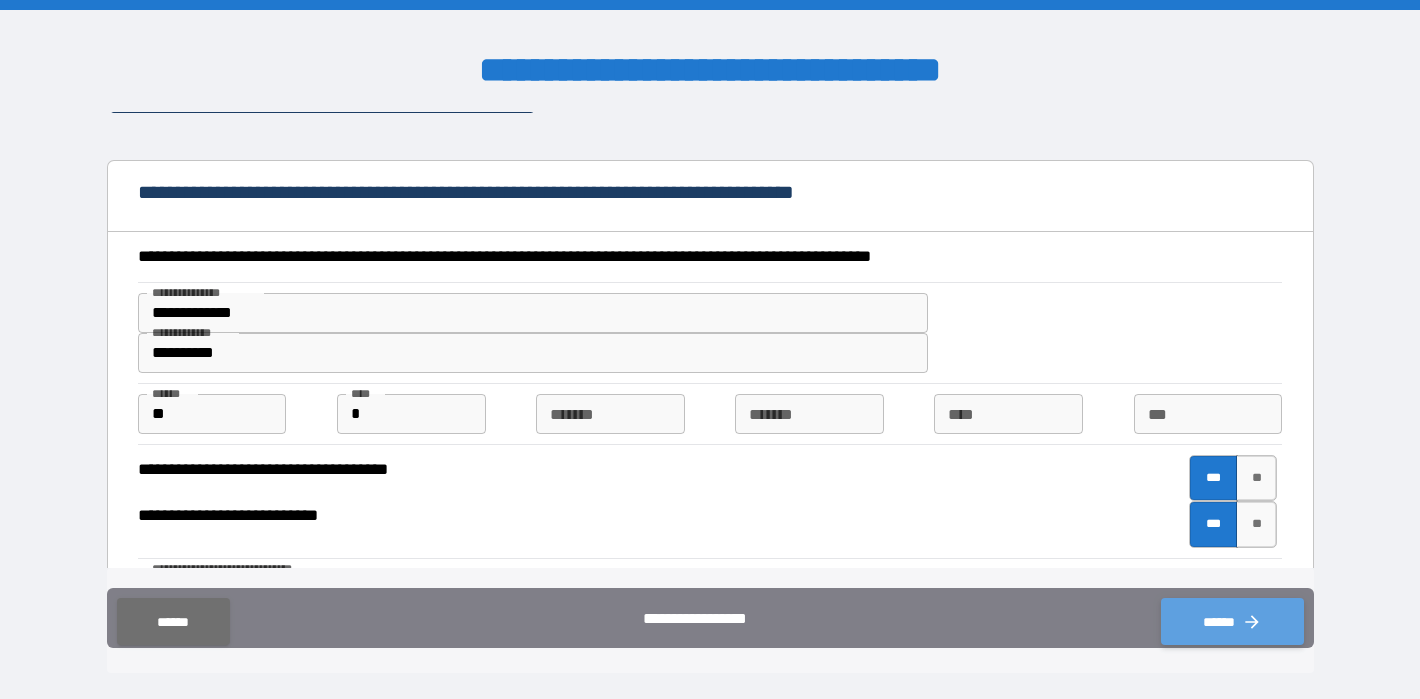 click 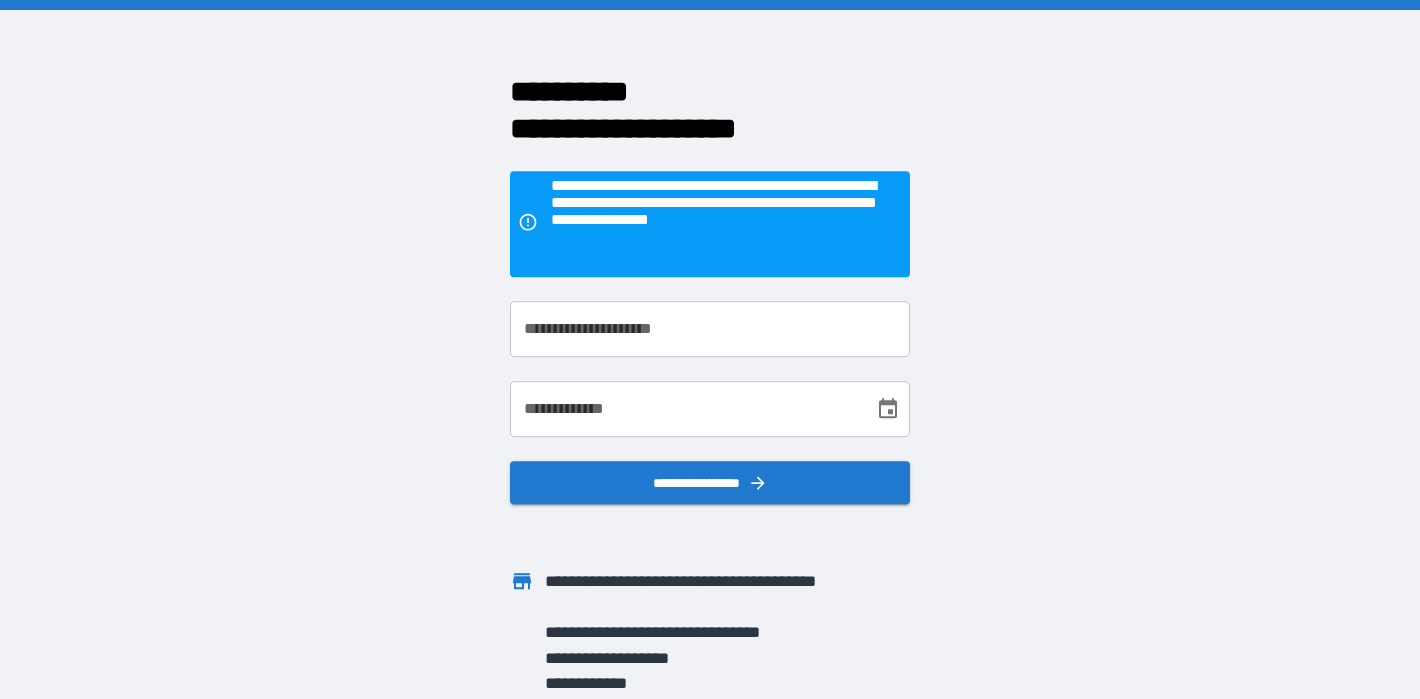 click on "**********" at bounding box center [710, 329] 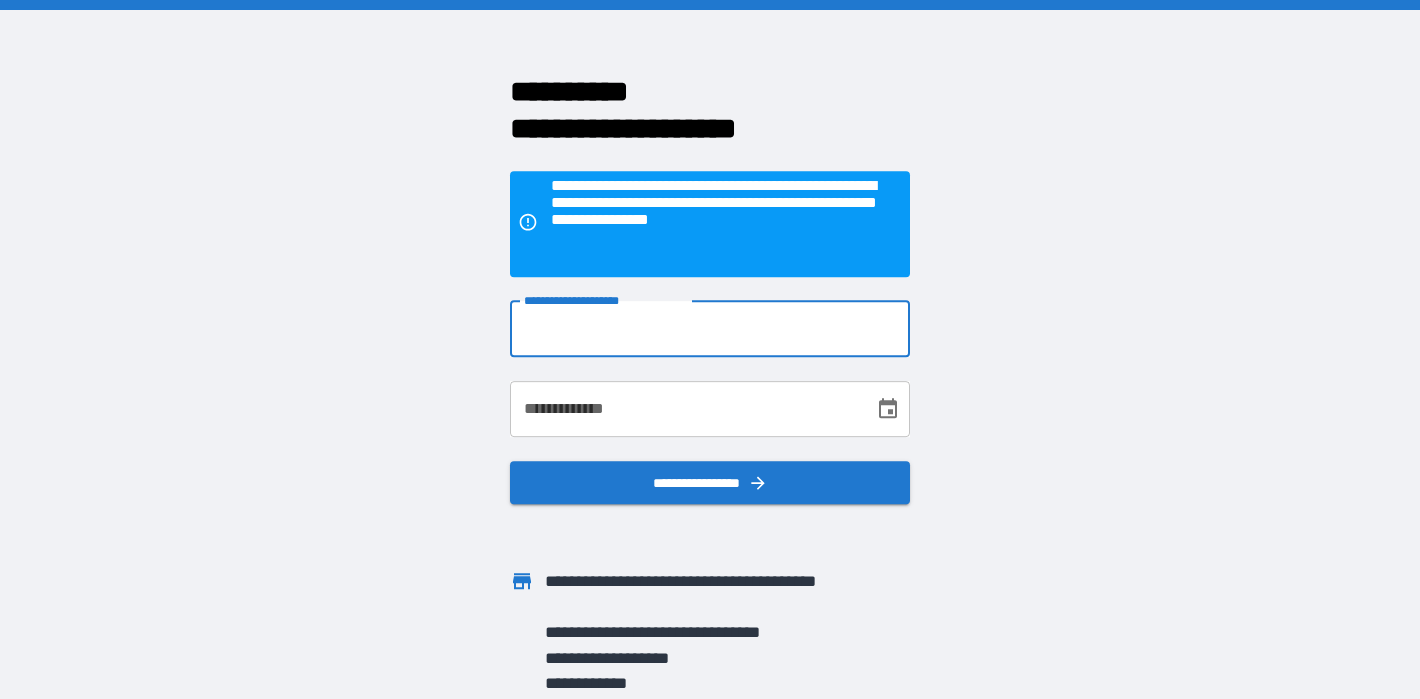 type on "**********" 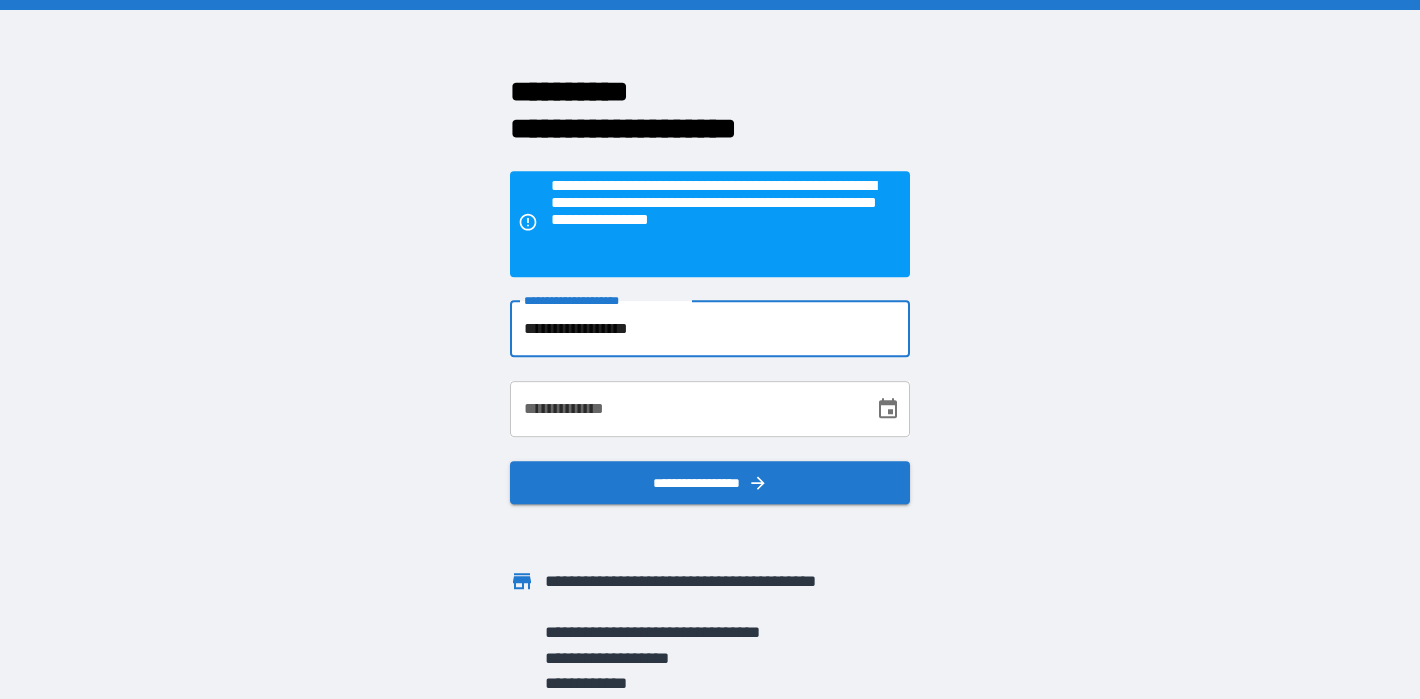 click on "**********" at bounding box center (685, 409) 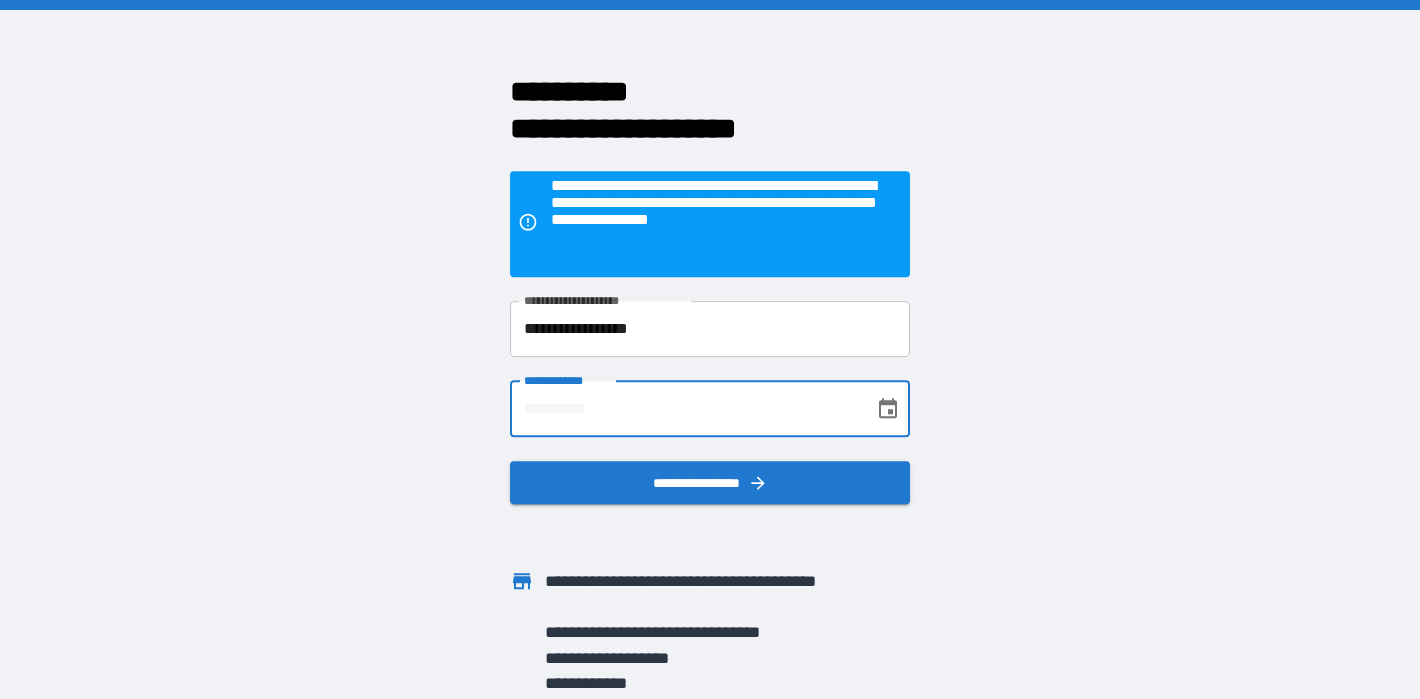 type on "**********" 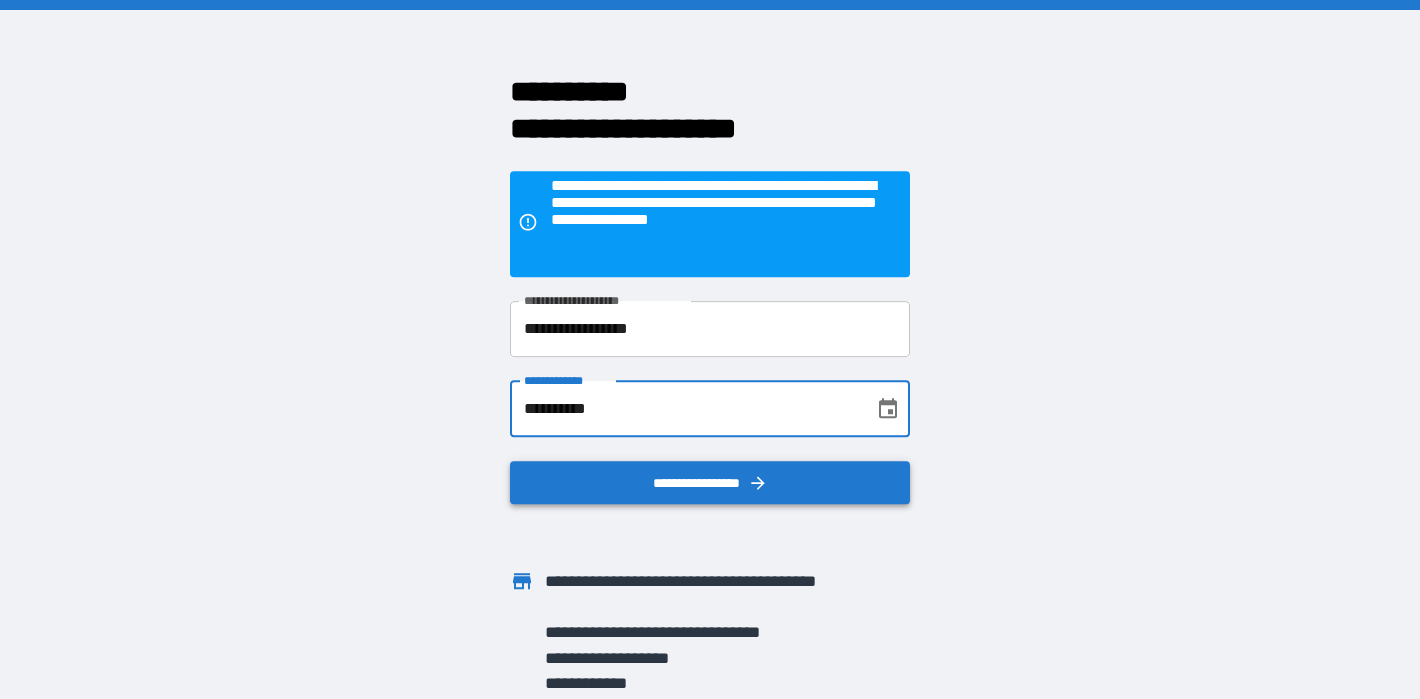 click on "**********" at bounding box center (710, 483) 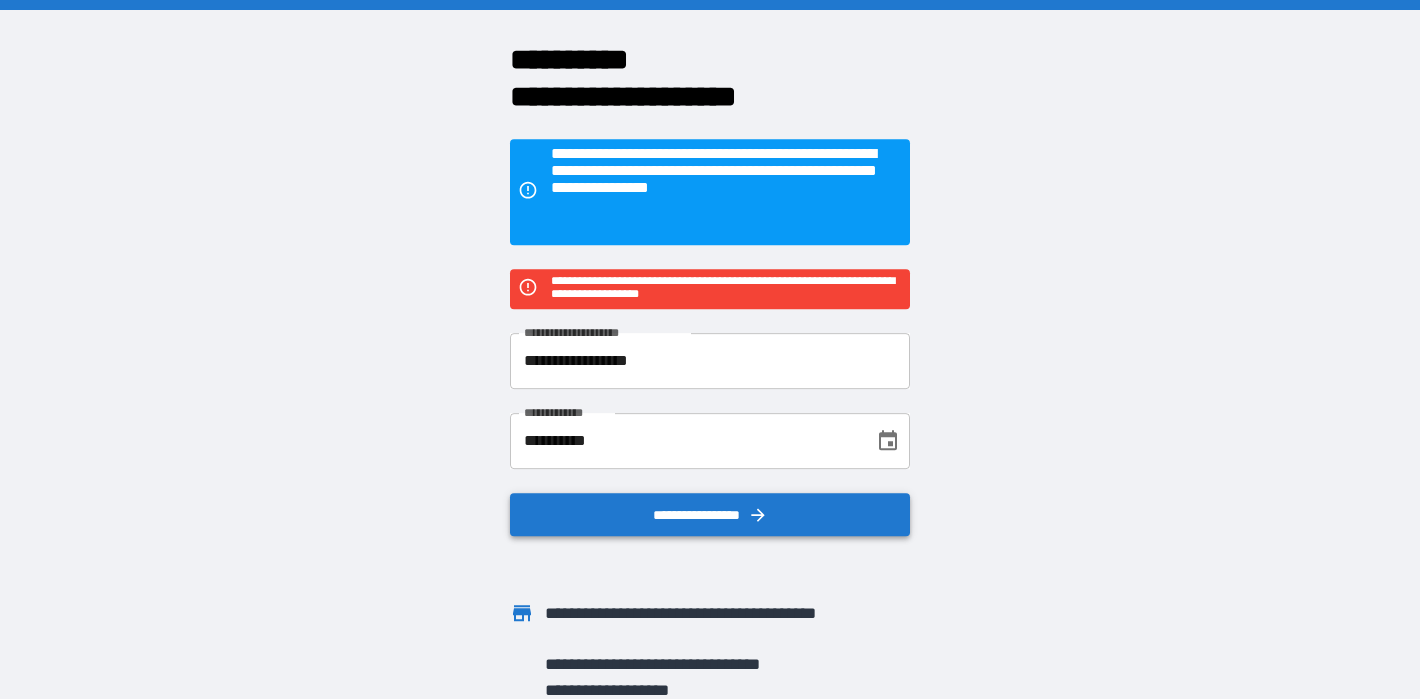 scroll, scrollTop: 64, scrollLeft: 0, axis: vertical 